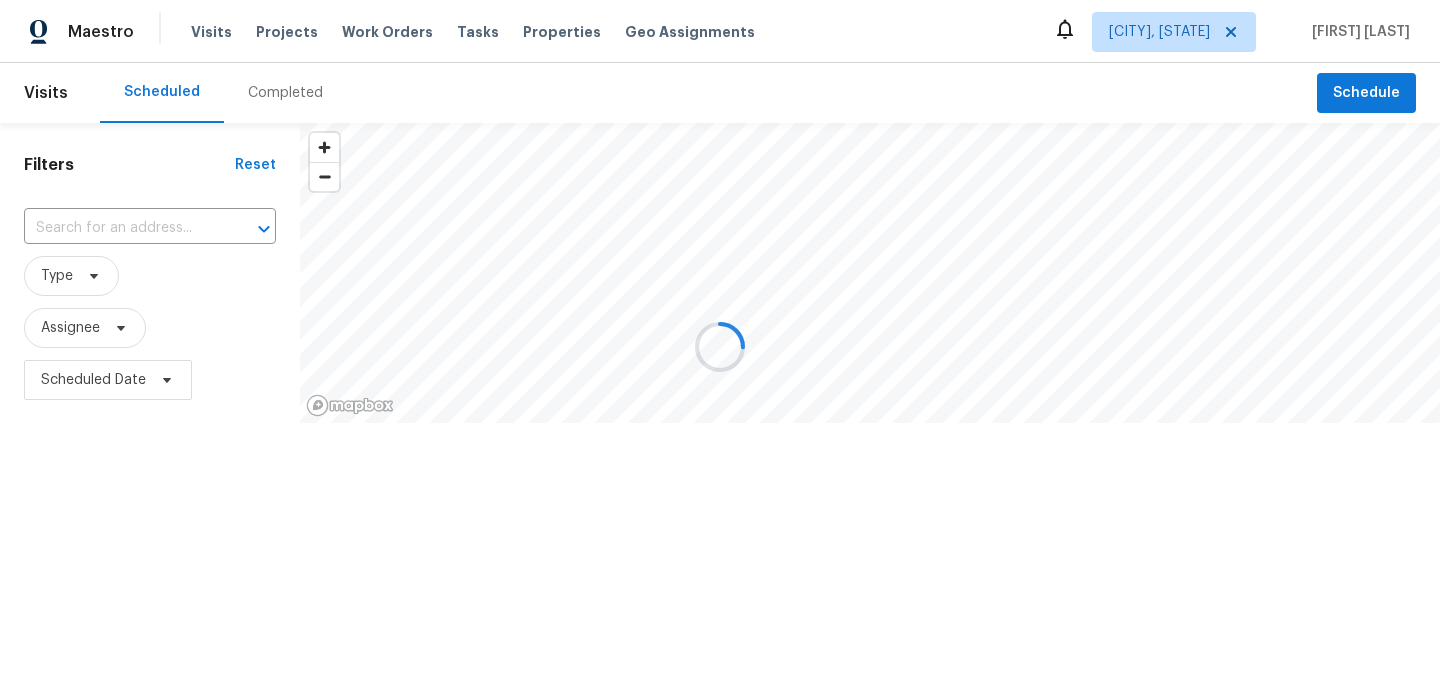 scroll, scrollTop: 0, scrollLeft: 0, axis: both 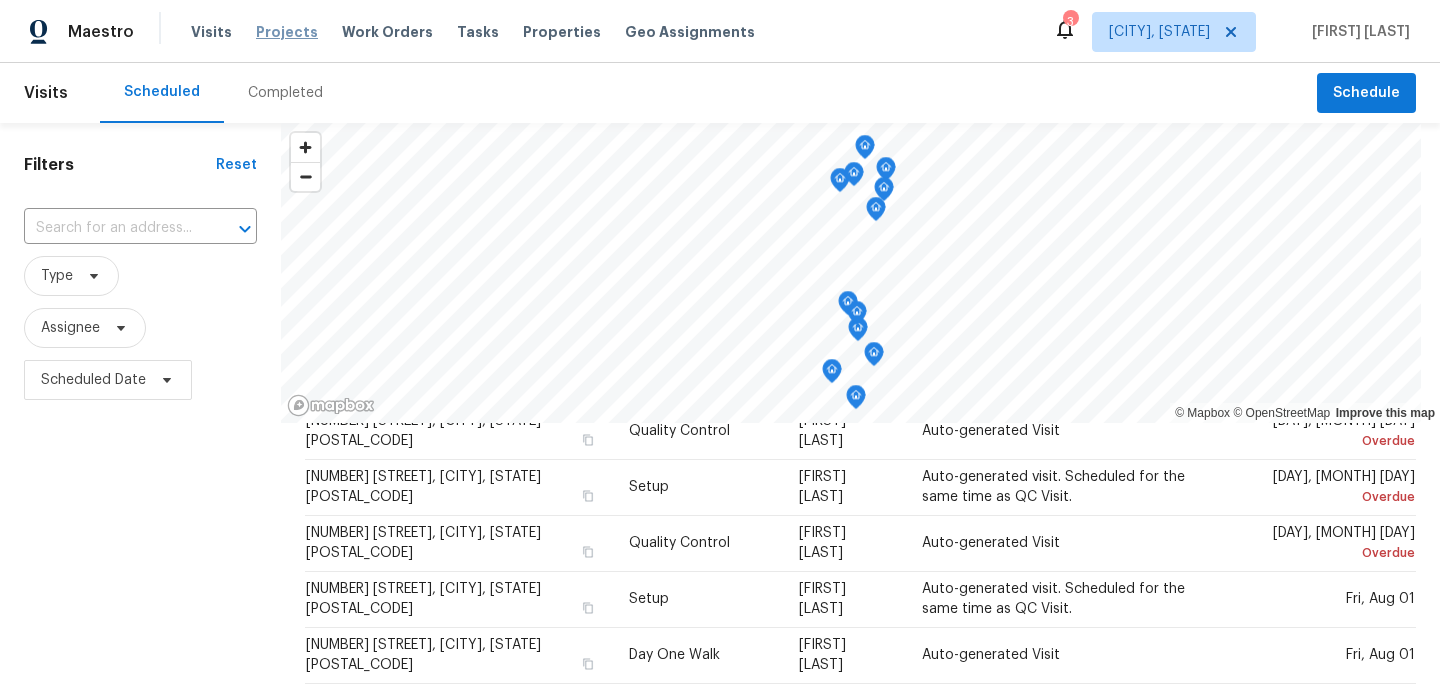 click on "Projects" at bounding box center [287, 32] 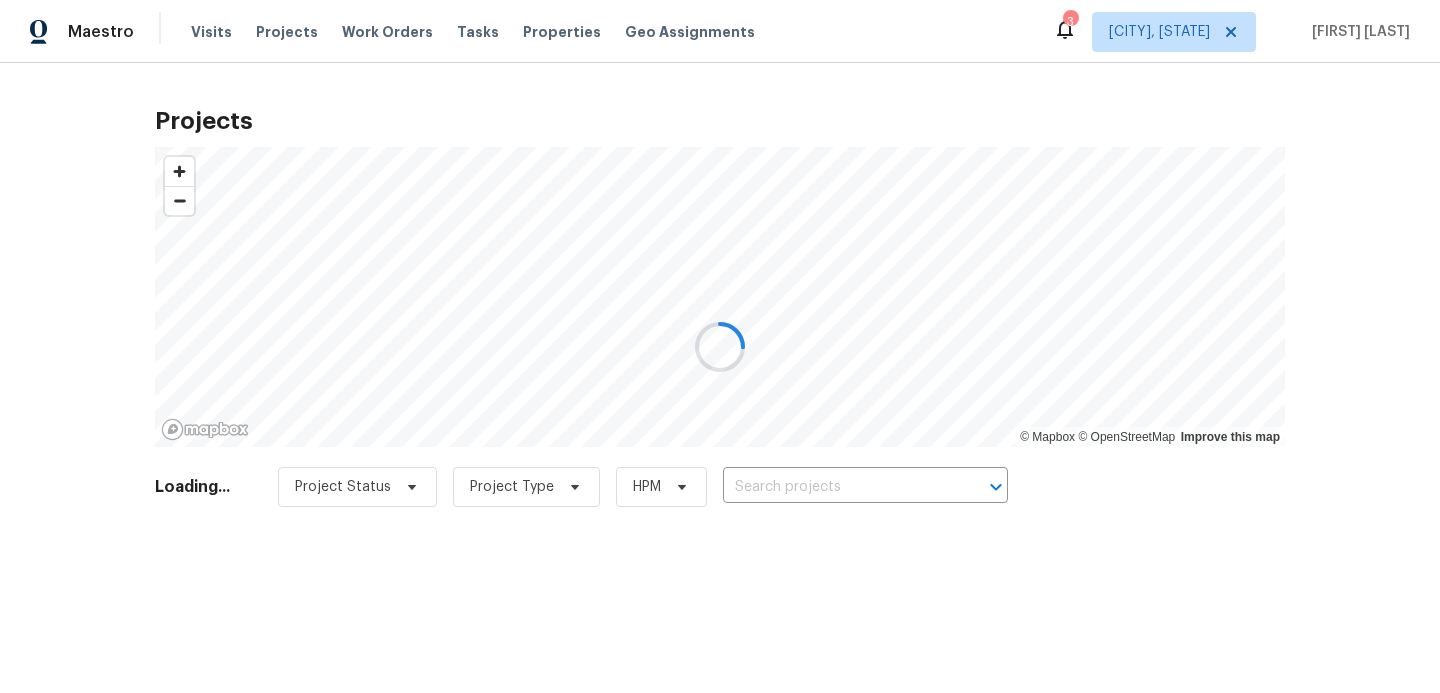 click at bounding box center (720, 346) 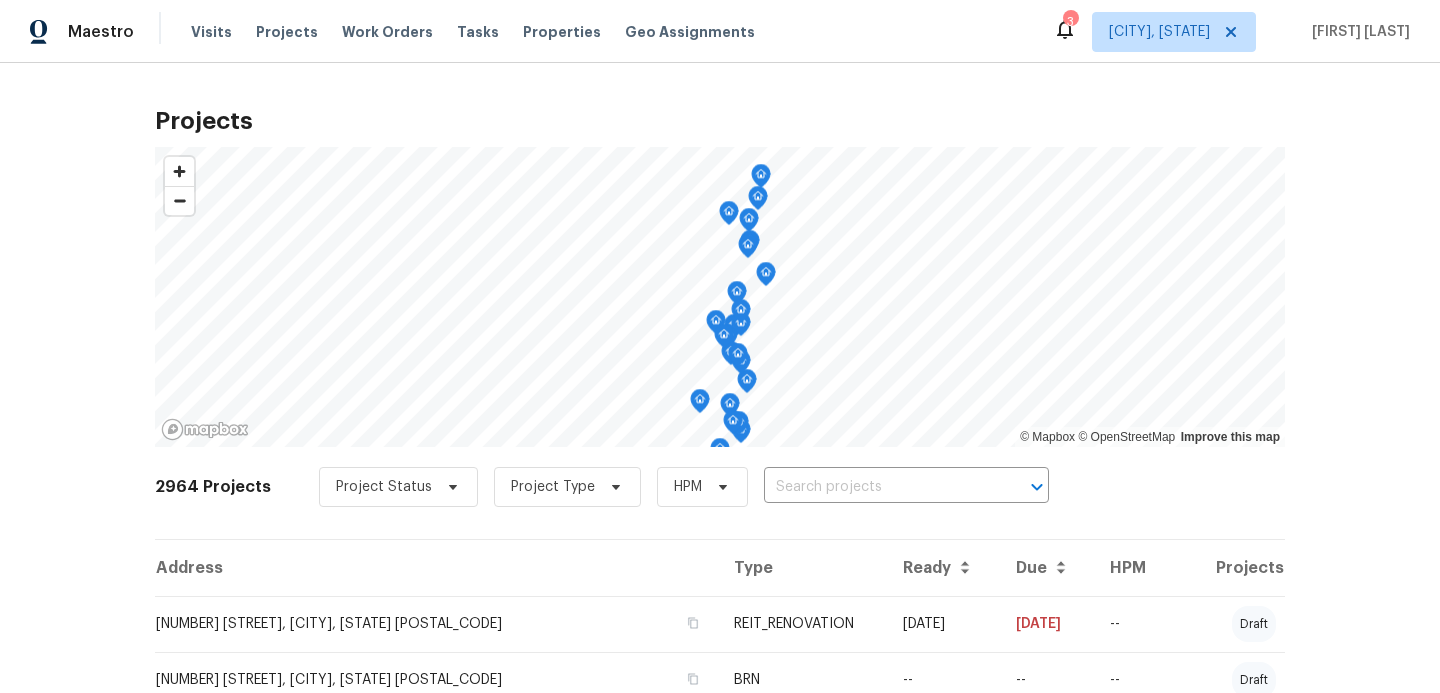 click at bounding box center [878, 487] 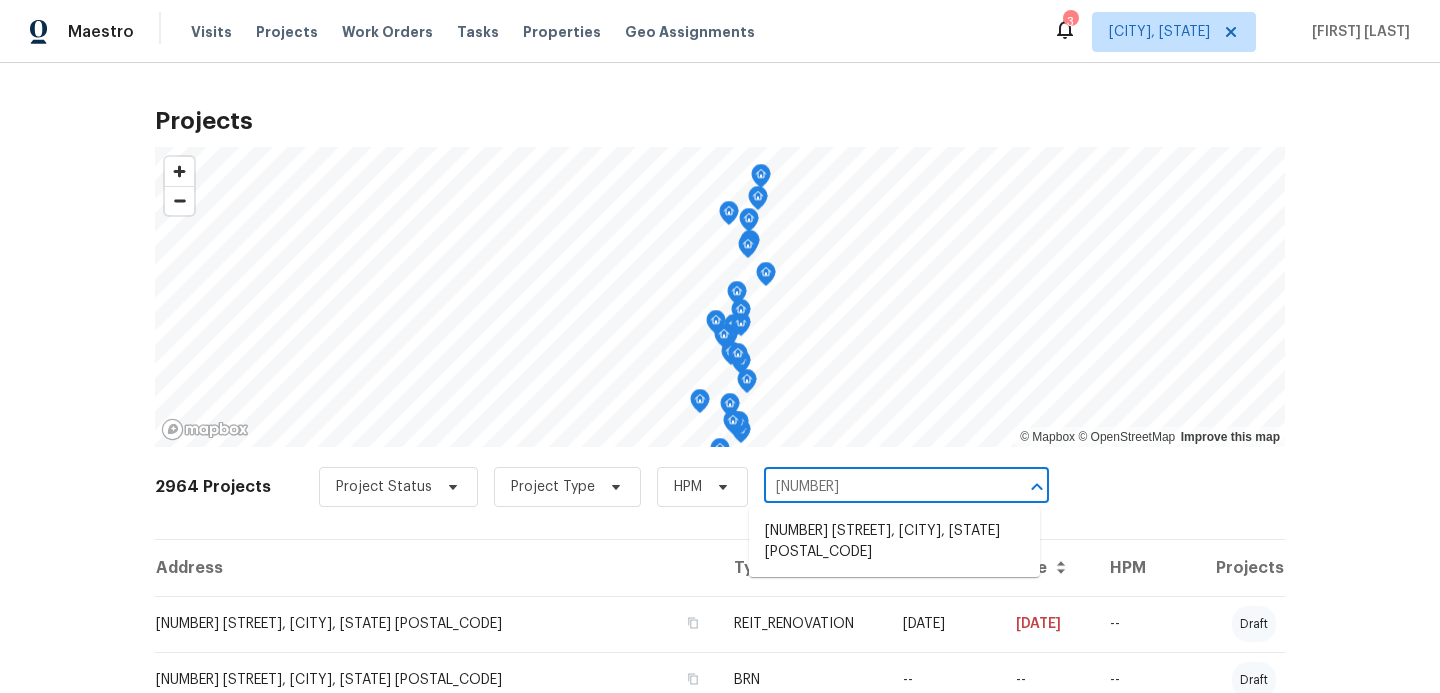 type on "[NUMBER]" 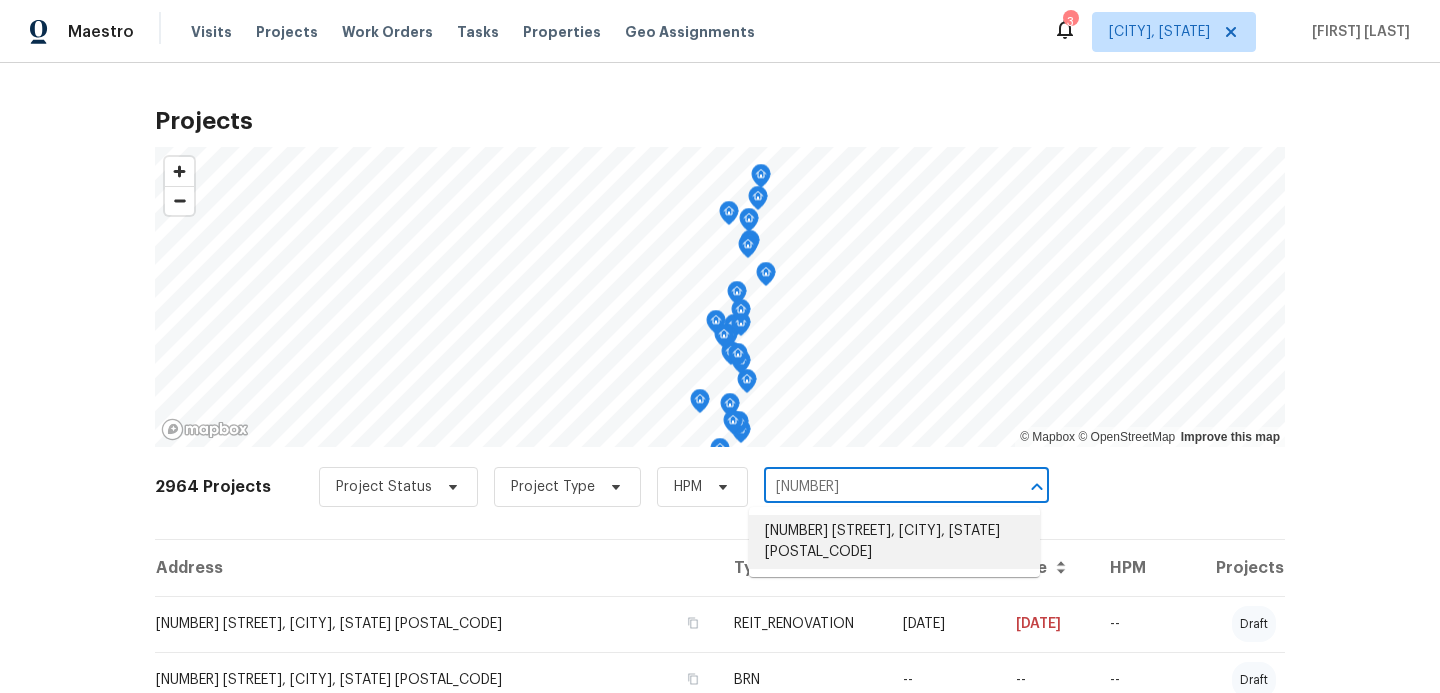 click on "[NUMBER] [STREET], [CITY], [STATE] [POSTAL_CODE]" at bounding box center [894, 542] 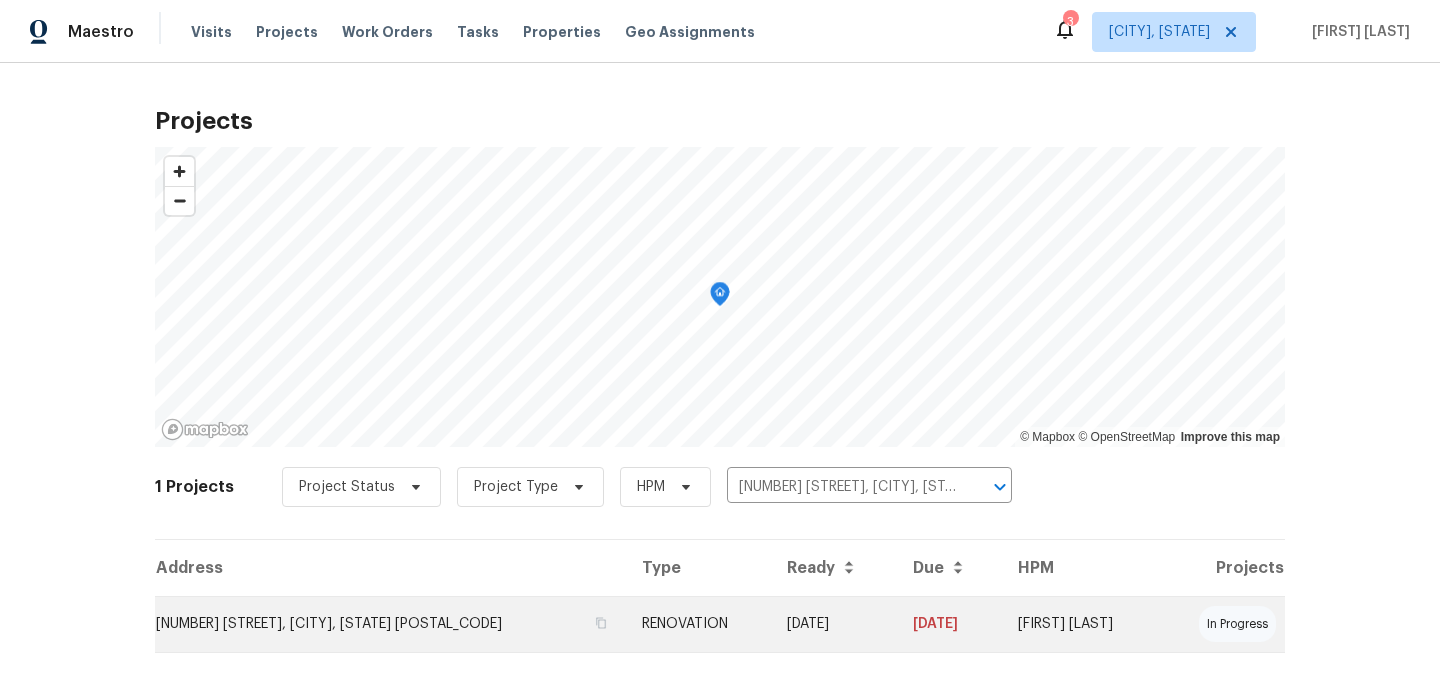 click on "[NUMBER] [STREET], [CITY], [STATE] [POSTAL_CODE]" at bounding box center (390, 624) 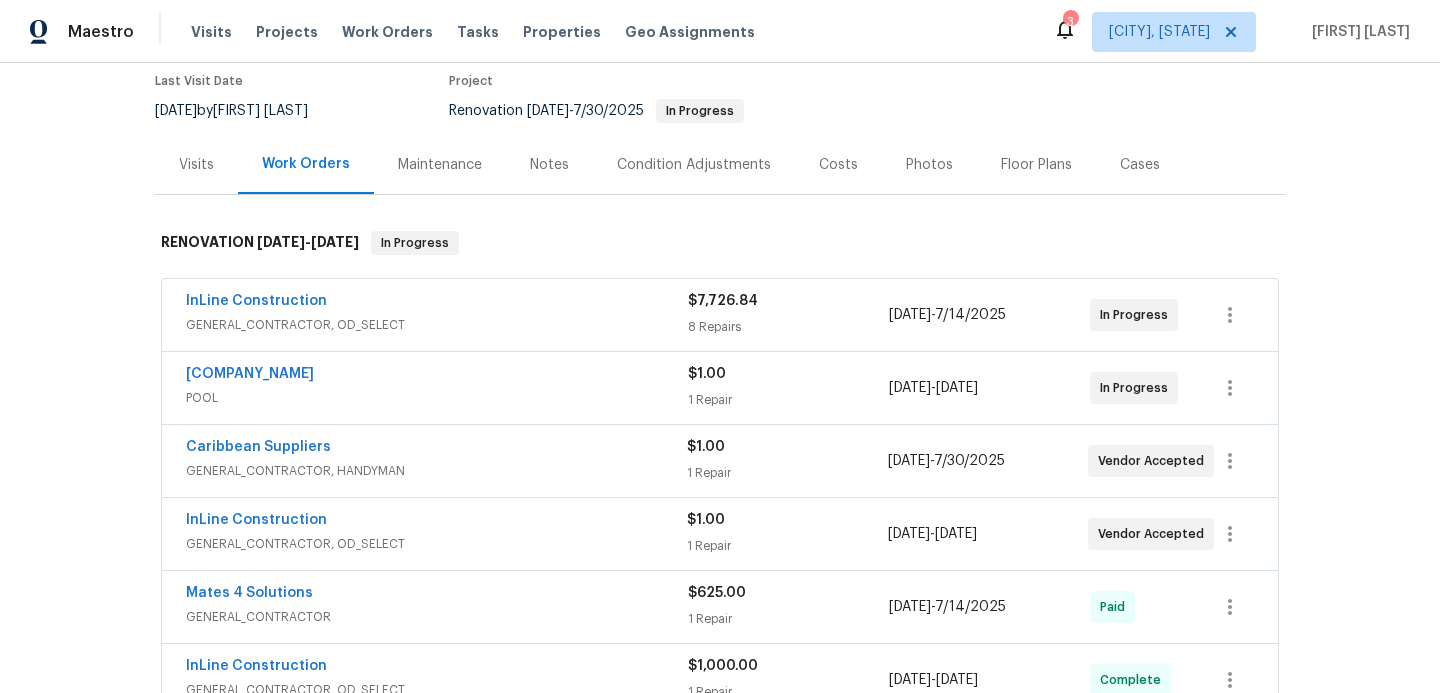 scroll, scrollTop: 172, scrollLeft: 0, axis: vertical 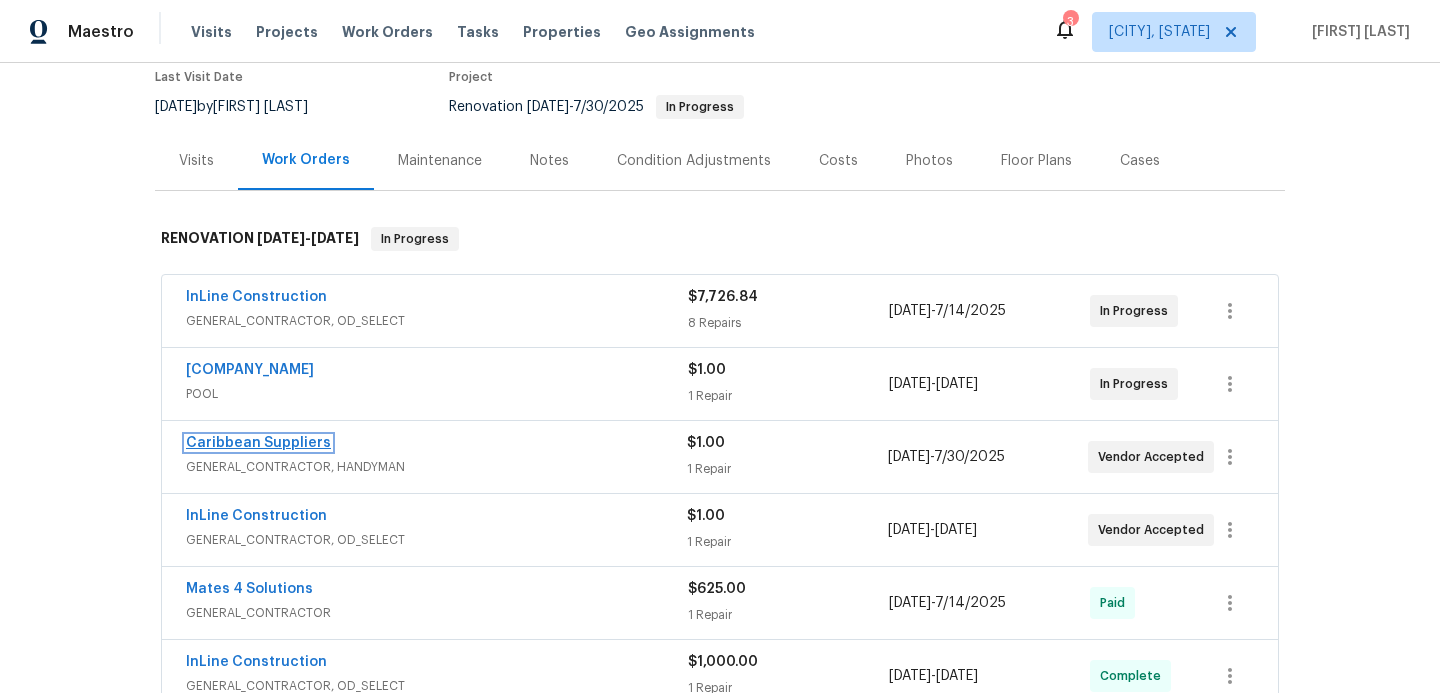 click on "Caribbean Suppliers" at bounding box center (258, 443) 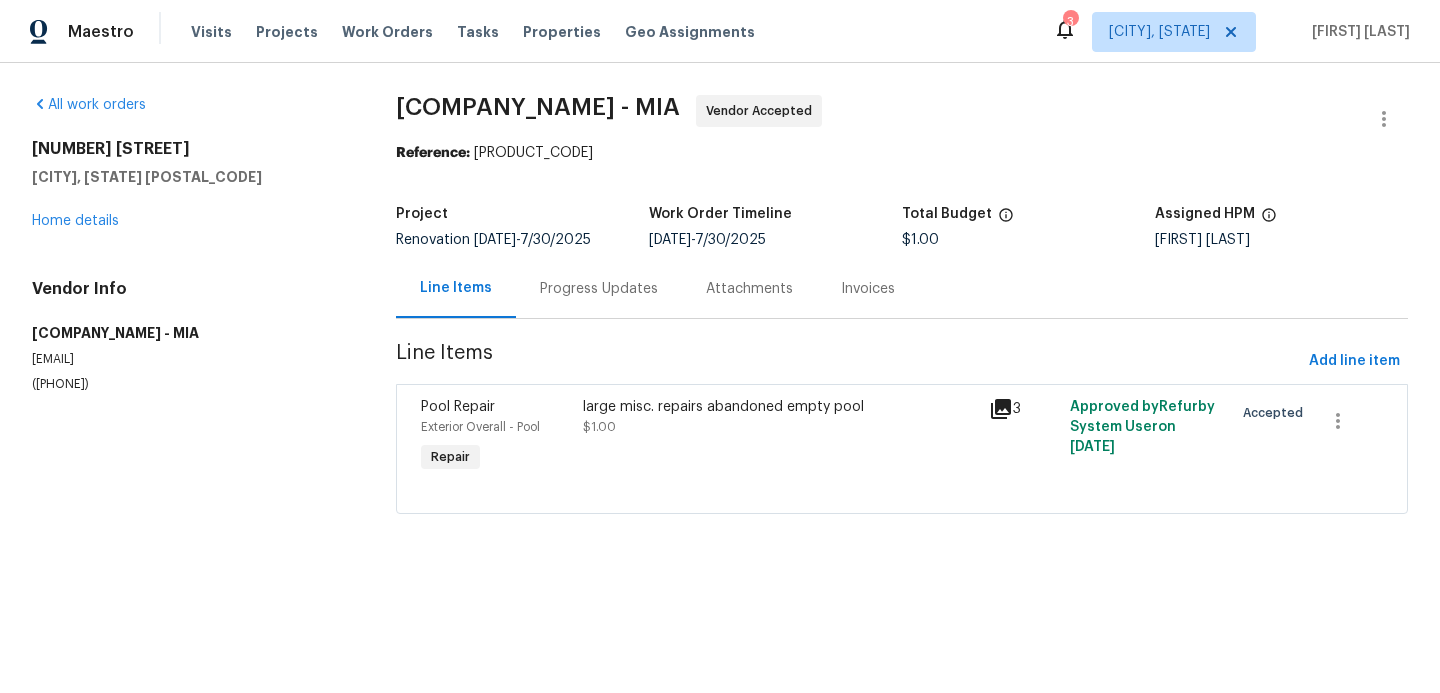 click on "large misc. repairs abandoned empty pool" at bounding box center [780, 407] 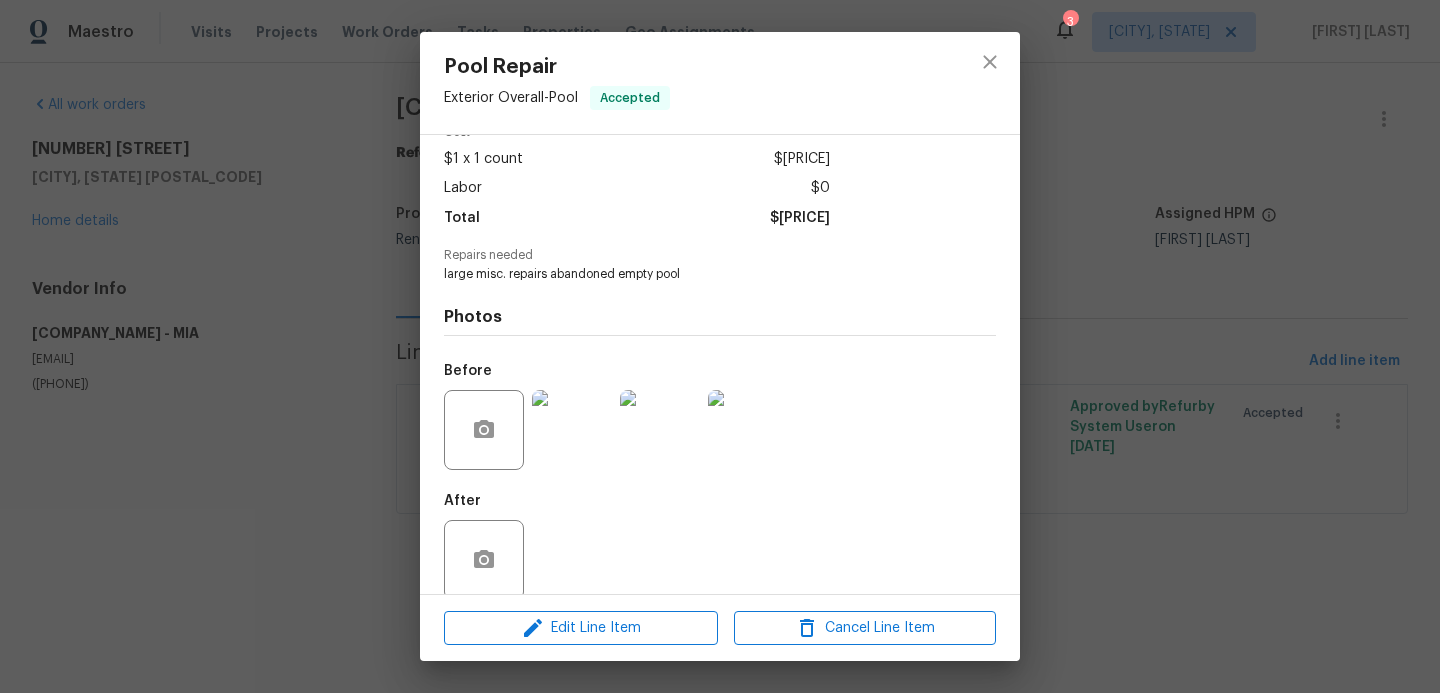 scroll, scrollTop: 128, scrollLeft: 0, axis: vertical 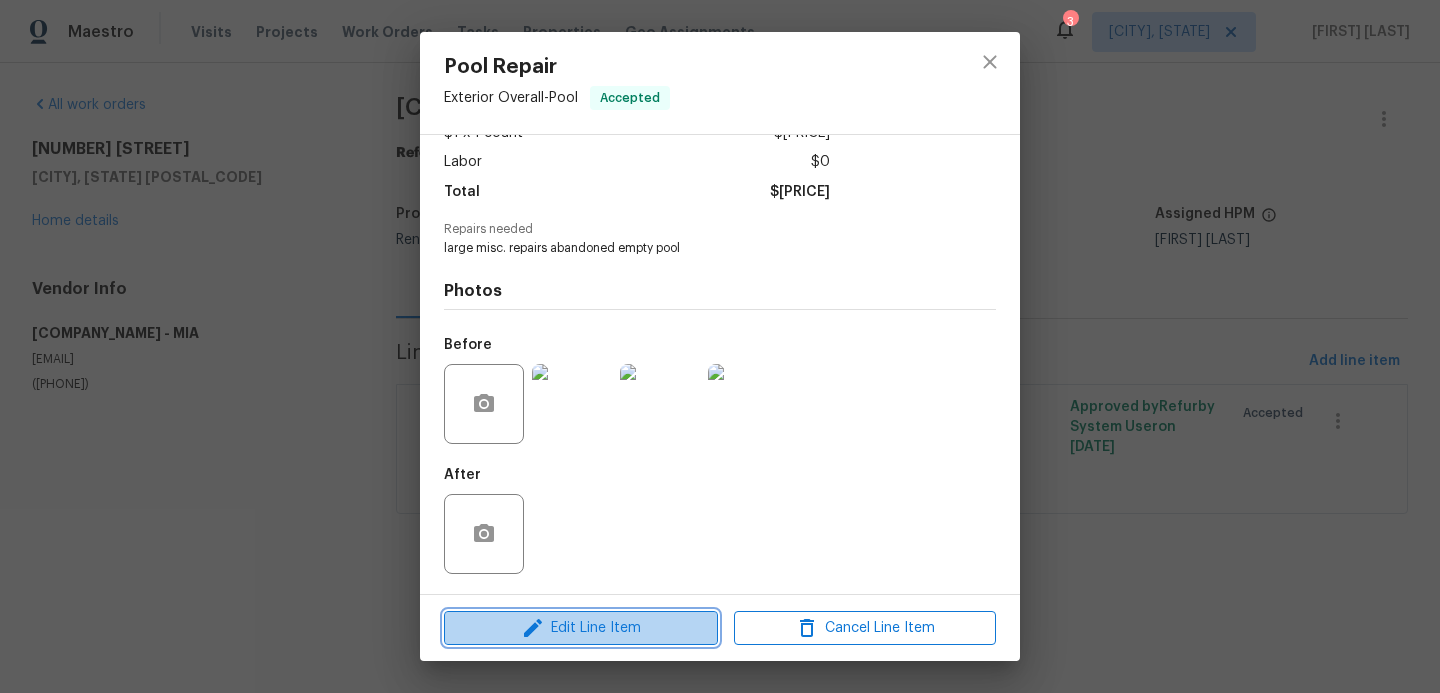 click on "Edit Line Item" at bounding box center [581, 628] 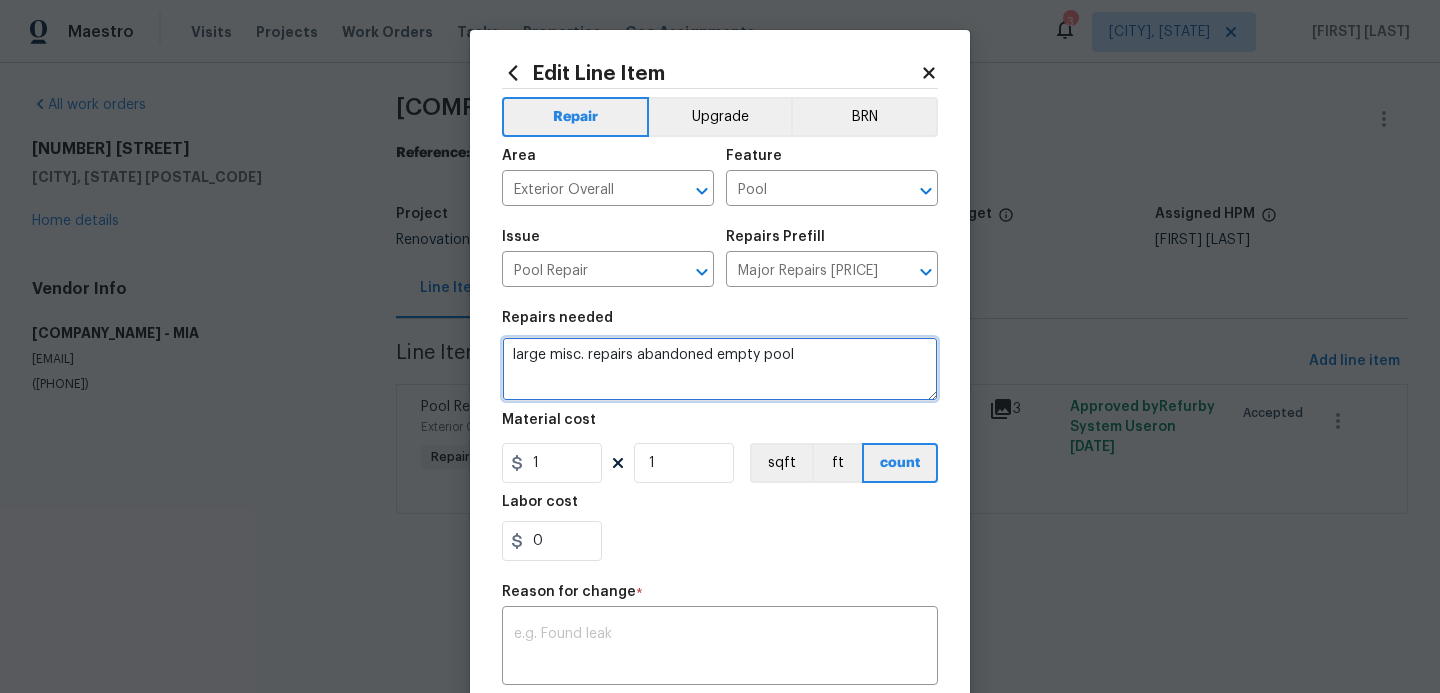click on "large misc. repairs abandoned empty pool" at bounding box center [720, 369] 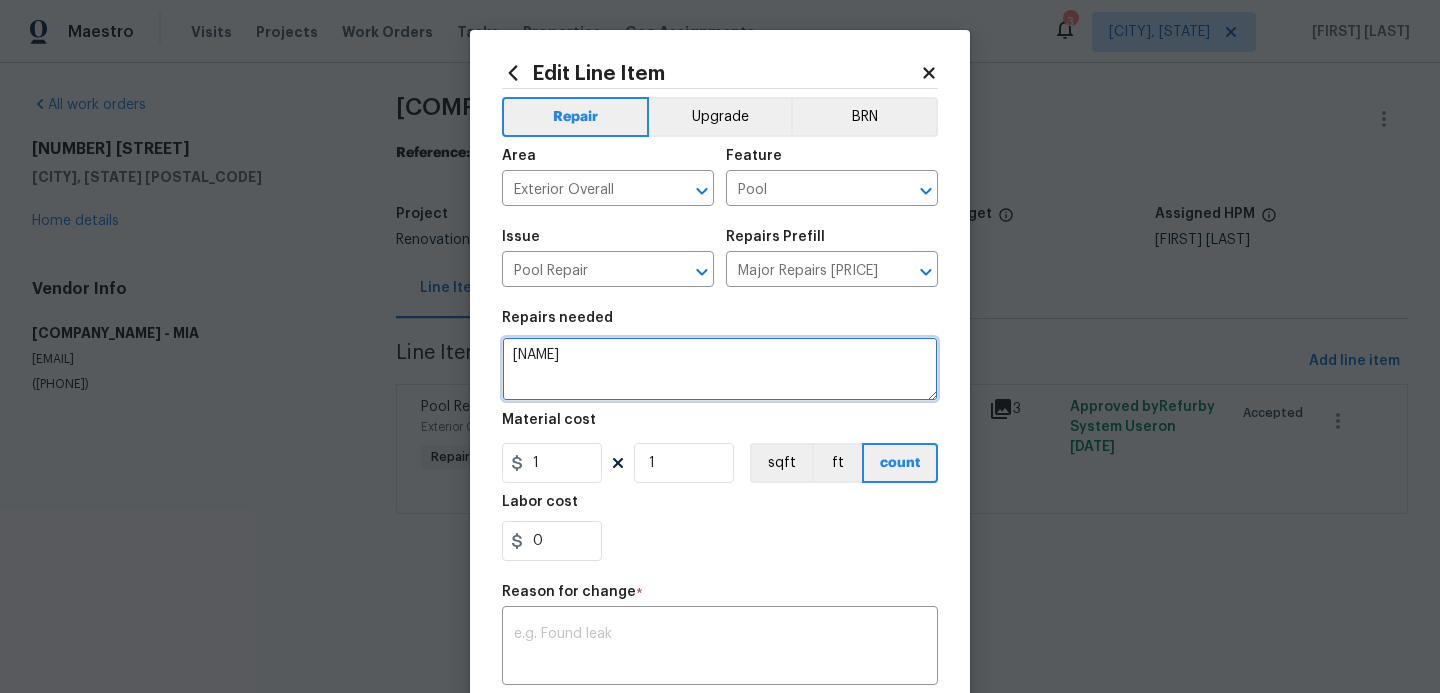 type on "l" 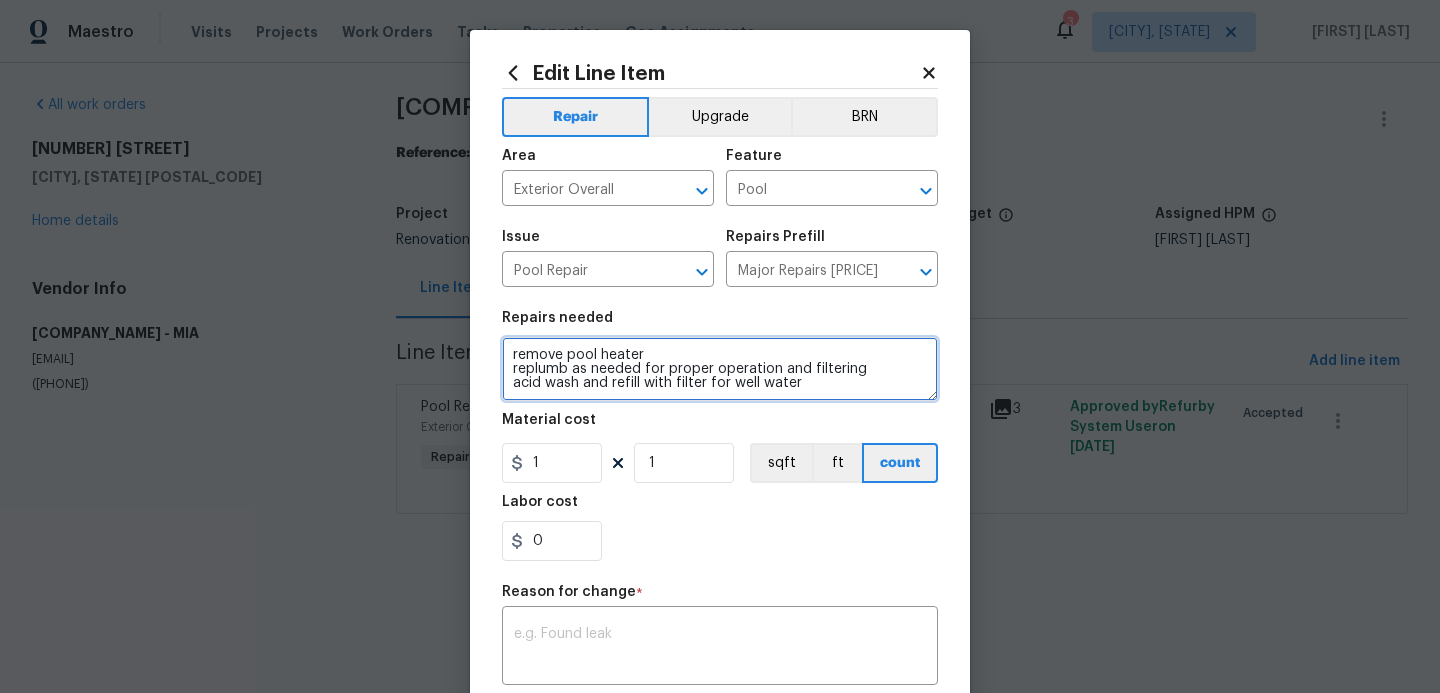 type on "remove pool heater
replumb as needed for proper operation and filtering
acid wash and refill with filter for well water" 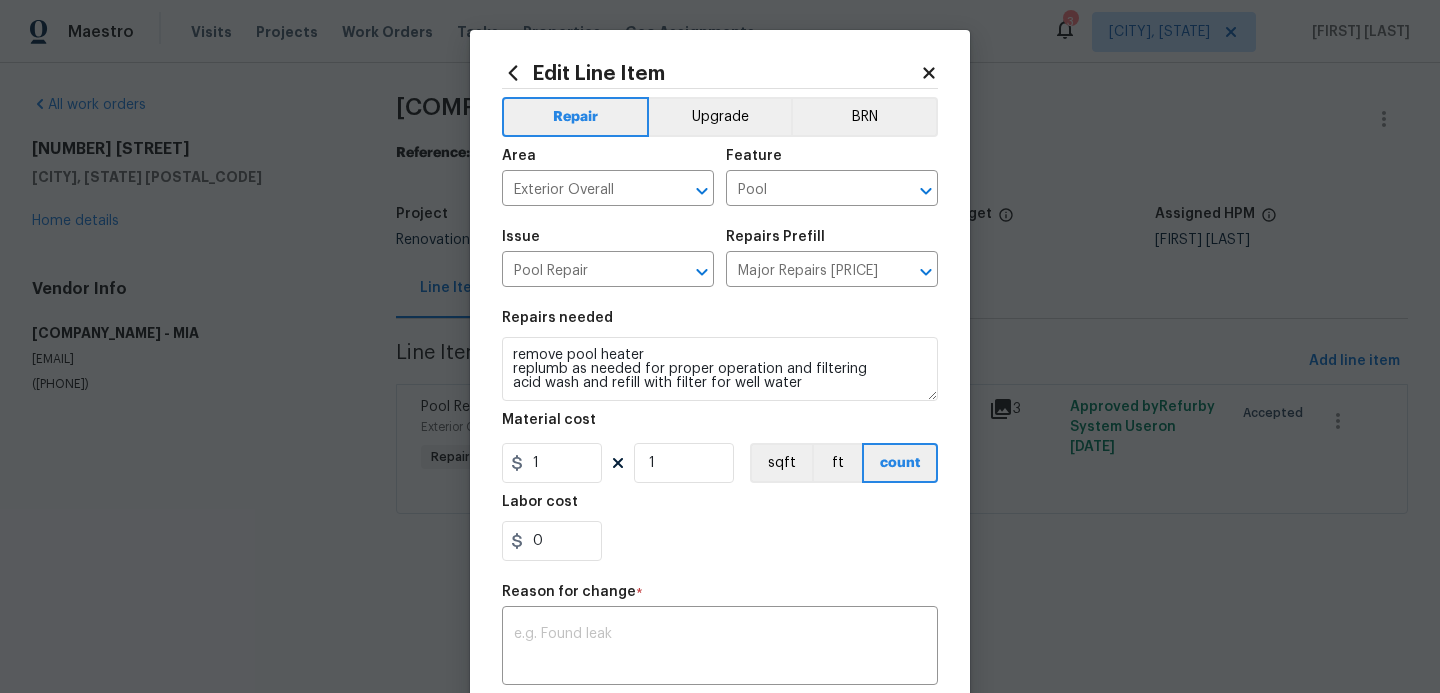 click on "Repairs needed remove pool heater
replumb as needed for proper operation and filtering
acid wash and refill with filter for well water Material cost 1 1 sqft ft count Labor cost 0" at bounding box center (720, 436) 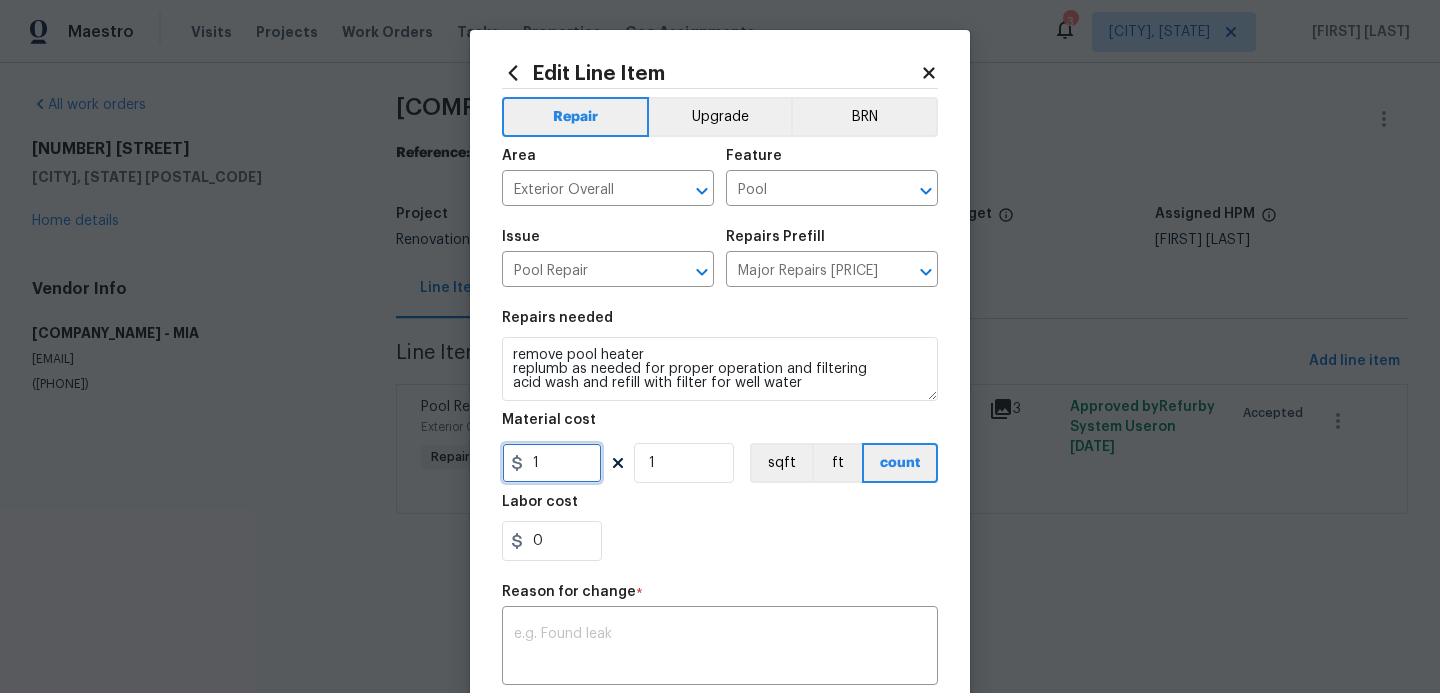 click on "1" at bounding box center [552, 463] 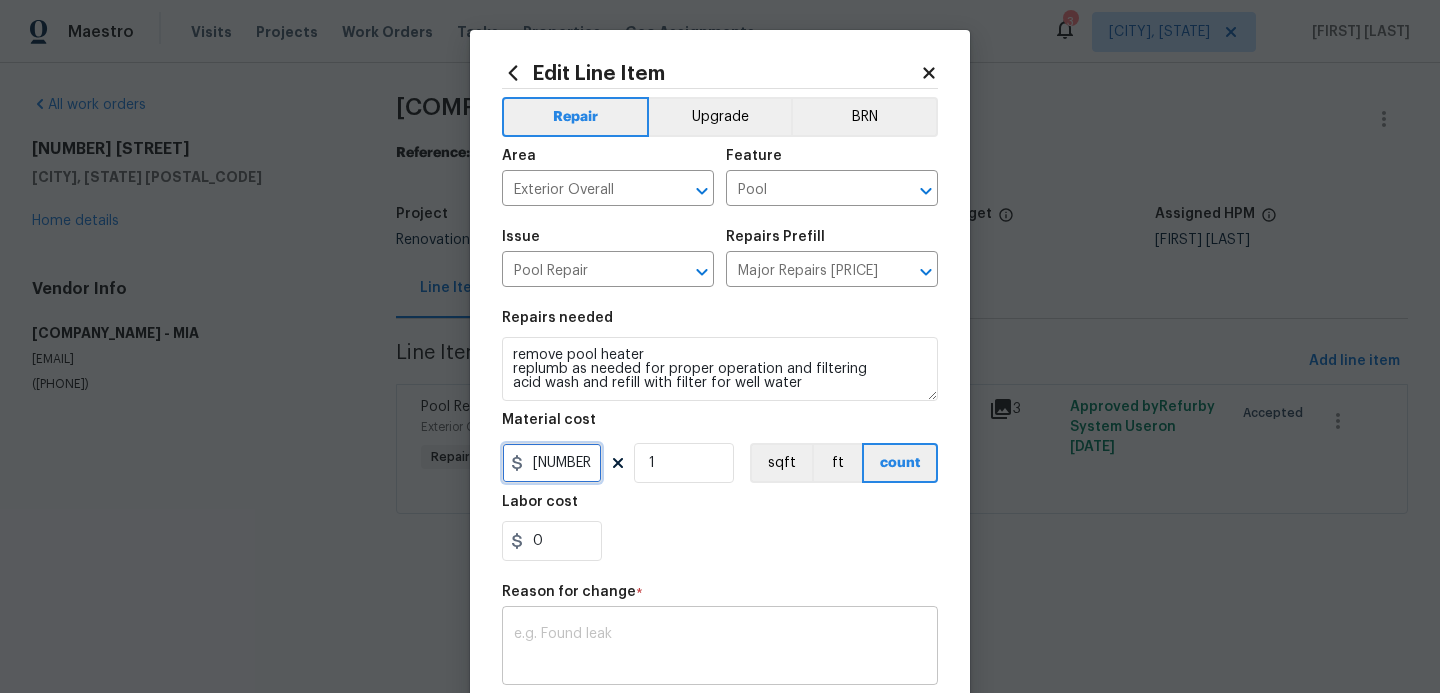 type on "[NUMBER]" 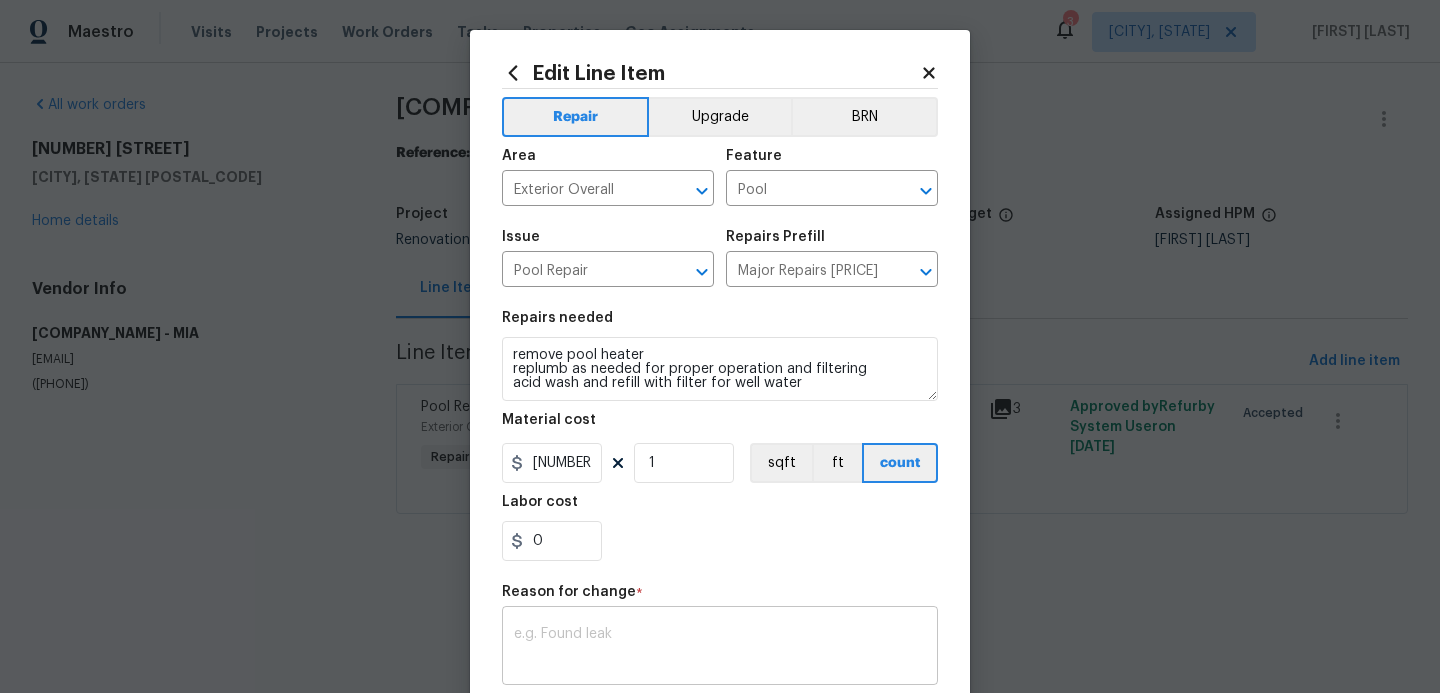 click at bounding box center [720, 648] 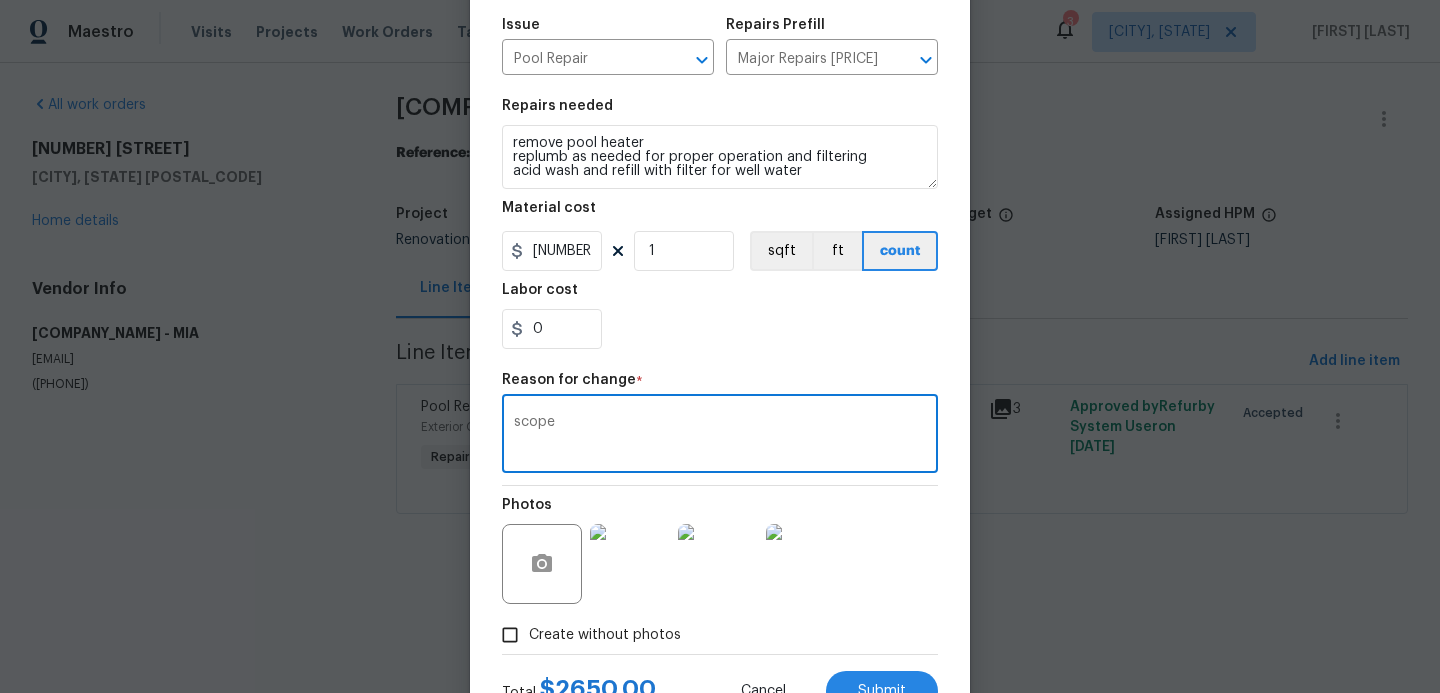 scroll, scrollTop: 293, scrollLeft: 0, axis: vertical 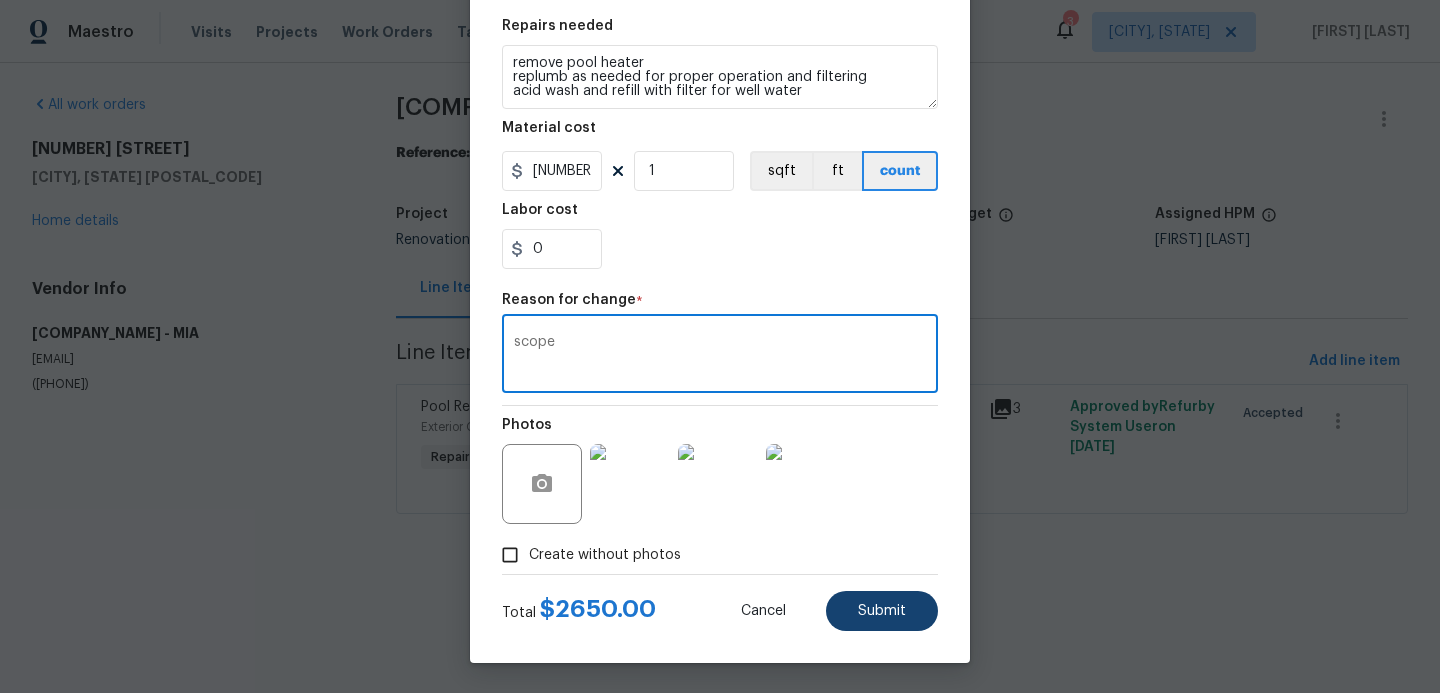 type on "scope" 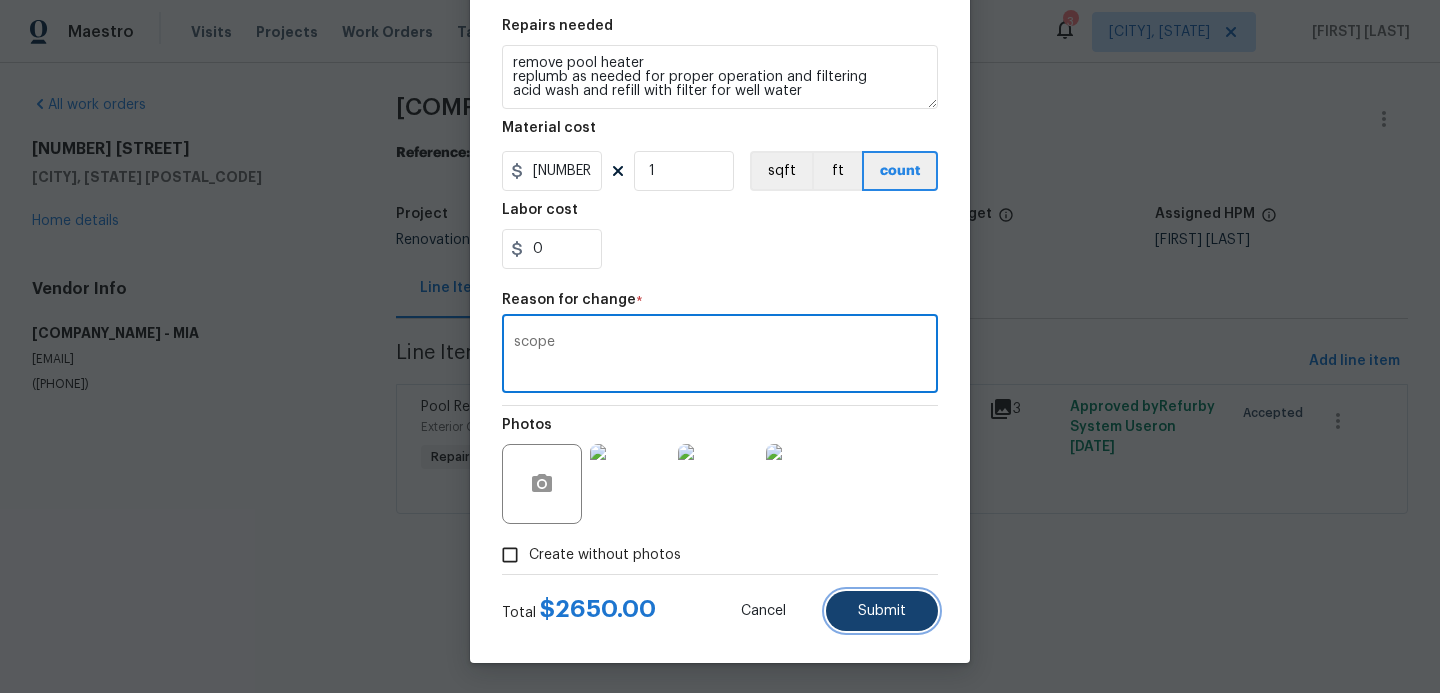 click on "Submit" at bounding box center [882, 611] 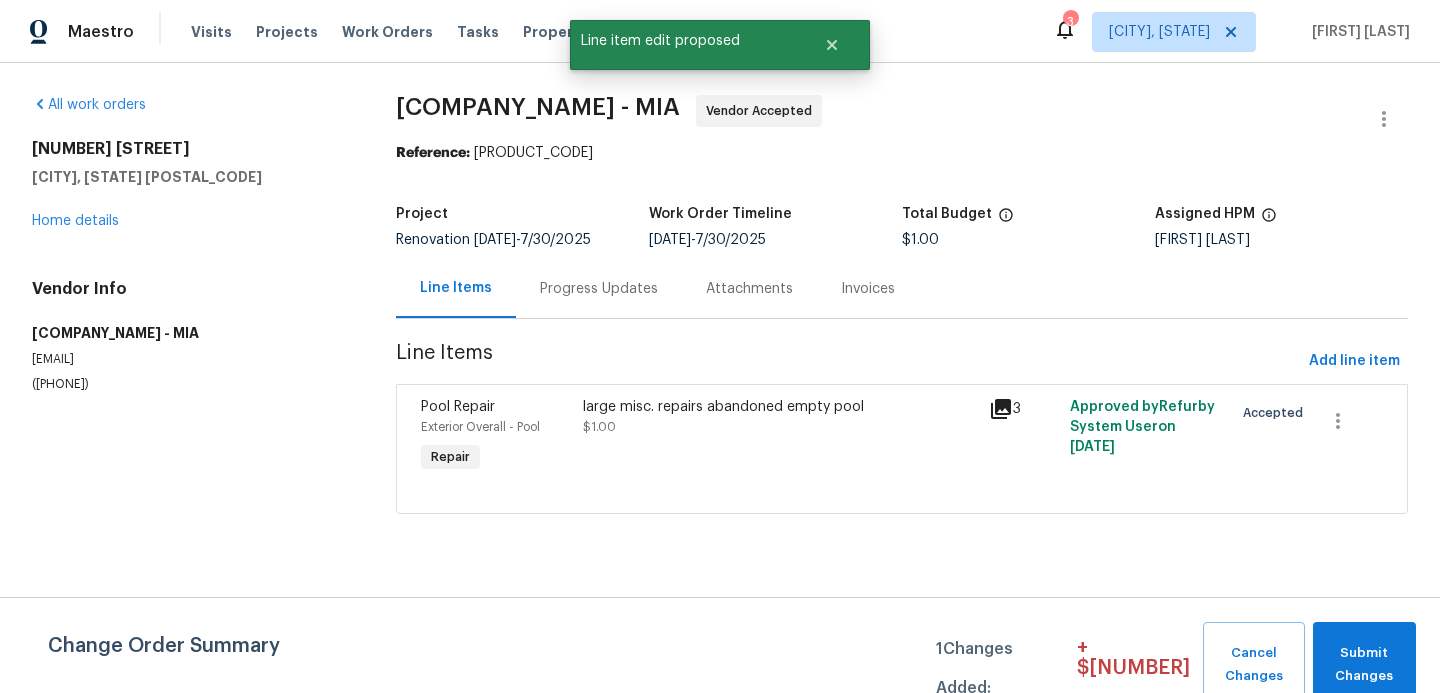 scroll, scrollTop: 0, scrollLeft: 0, axis: both 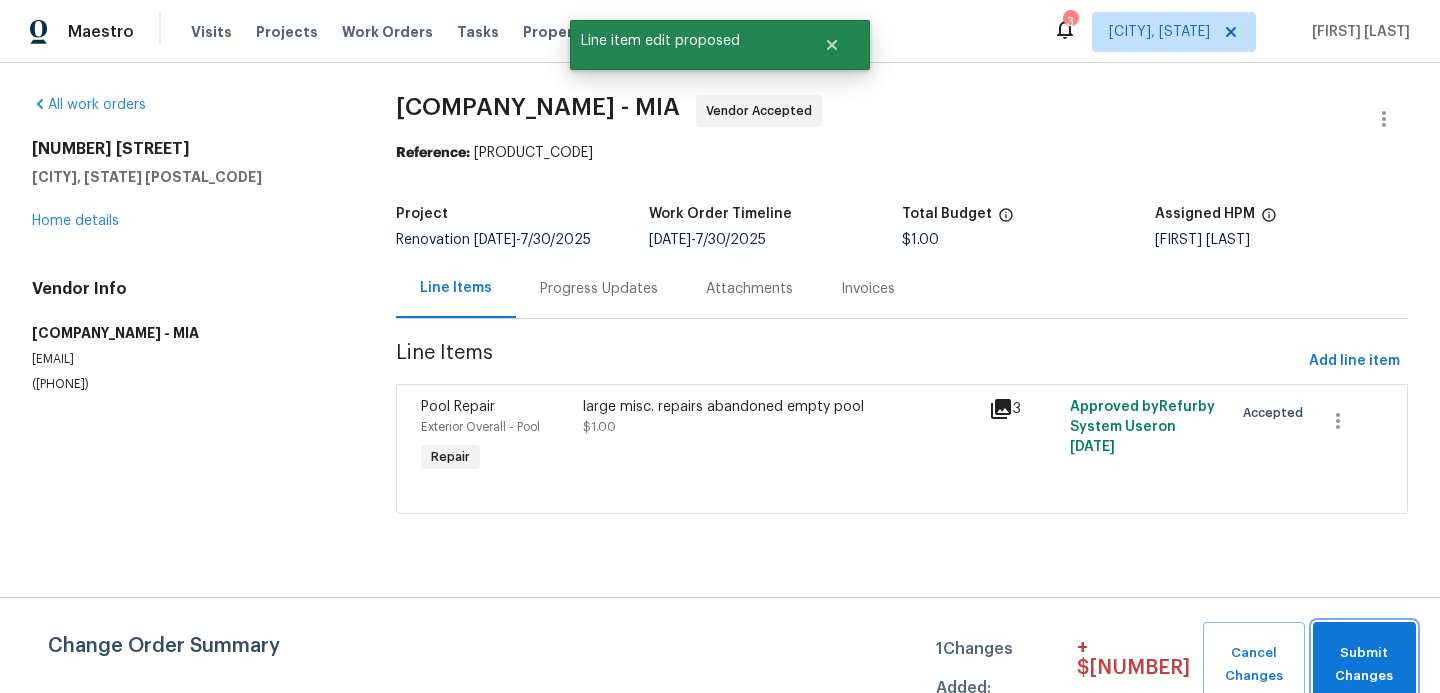 click on "Submit Changes" at bounding box center [1364, 665] 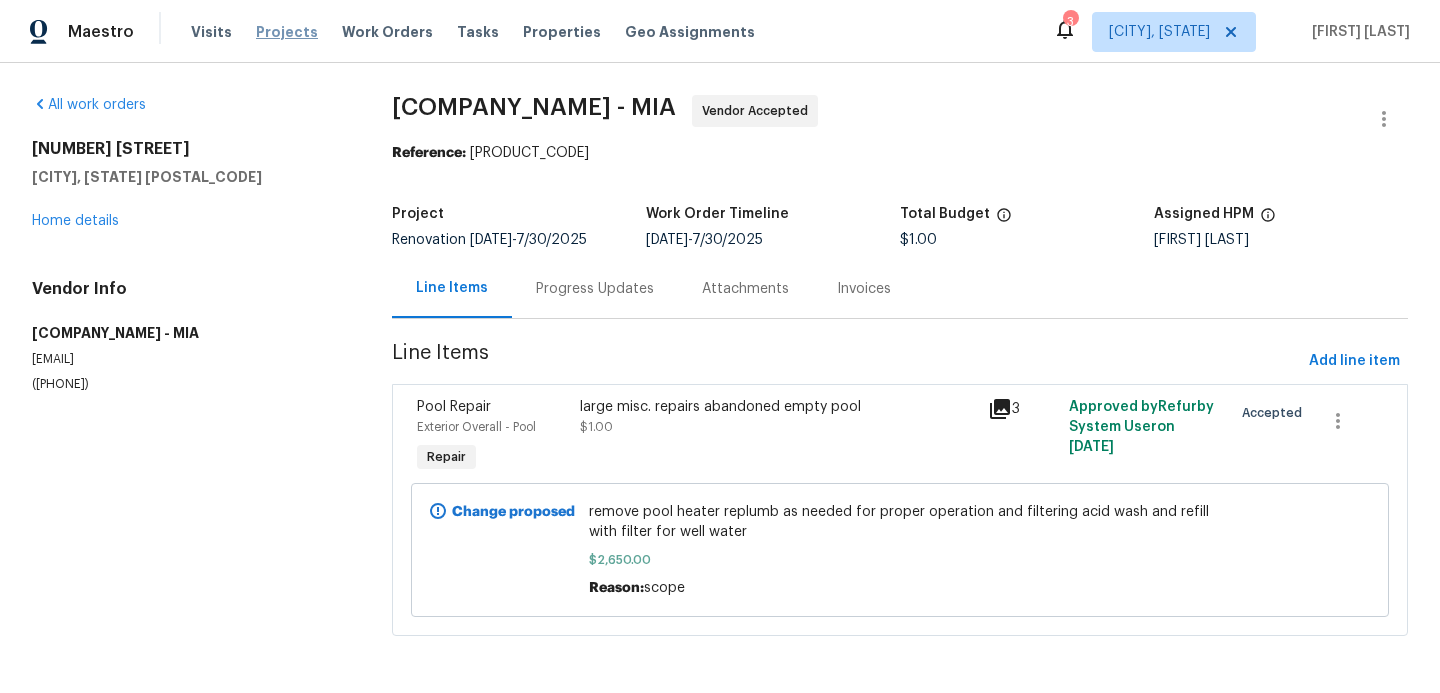 click on "Projects" at bounding box center (287, 32) 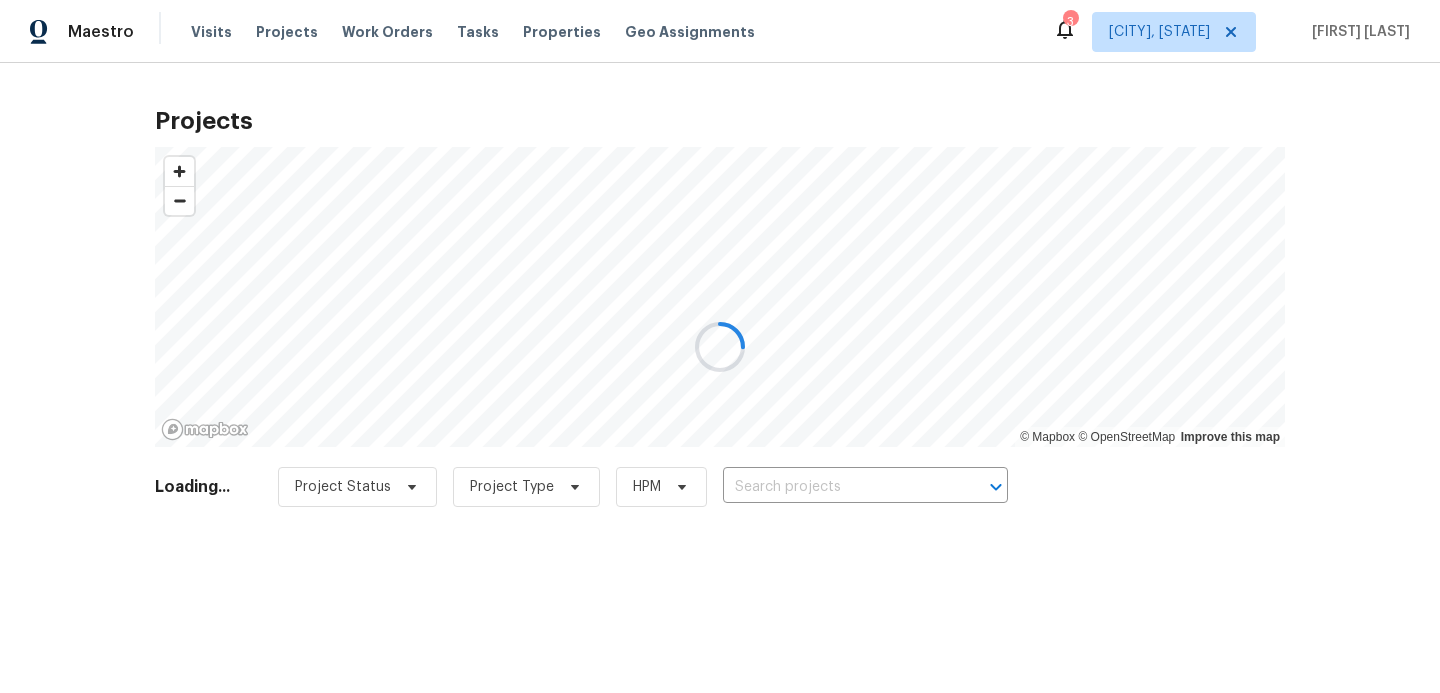 drag, startPoint x: 641, startPoint y: 437, endPoint x: 694, endPoint y: 478, distance: 67.00746 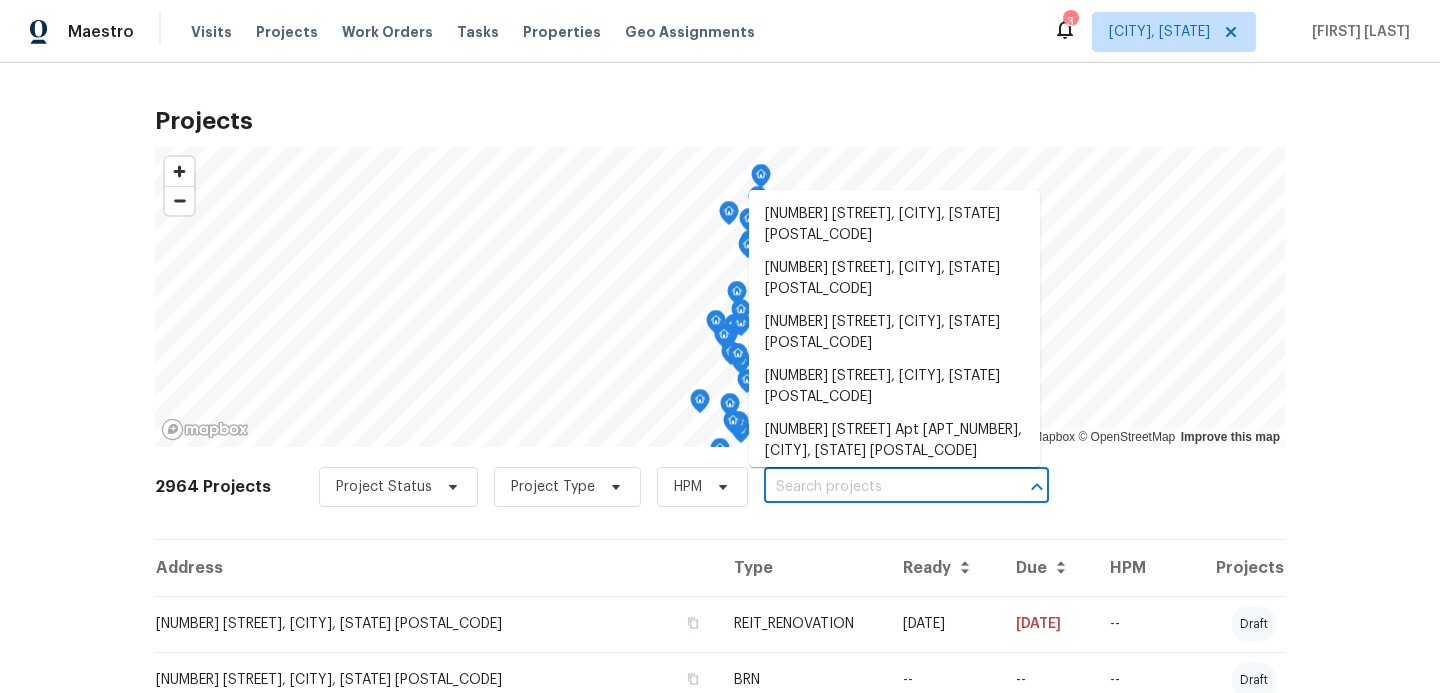 click at bounding box center (878, 487) 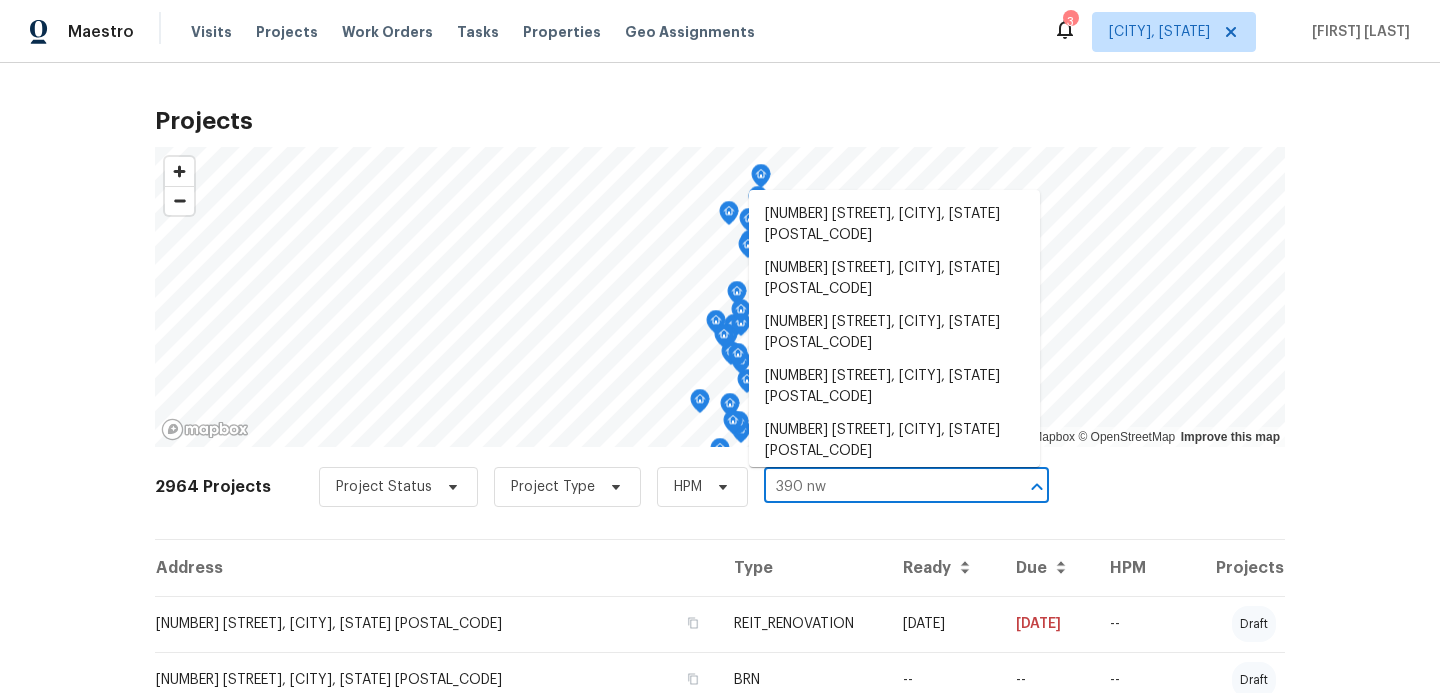 type on "390 nw" 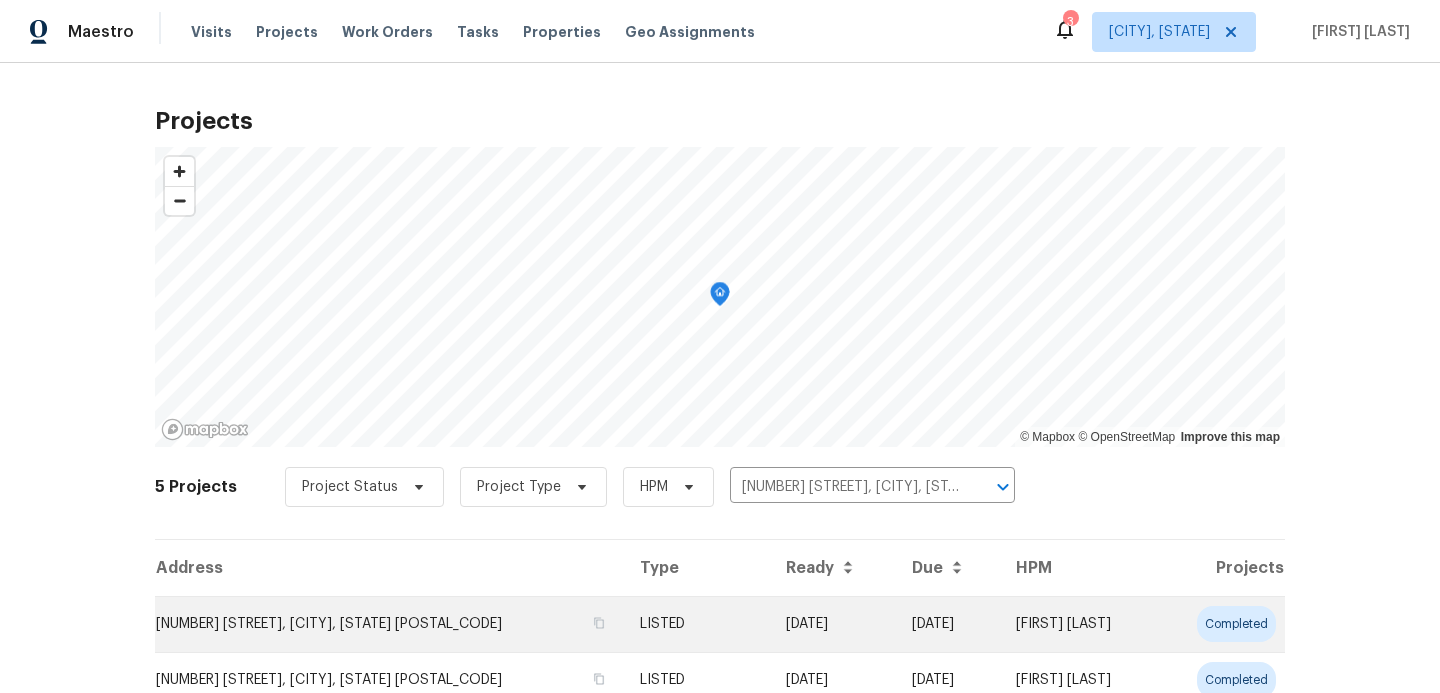 click on "[NUMBER] [STREET], [CITY], [STATE] [POSTAL_CODE]" at bounding box center [389, 624] 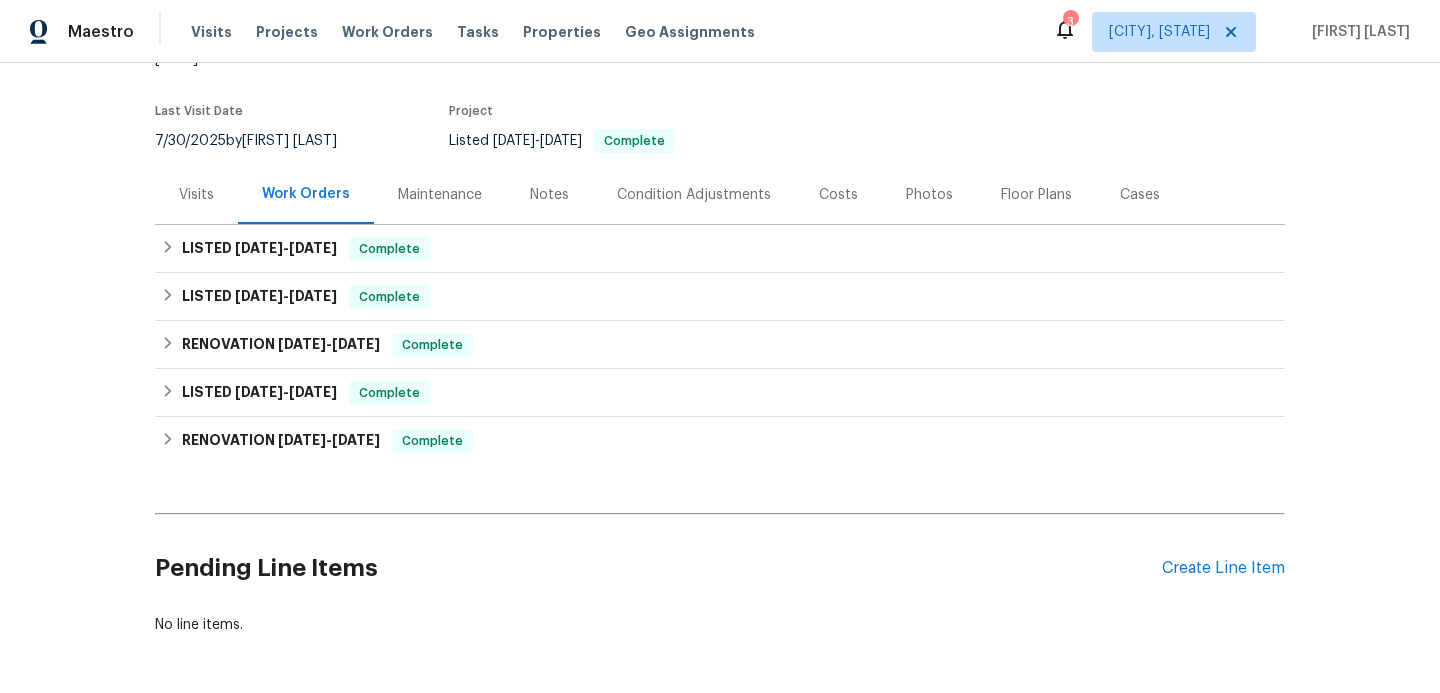 scroll, scrollTop: 216, scrollLeft: 0, axis: vertical 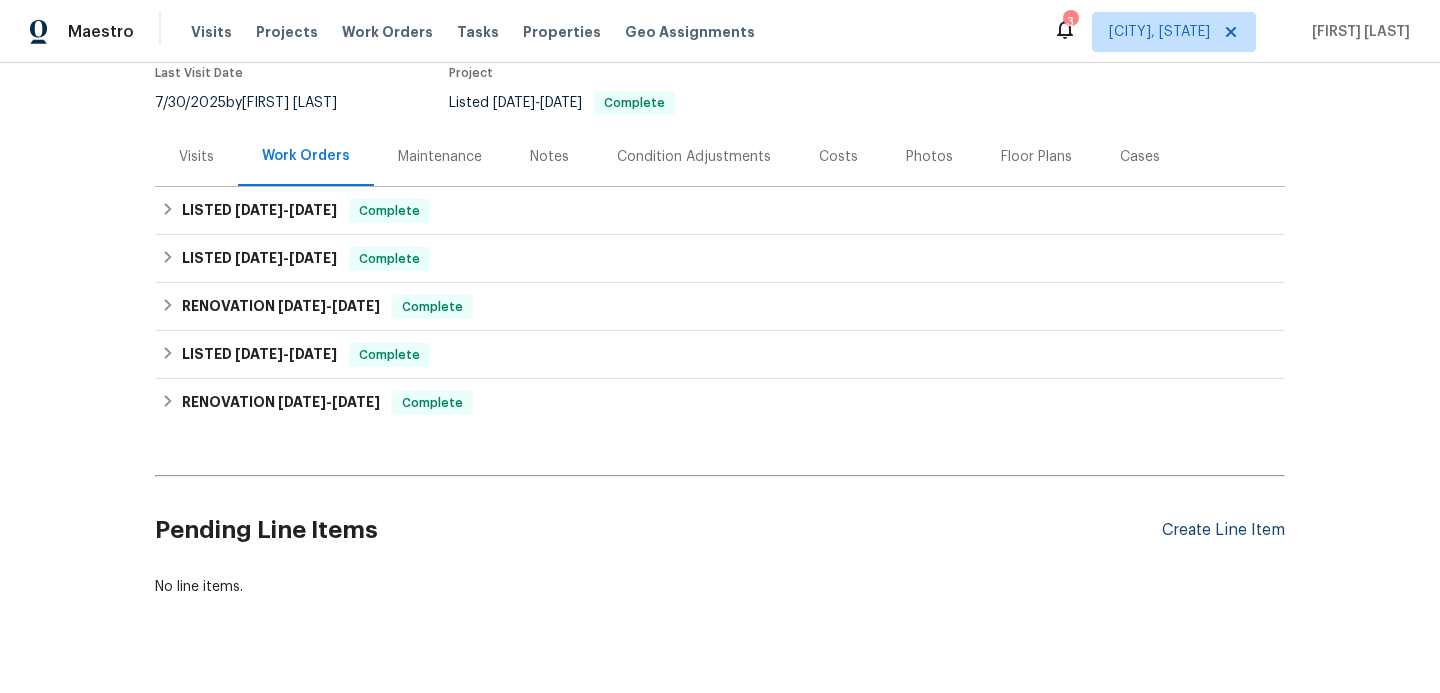 click on "Create Line Item" at bounding box center (1223, 530) 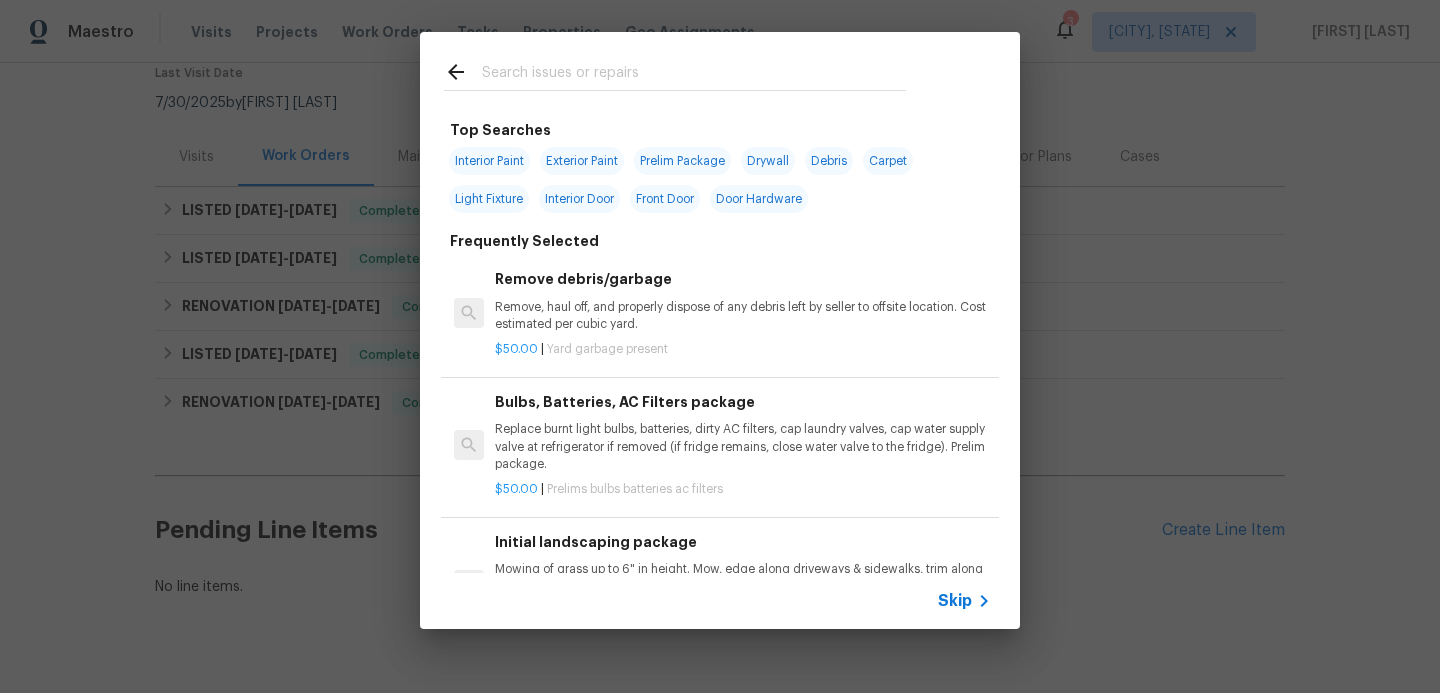 click on "Skip" at bounding box center [955, 601] 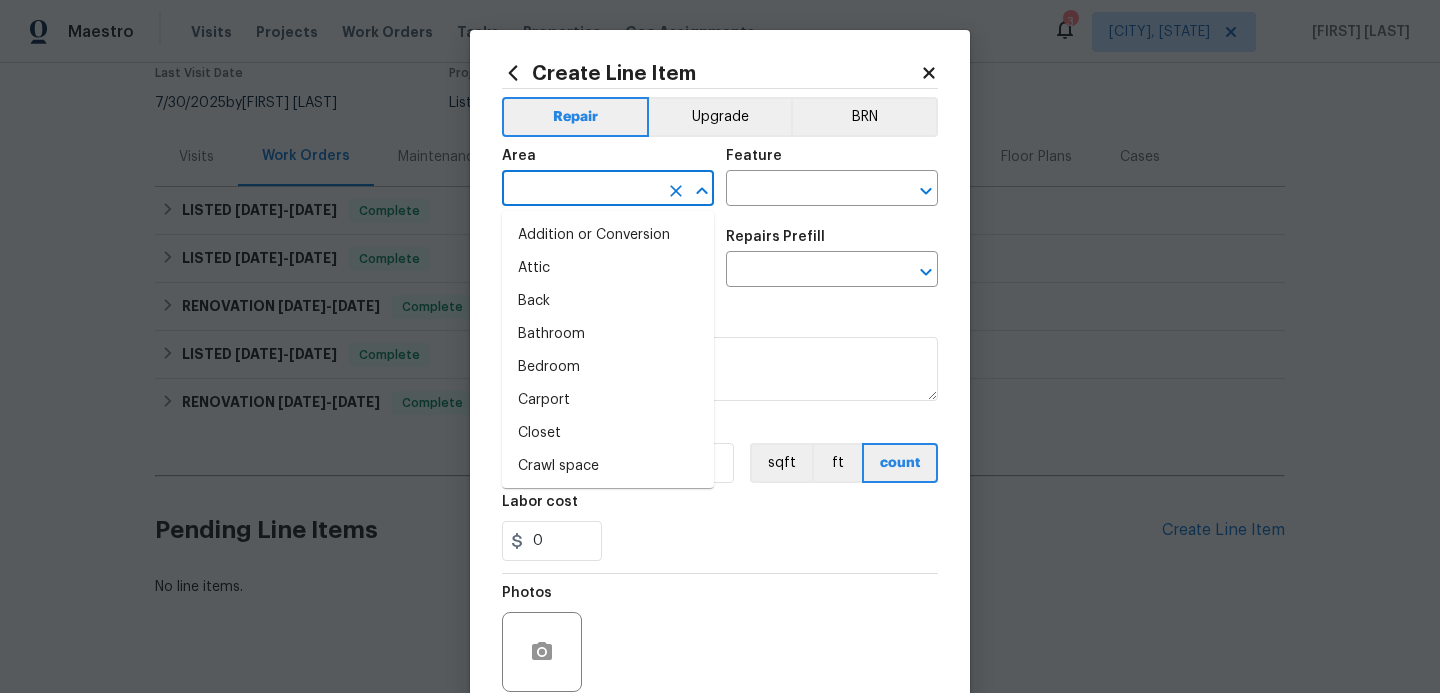 click at bounding box center [580, 190] 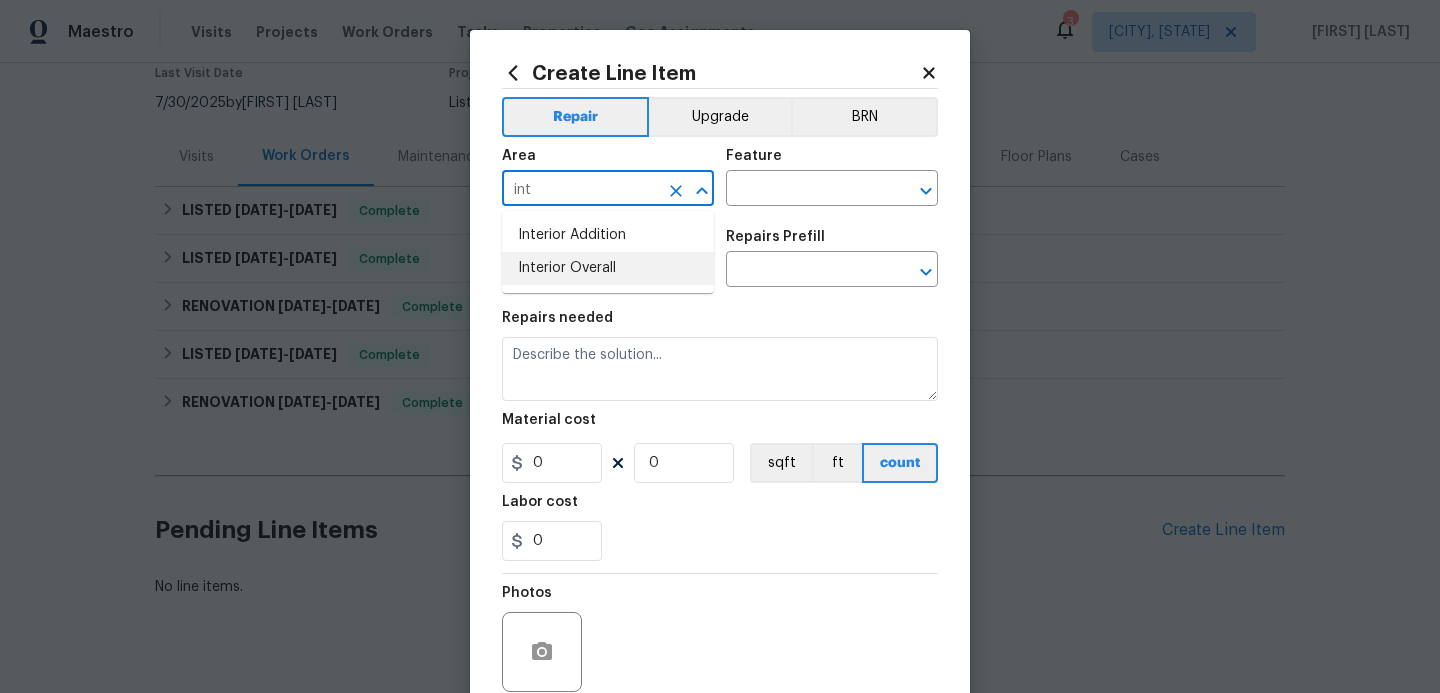 click on "Interior Overall" at bounding box center (608, 268) 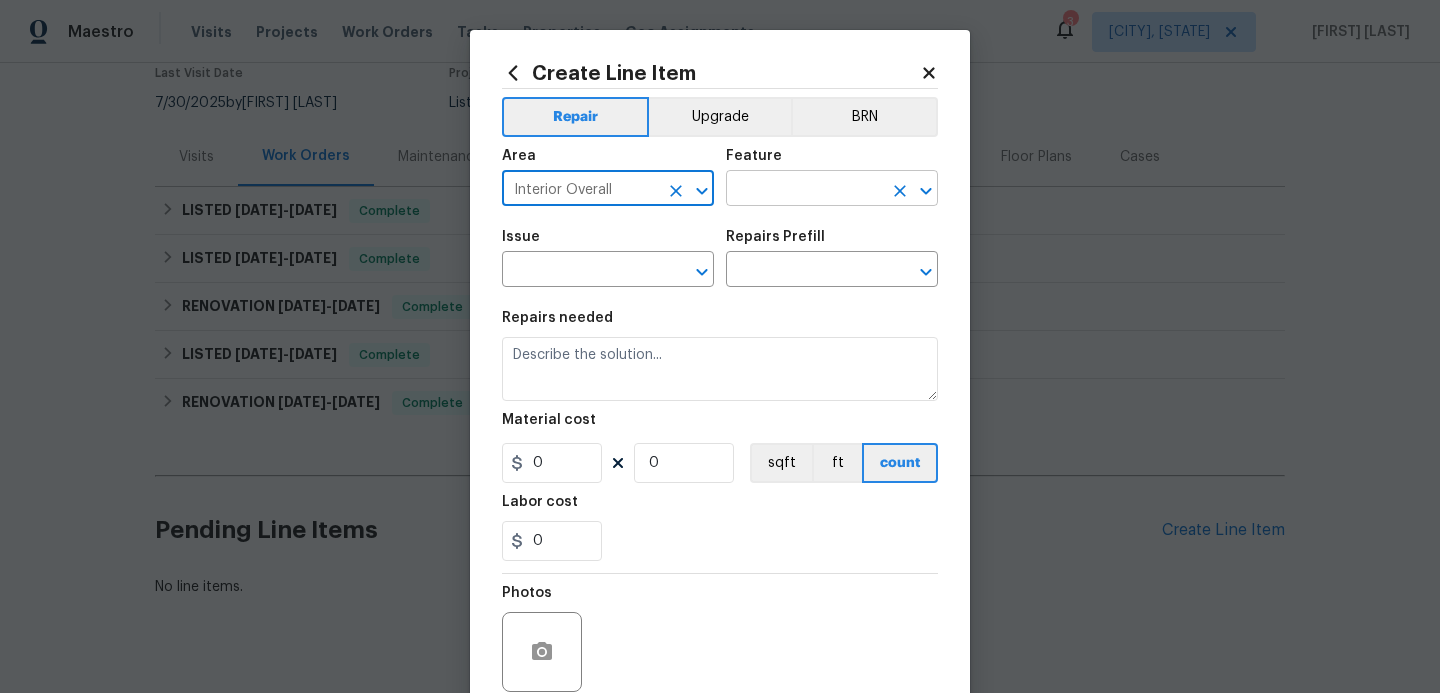 type on "Interior Overall" 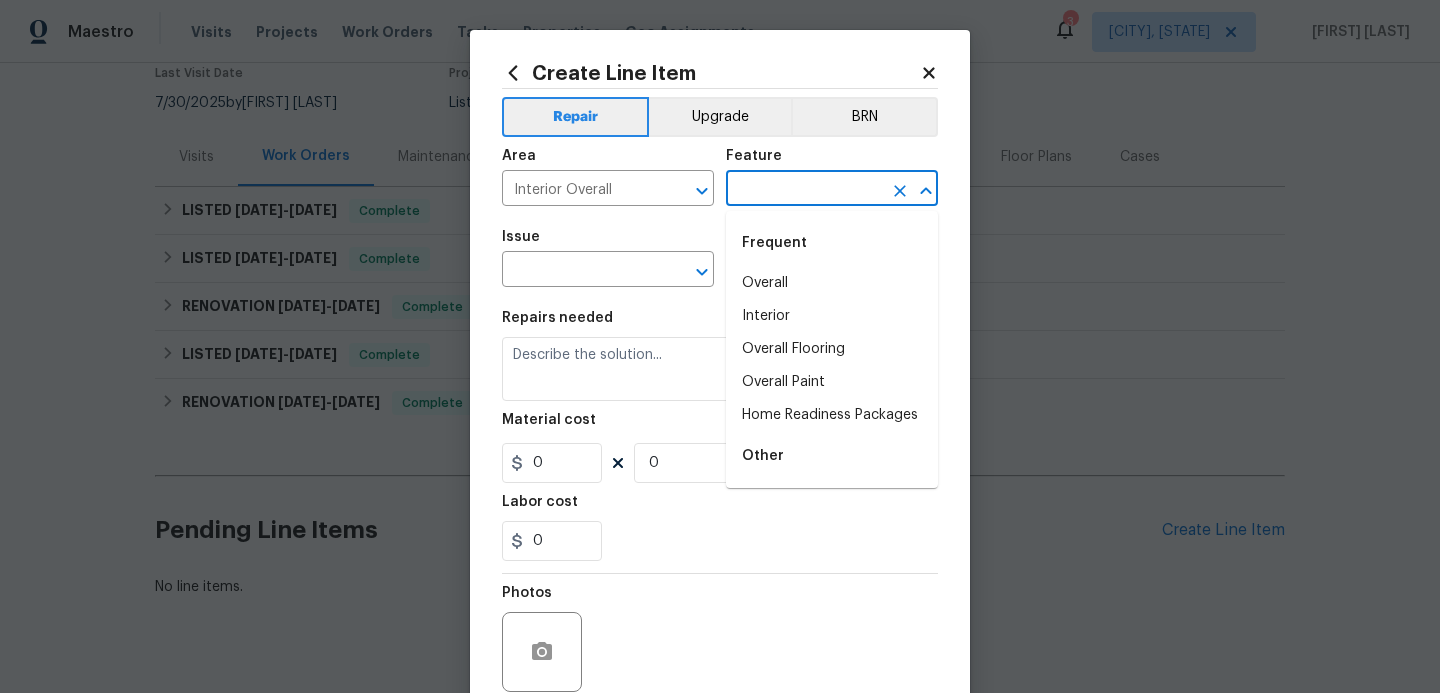 click at bounding box center (804, 190) 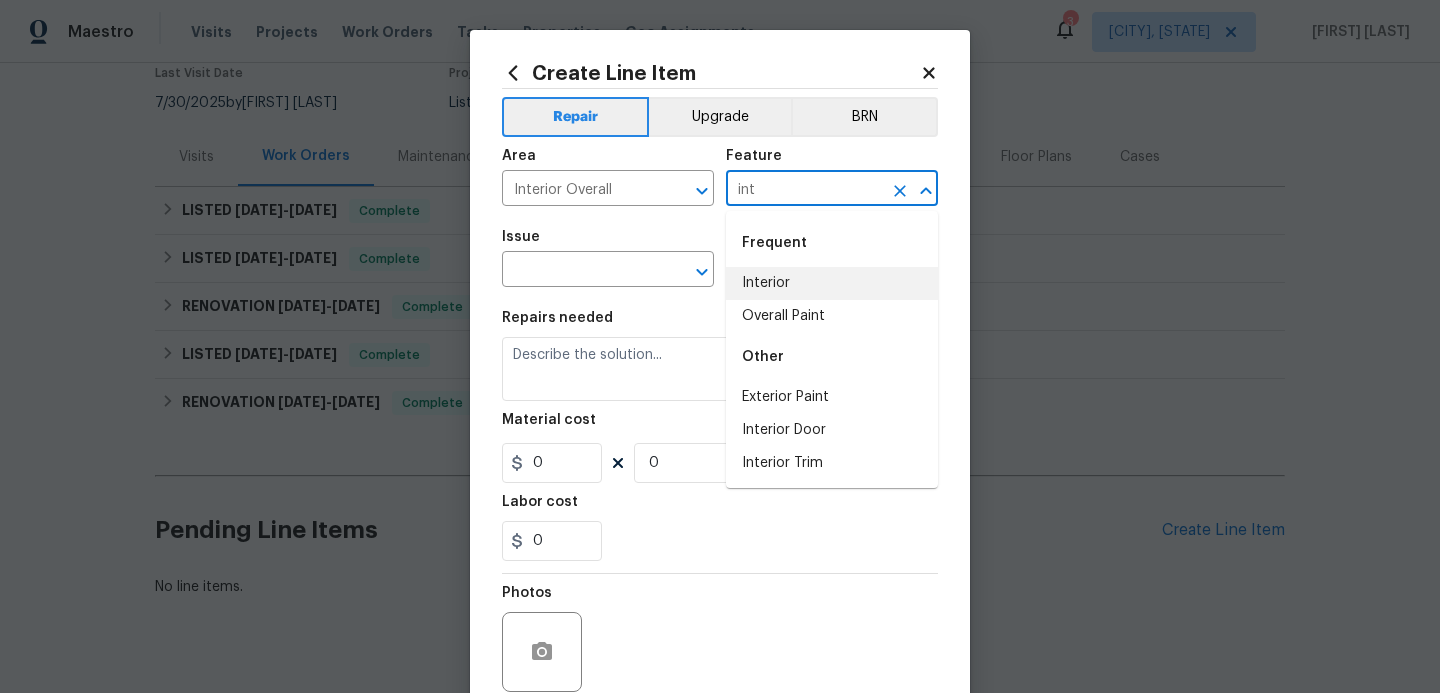 click on "Interior" at bounding box center [832, 283] 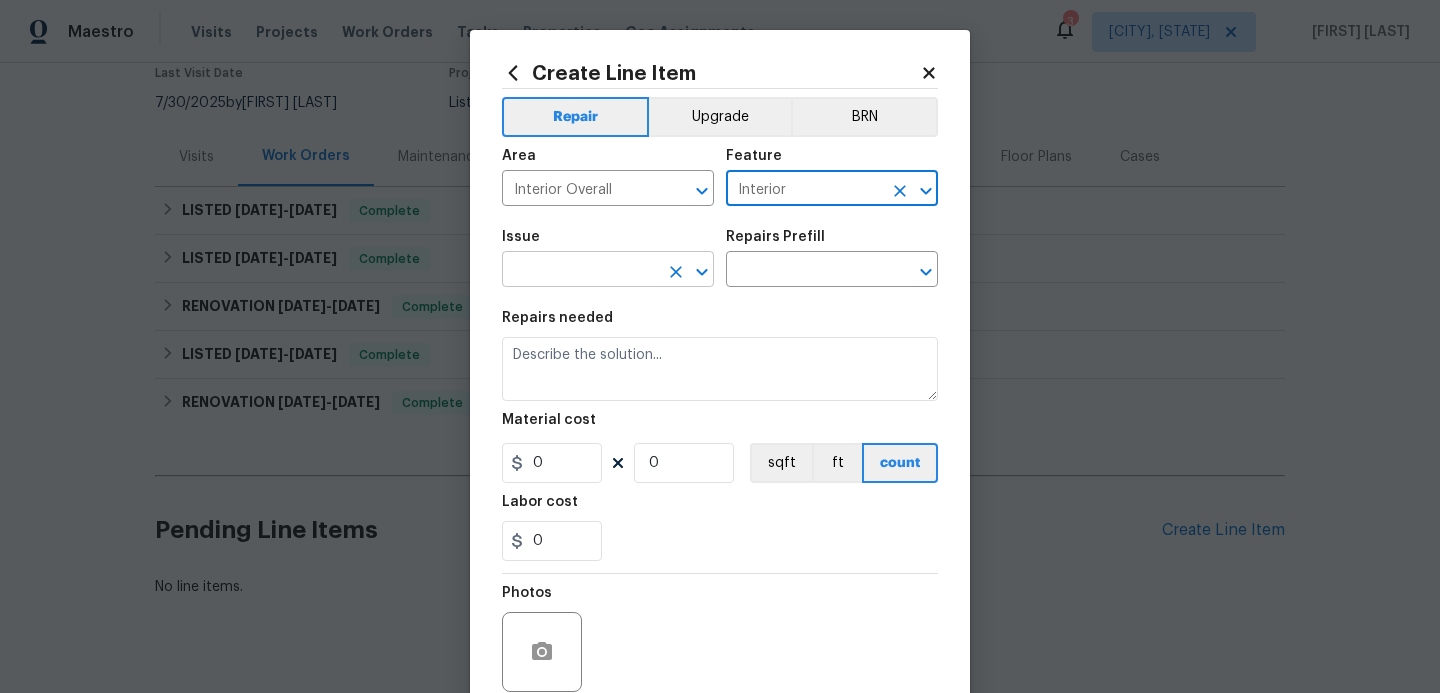 type on "Interior" 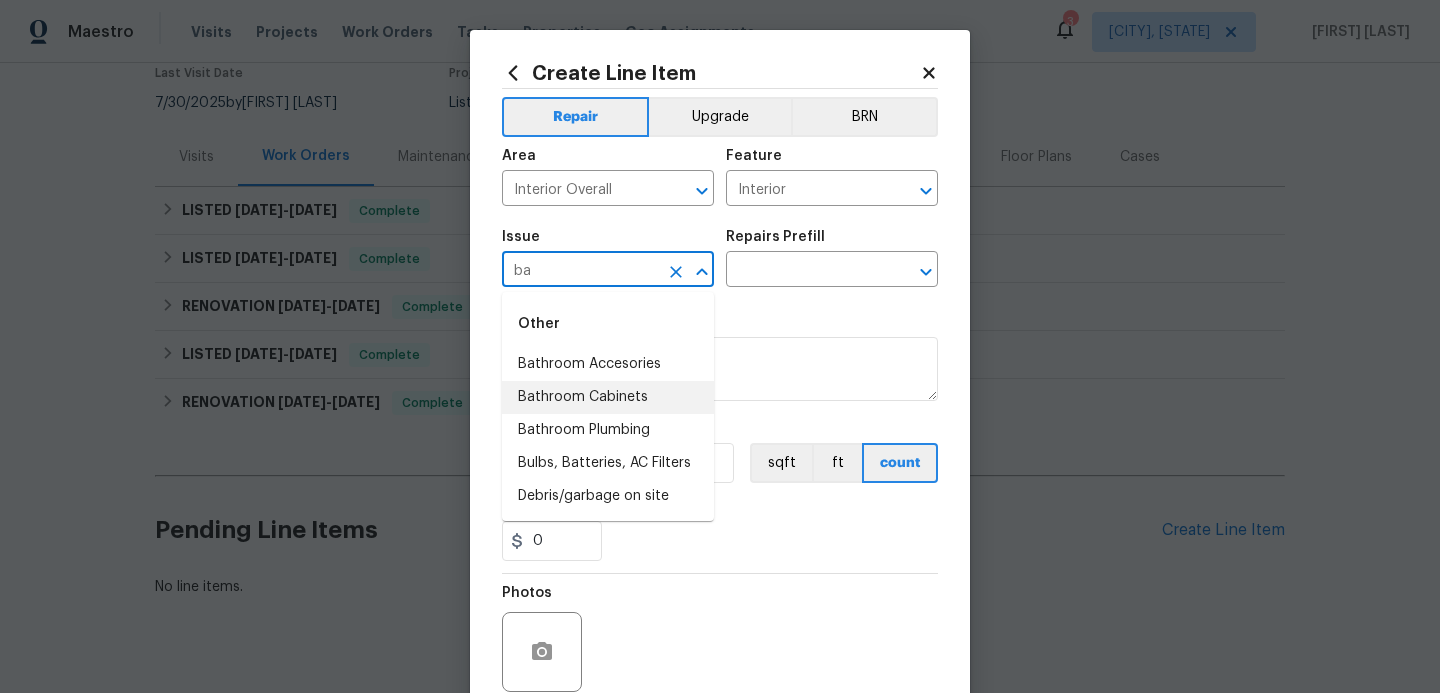 click on "Bathroom Cabinets" at bounding box center [608, 397] 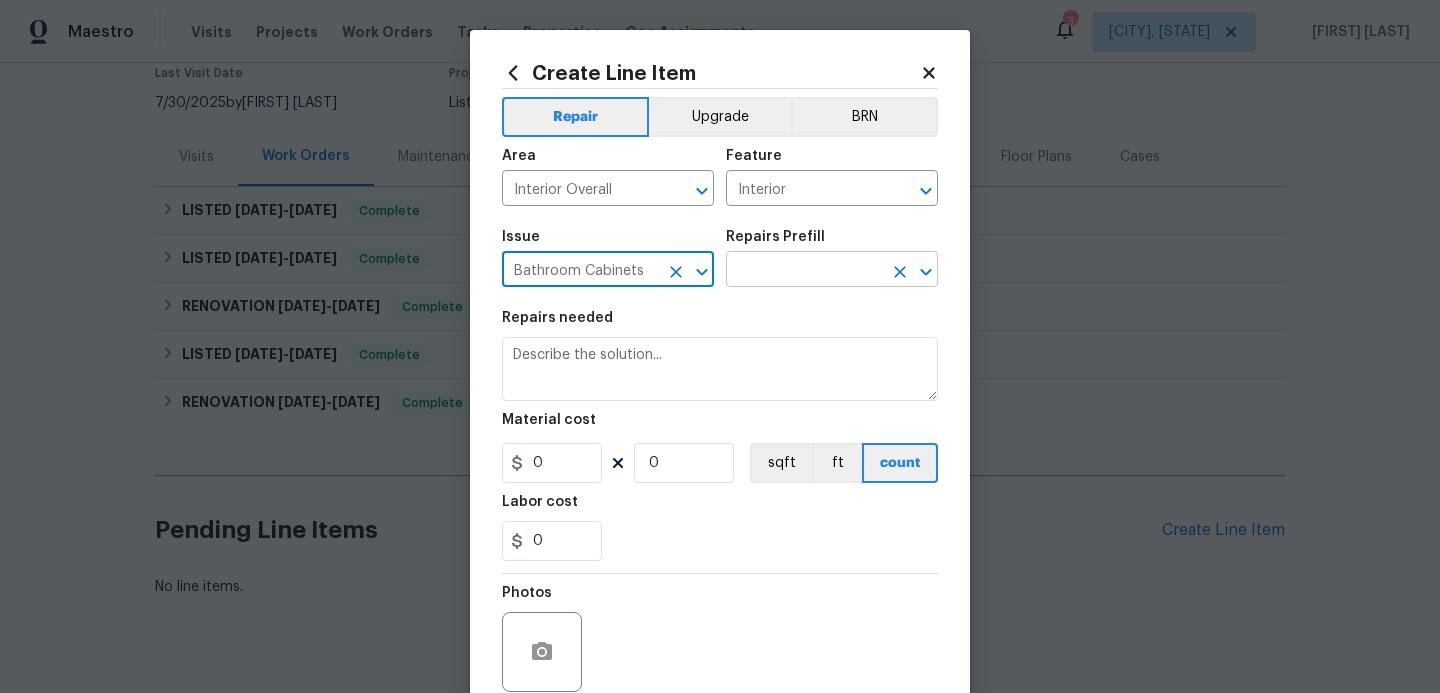 type on "Bathroom Cabinets" 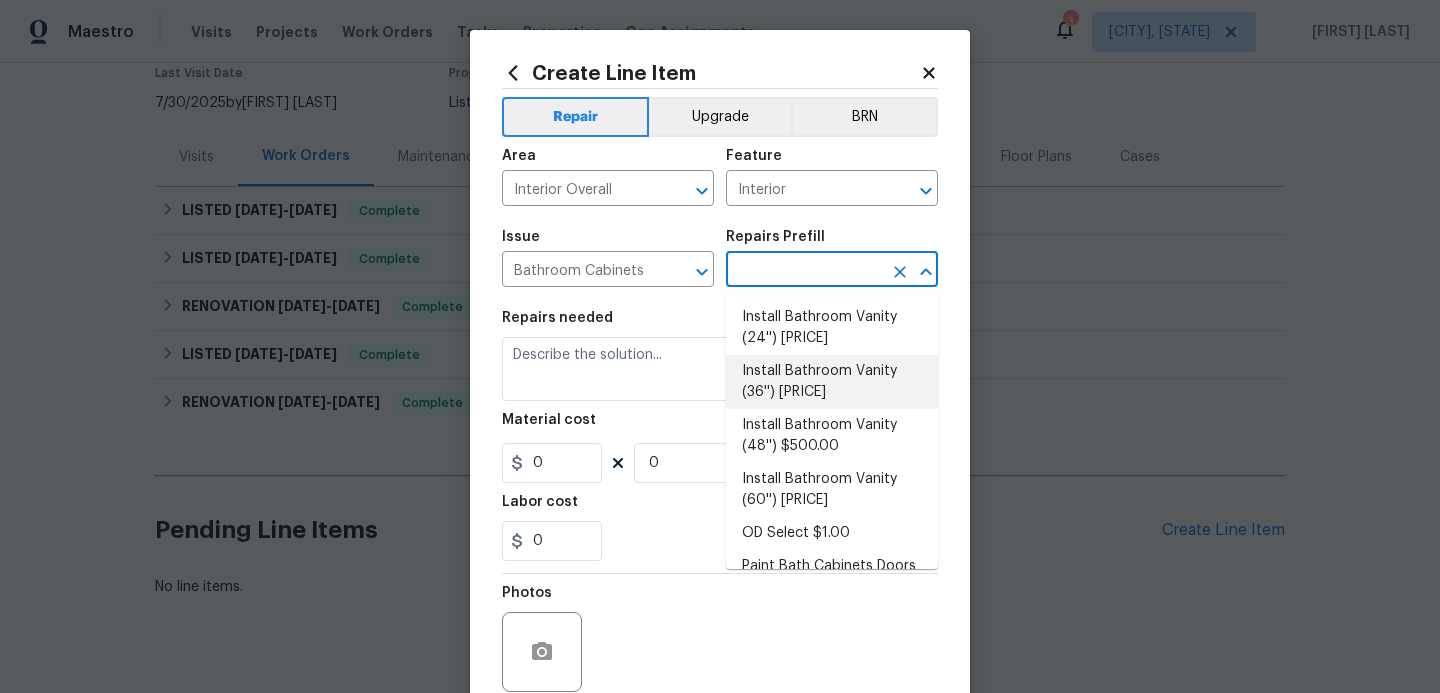 scroll, scrollTop: 36, scrollLeft: 0, axis: vertical 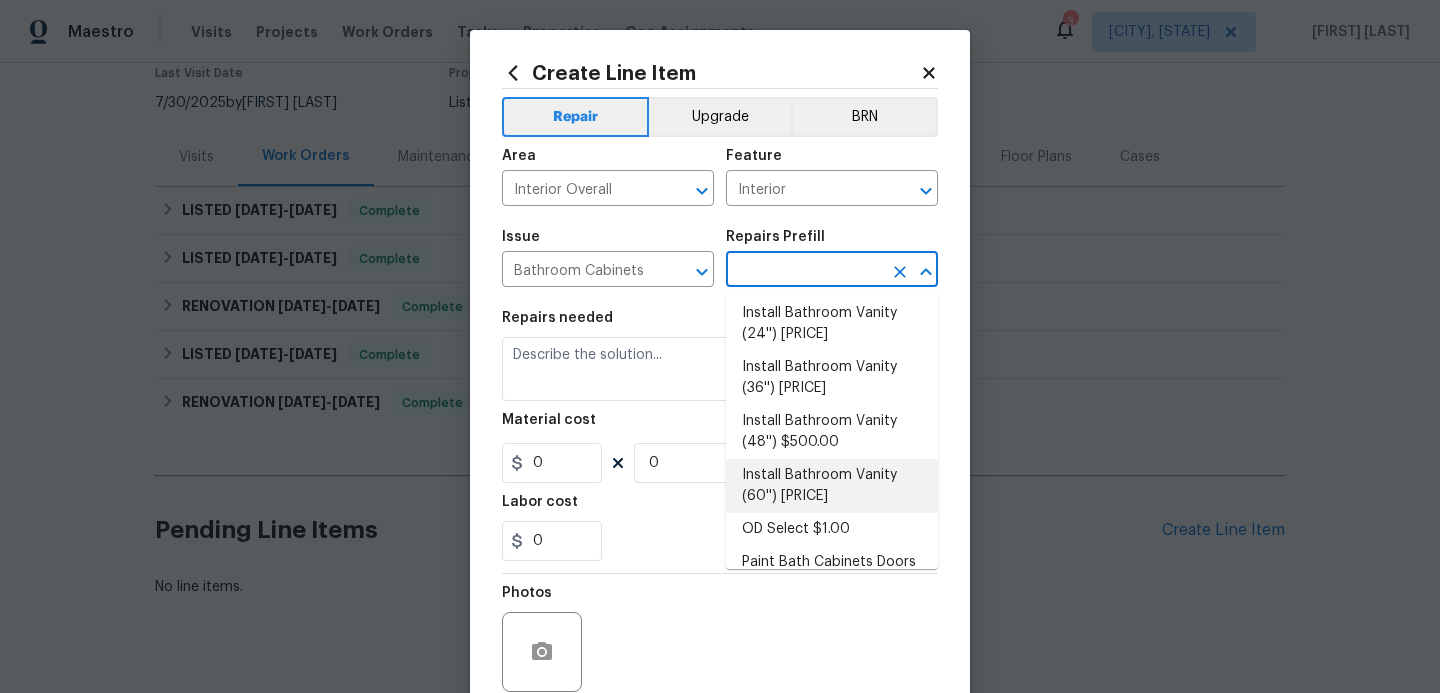click on "Install Bathroom Vanity (60'') [PRICE]" at bounding box center (832, 486) 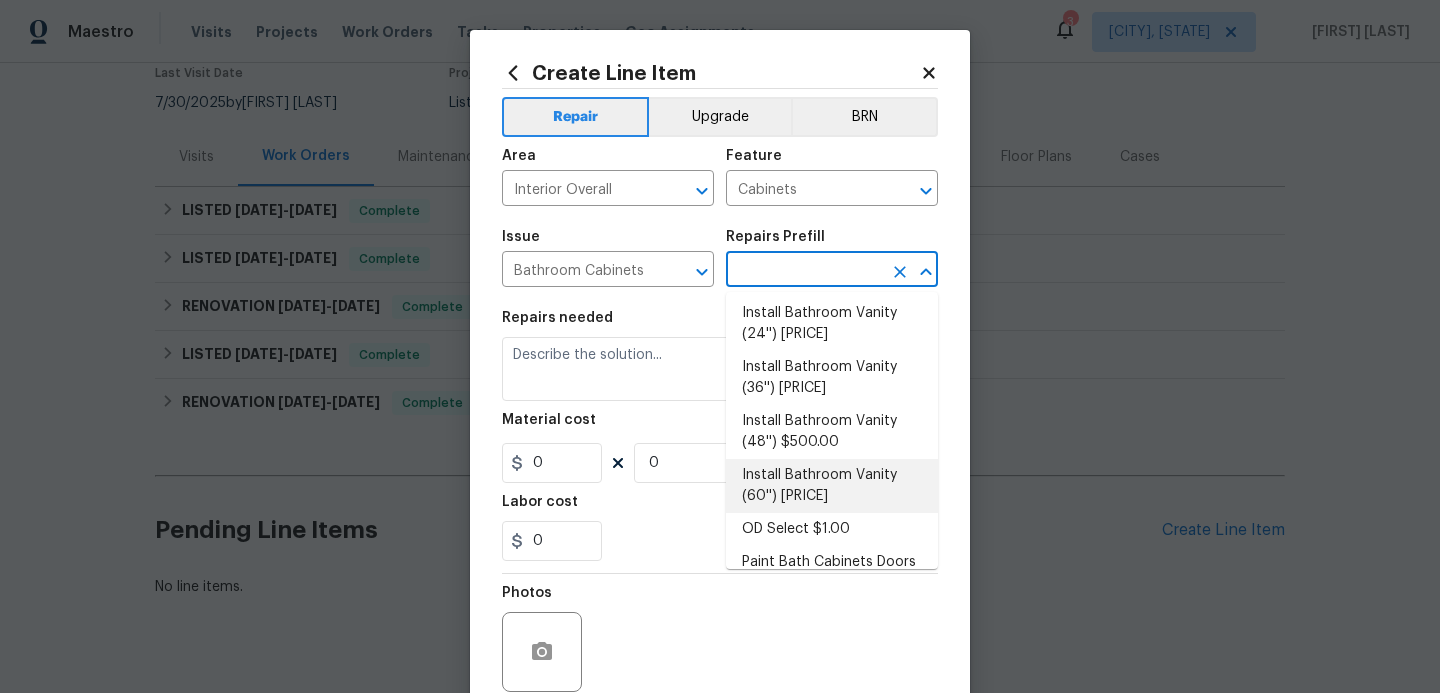 type on "Install Bathroom Vanity (60'') [PRICE]" 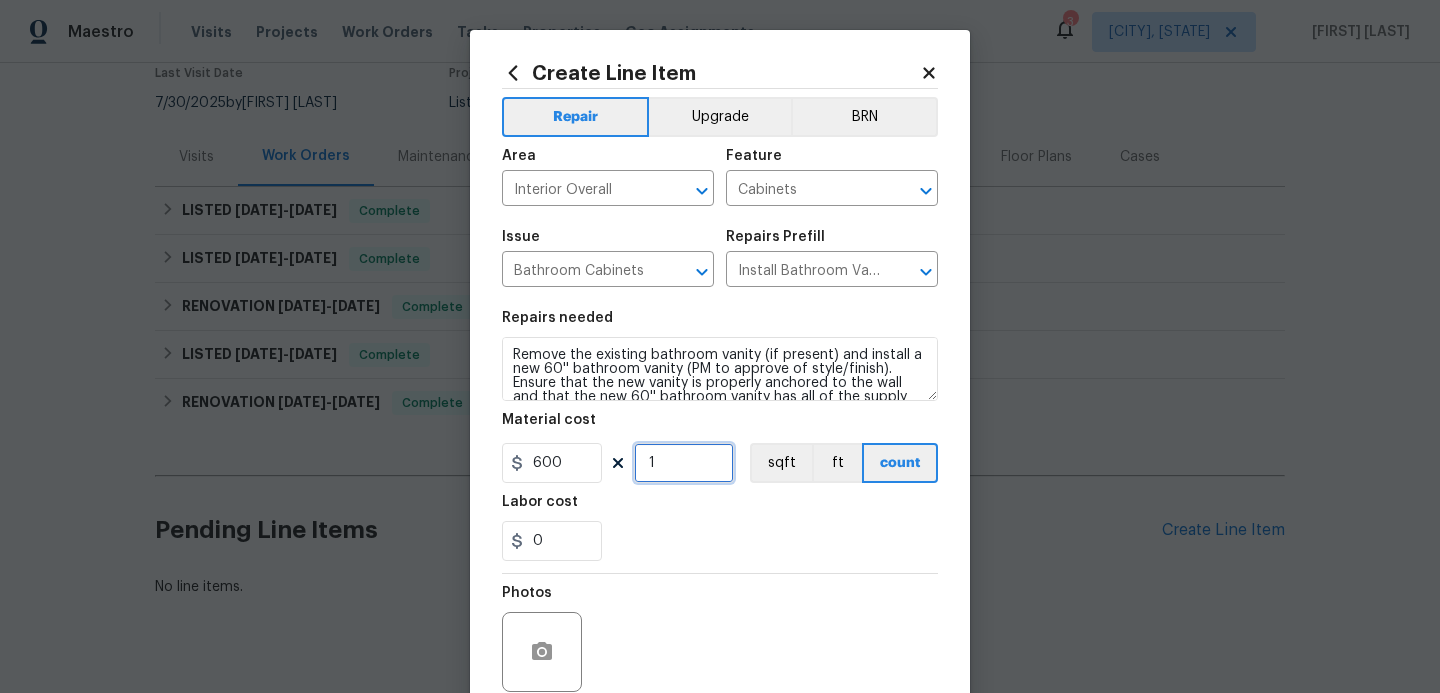click on "1" at bounding box center (684, 463) 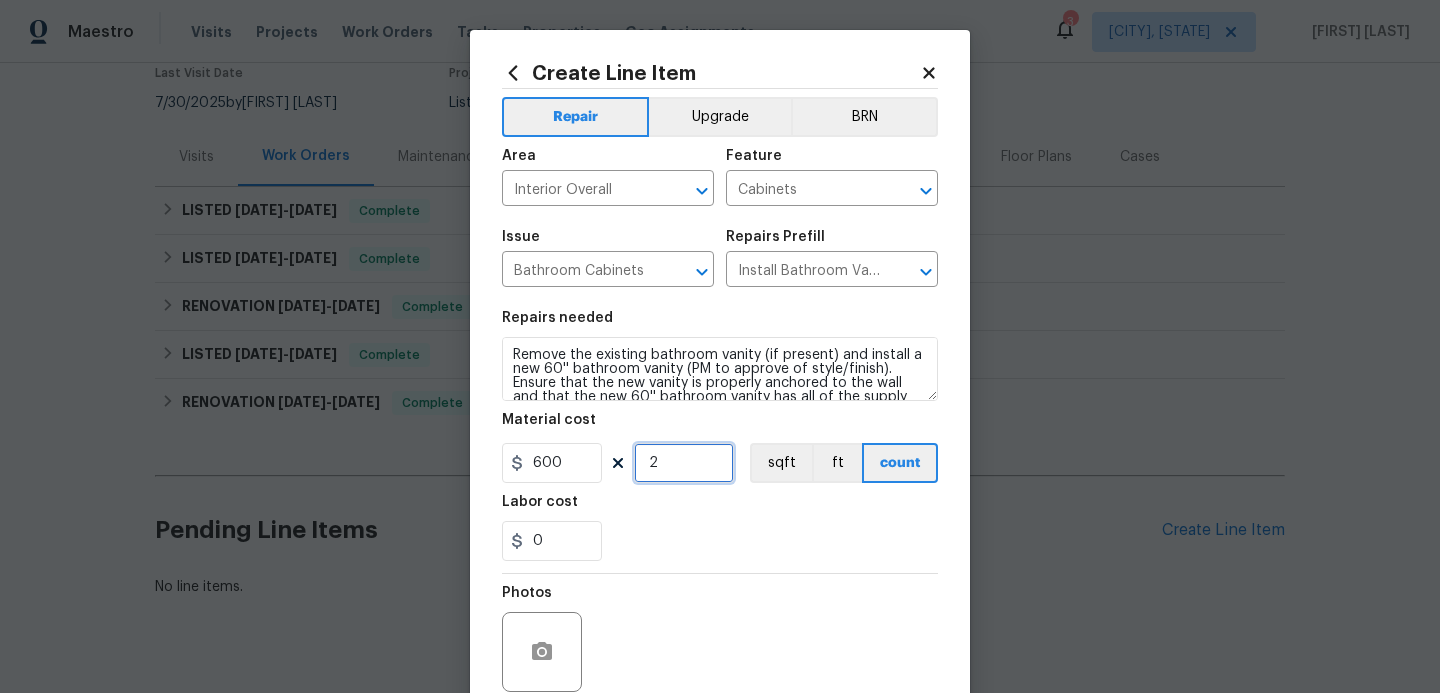 scroll, scrollTop: 42, scrollLeft: 0, axis: vertical 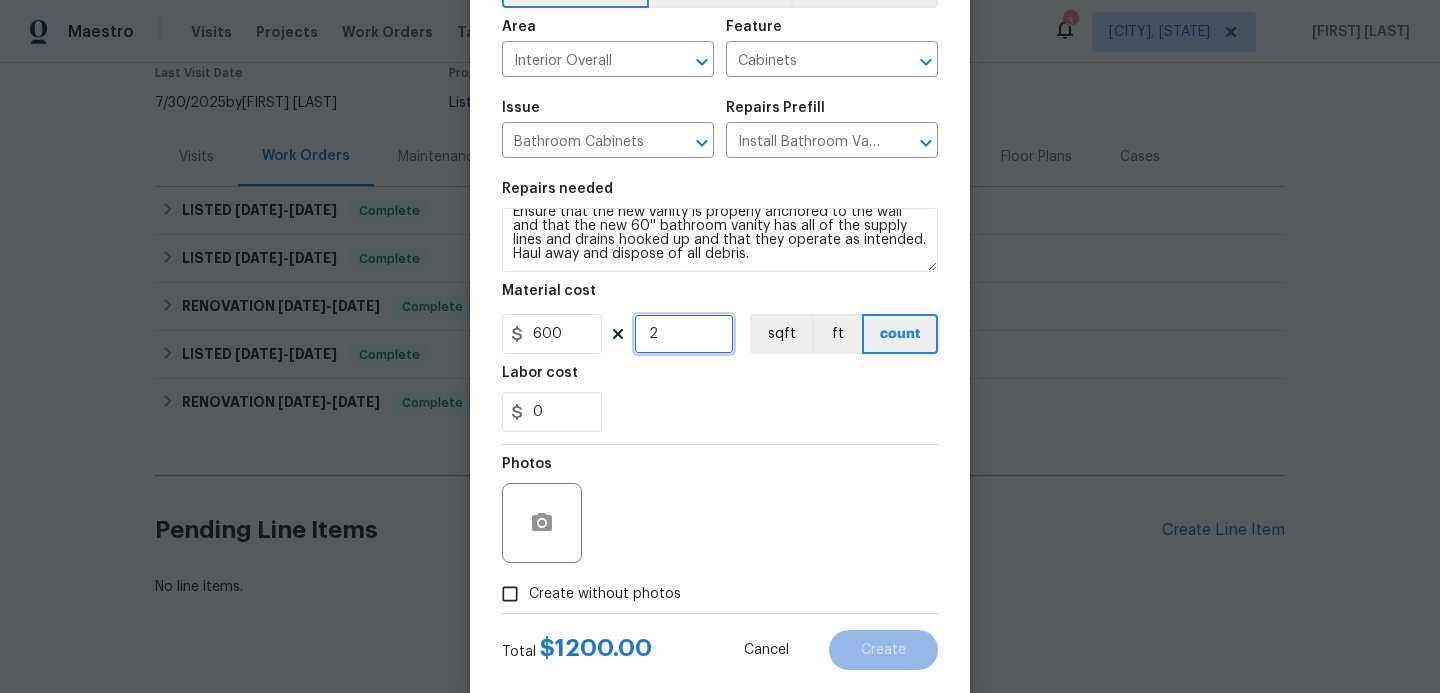 type on "2" 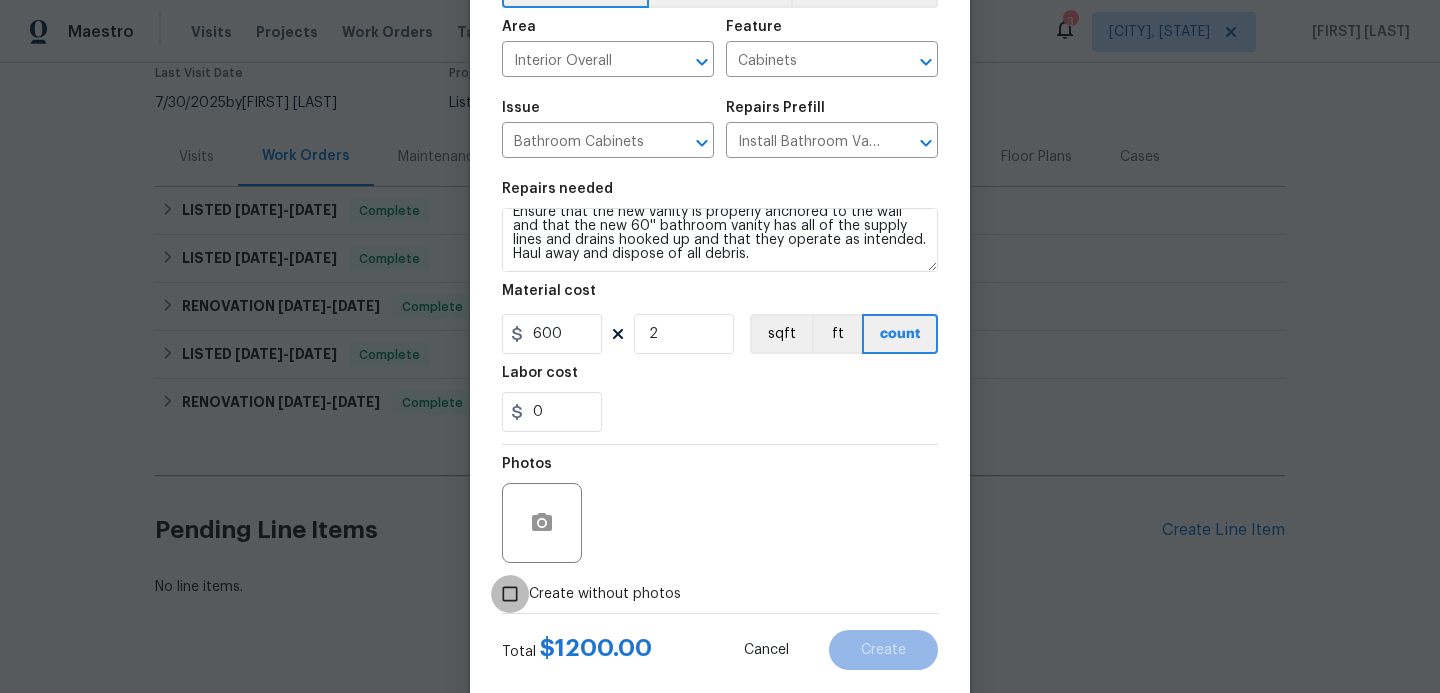 click on "Create without photos" at bounding box center (510, 594) 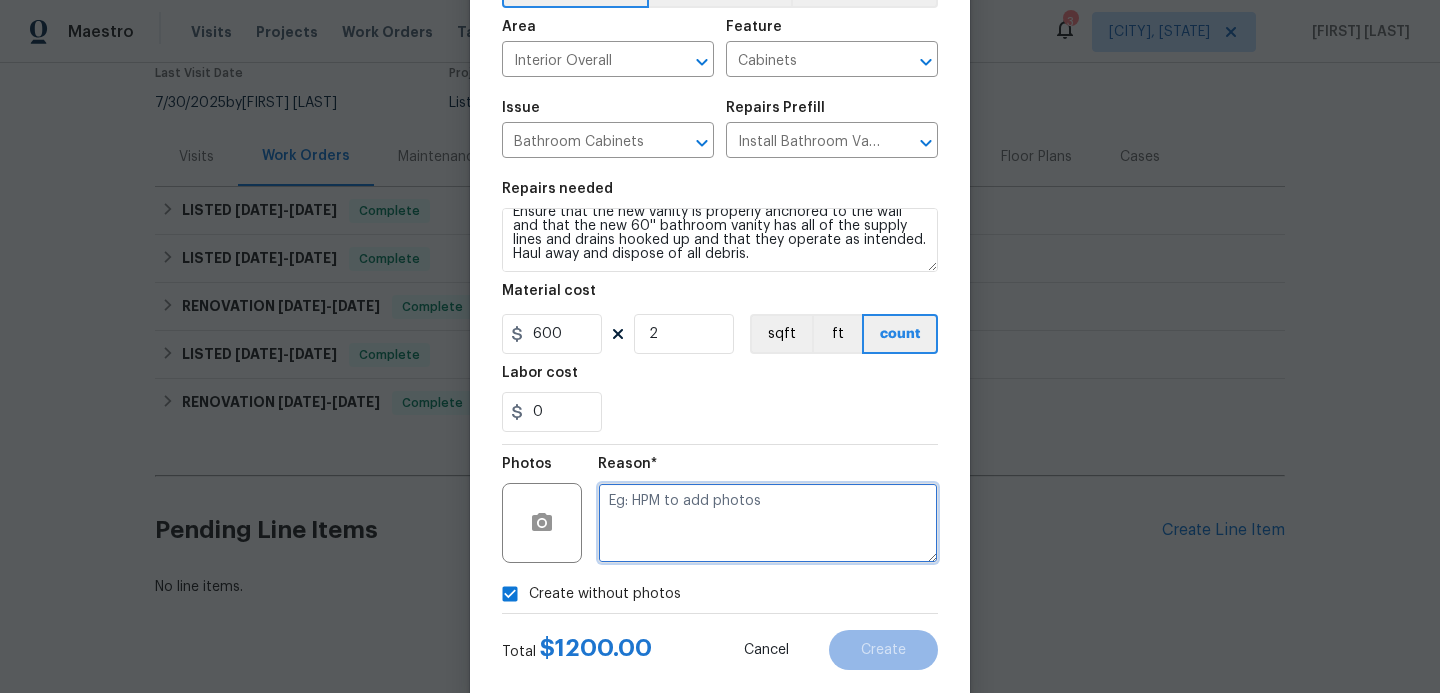 click at bounding box center [768, 523] 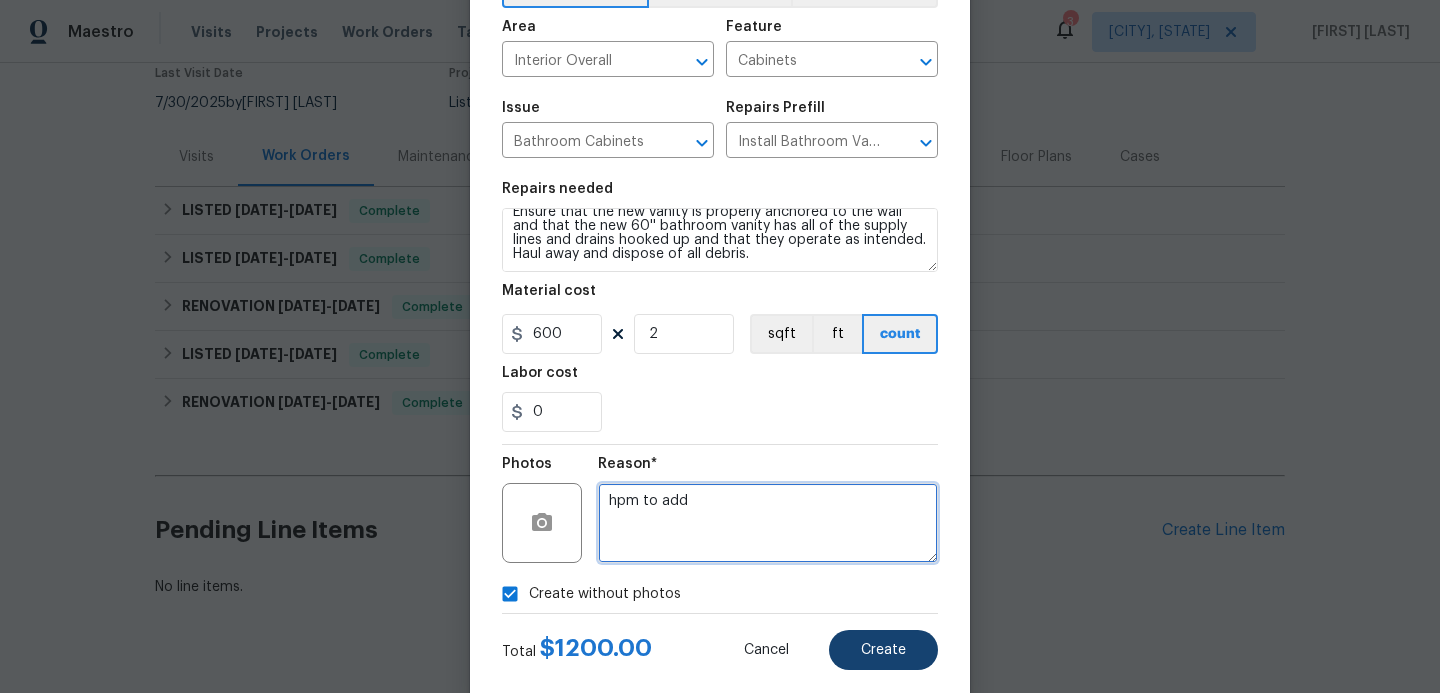 type on "hpm to add" 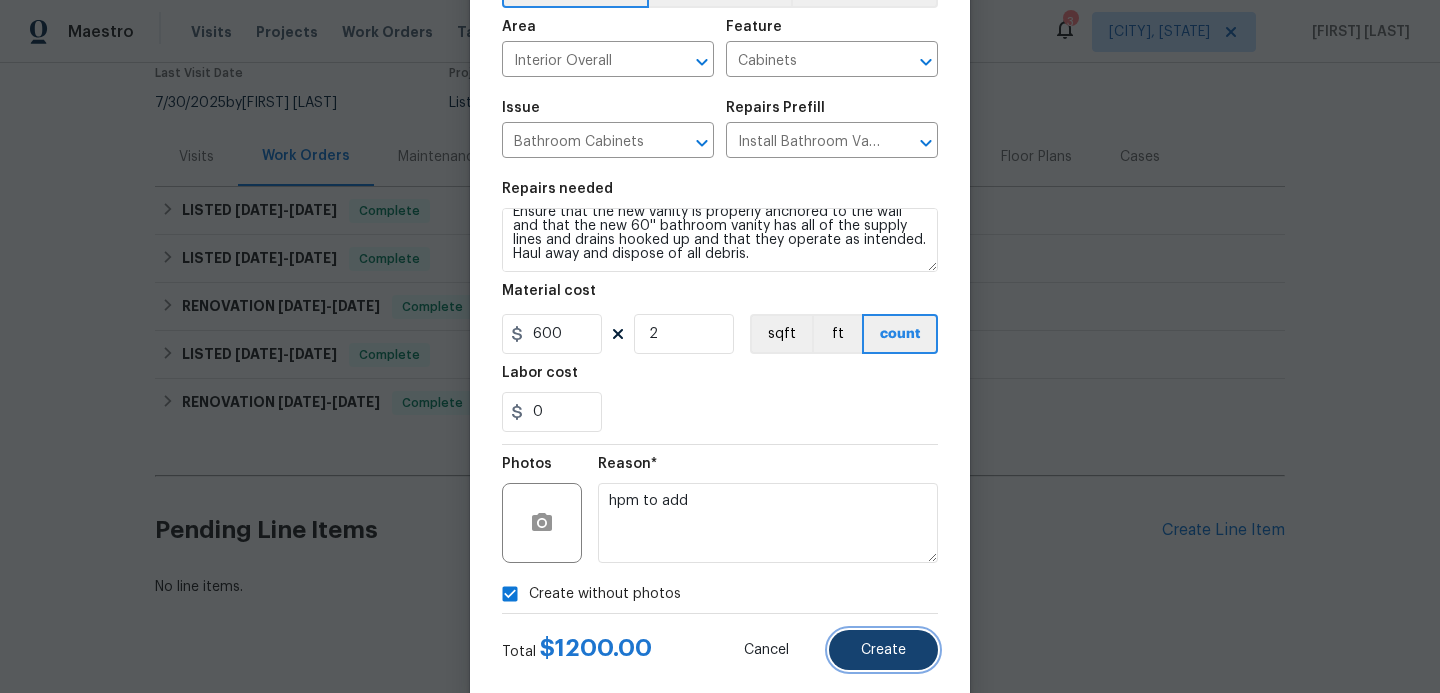 click on "Create" at bounding box center [883, 650] 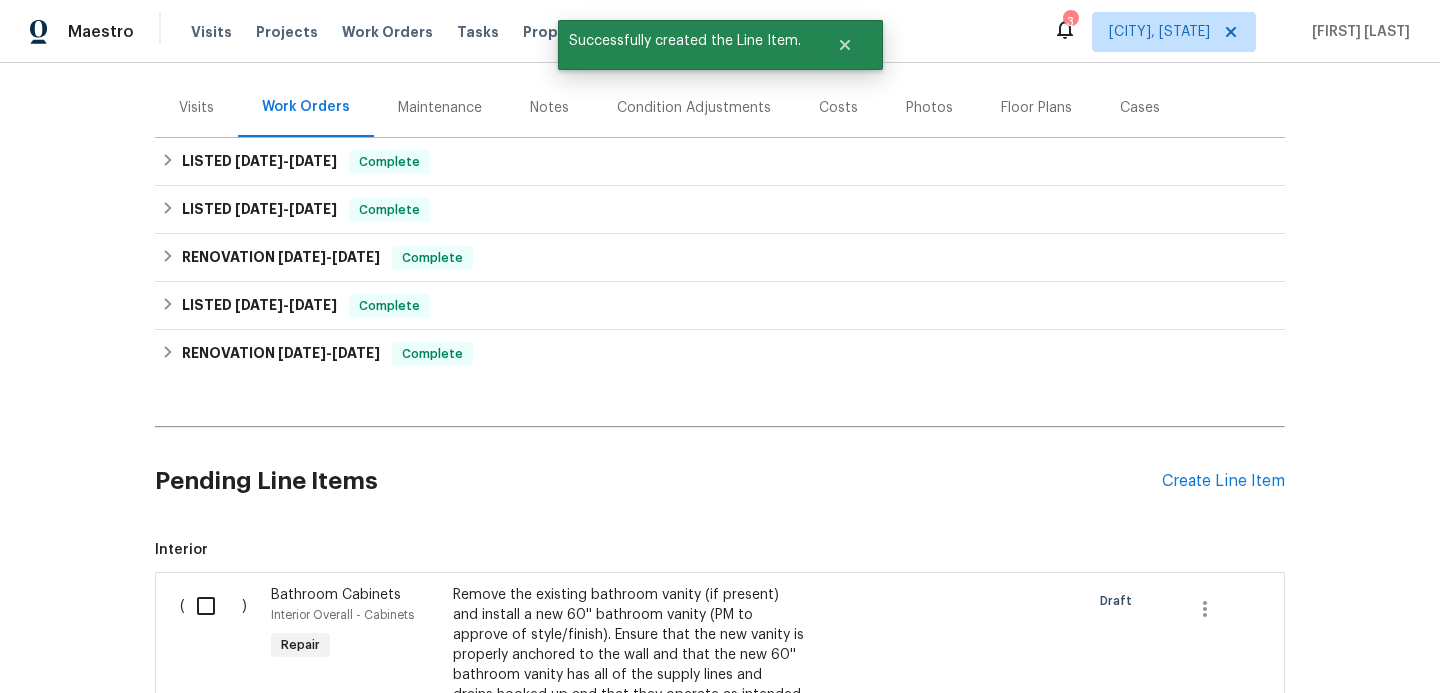 scroll, scrollTop: 275, scrollLeft: 0, axis: vertical 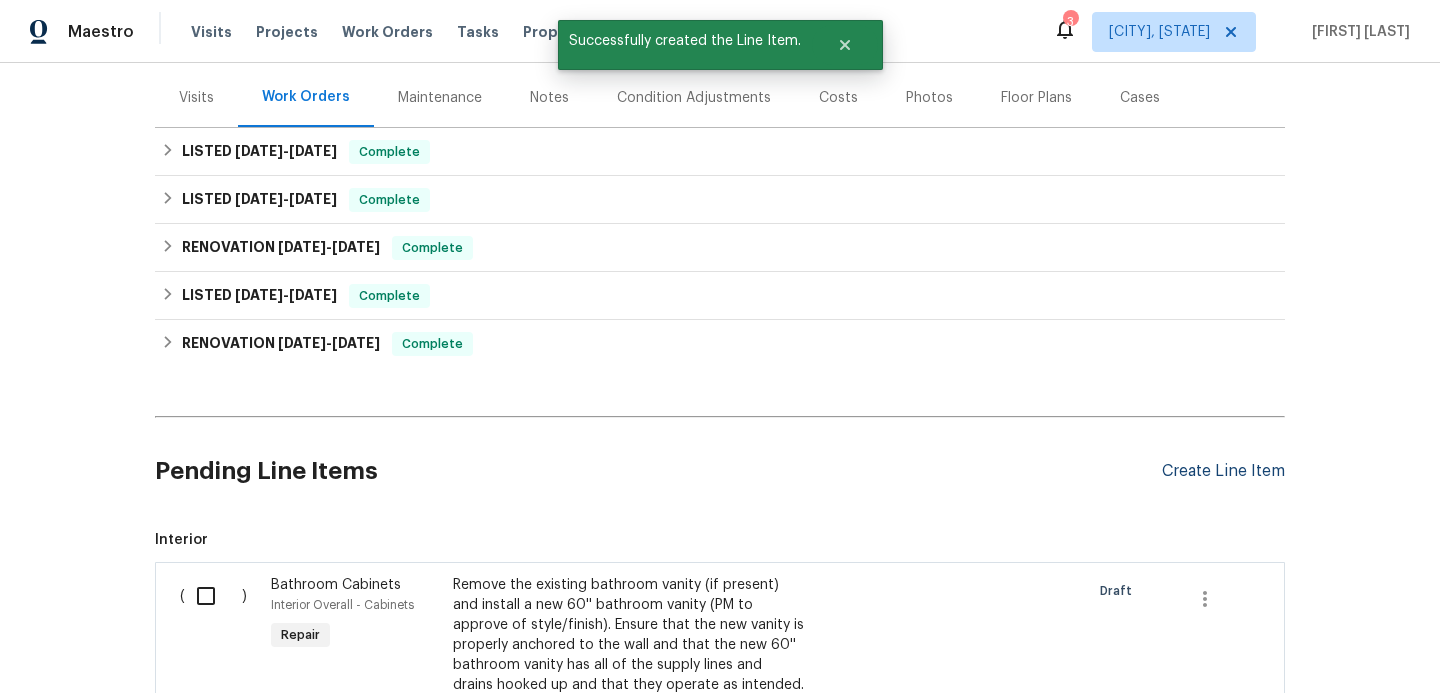 click on "Create Line Item" at bounding box center [1223, 471] 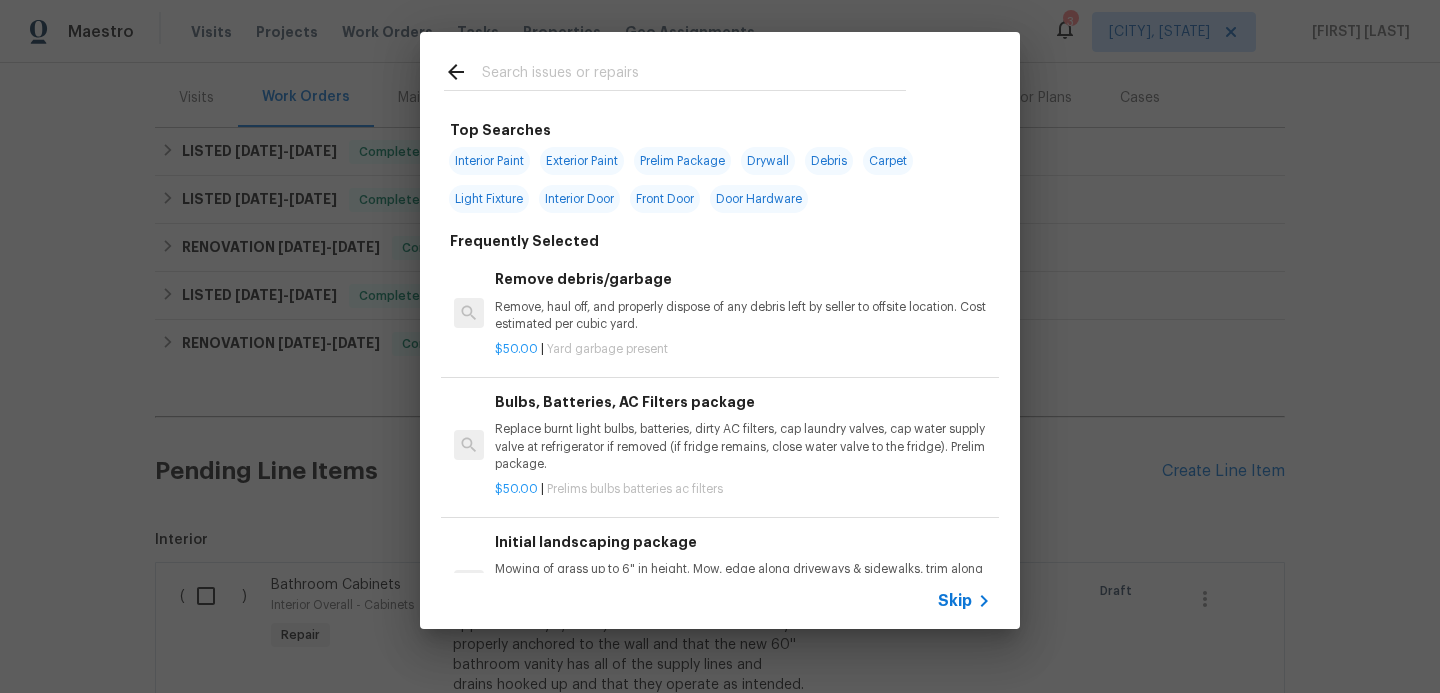 click on "Skip" at bounding box center (967, 601) 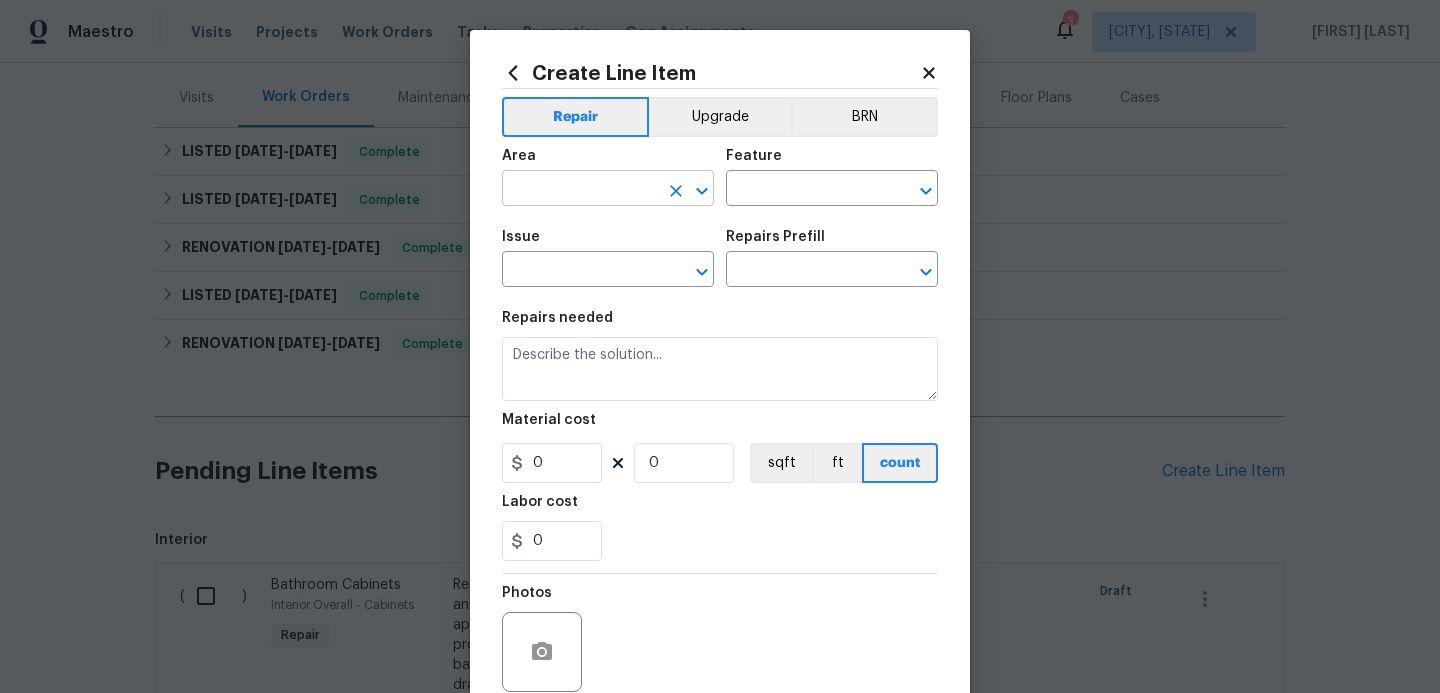 click at bounding box center [580, 190] 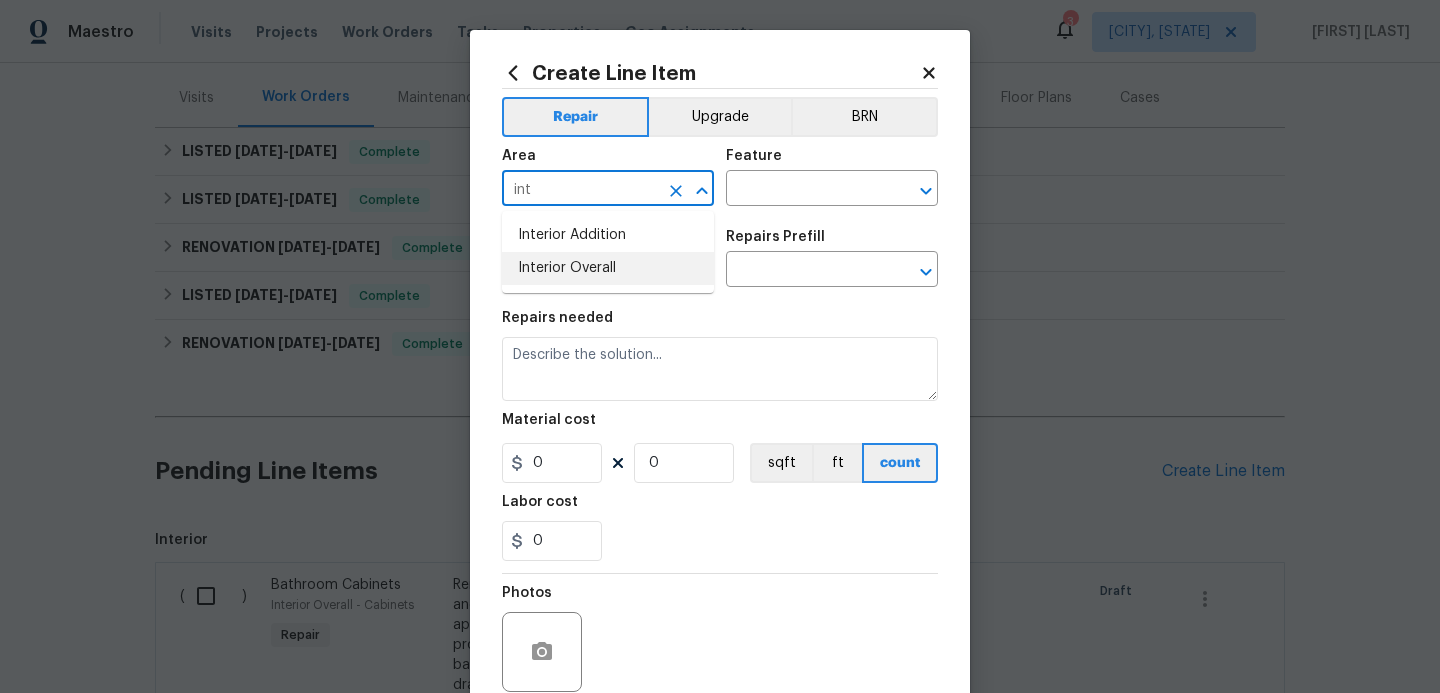 click on "Interior Overall" at bounding box center (608, 268) 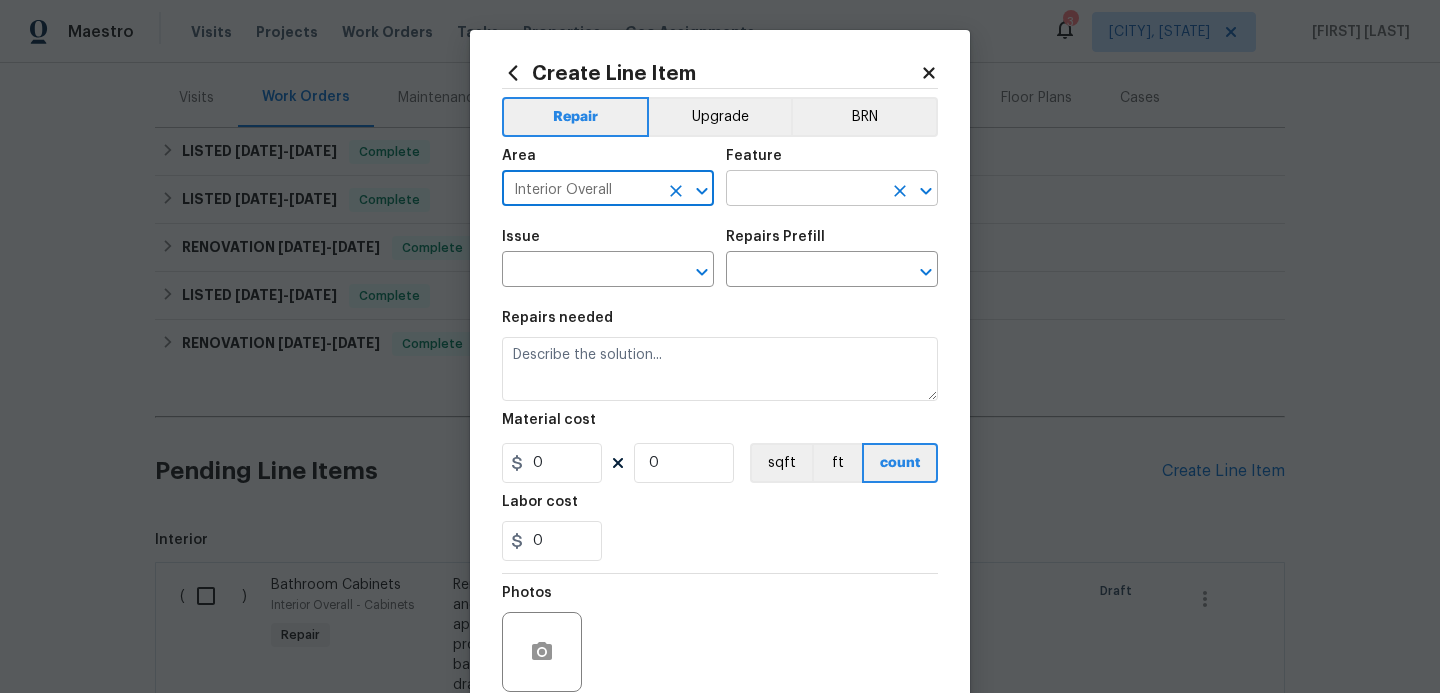 type on "Interior Overall" 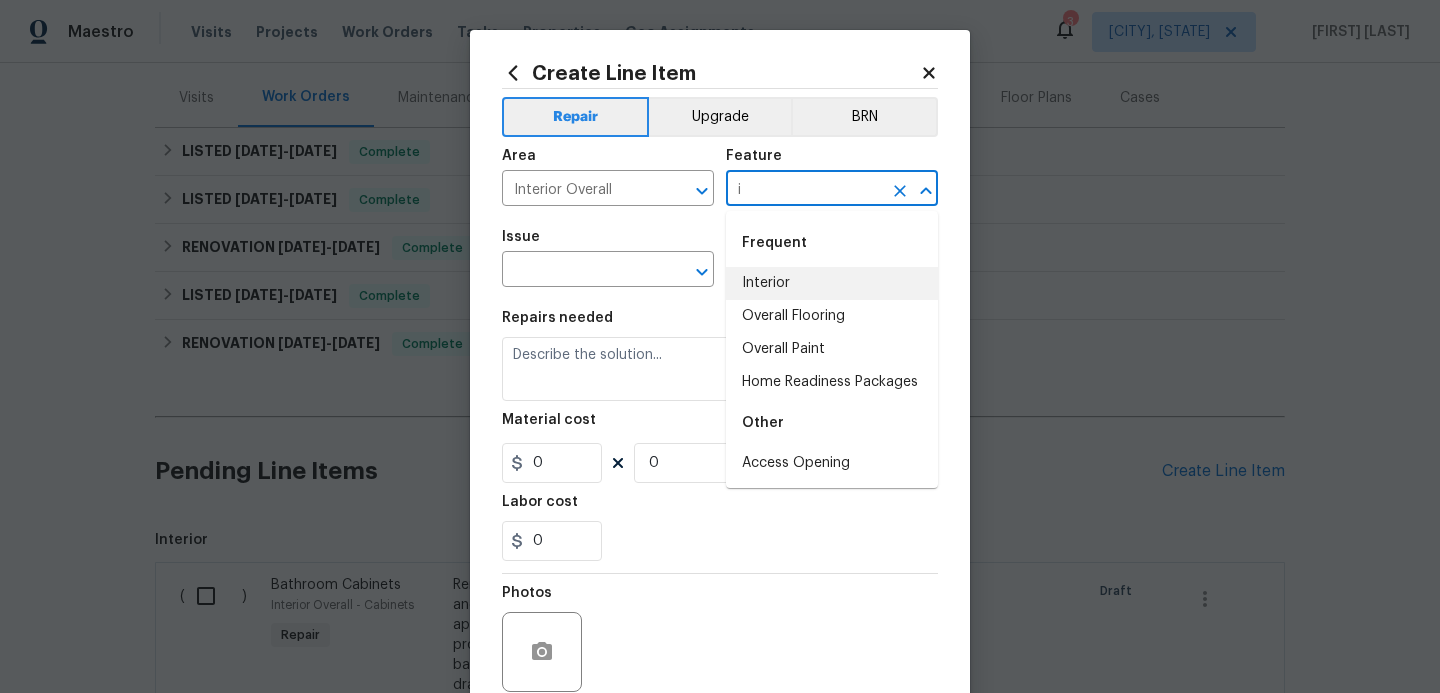 click on "Interior" at bounding box center [832, 283] 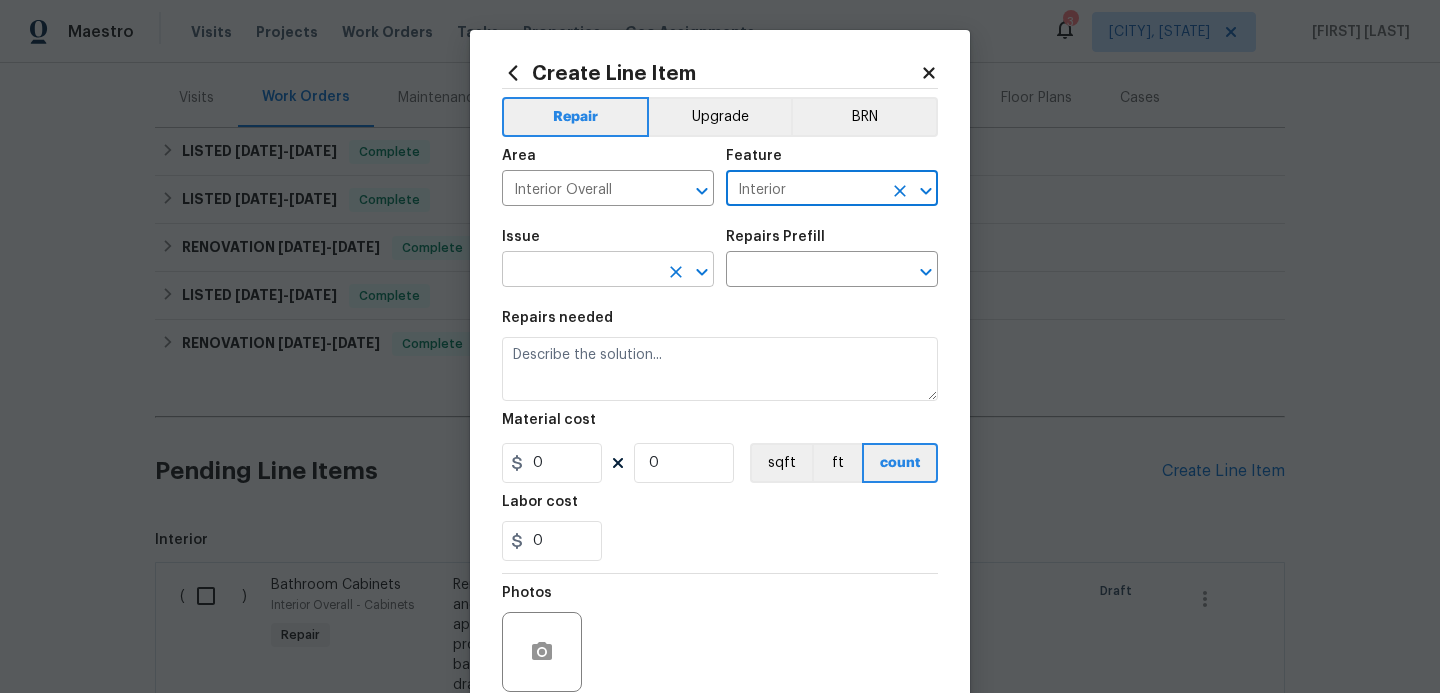 type on "Interior" 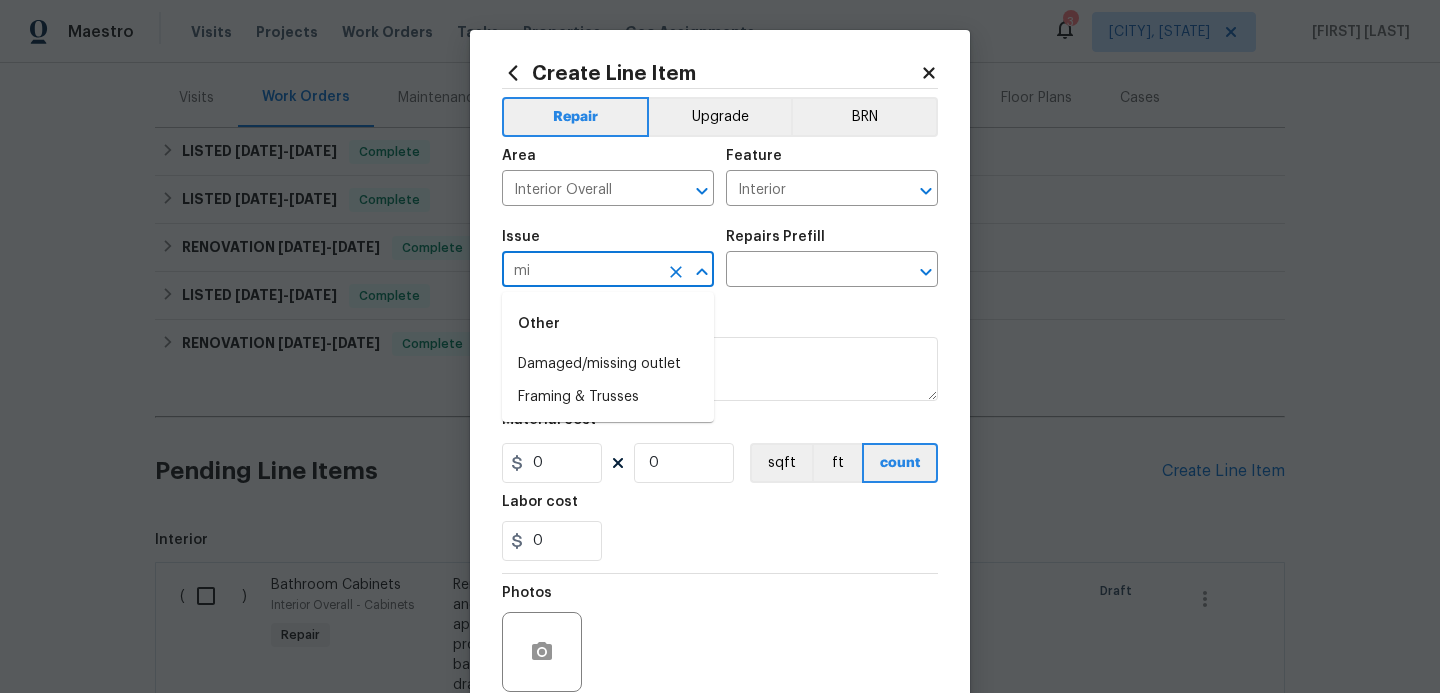 type on "m" 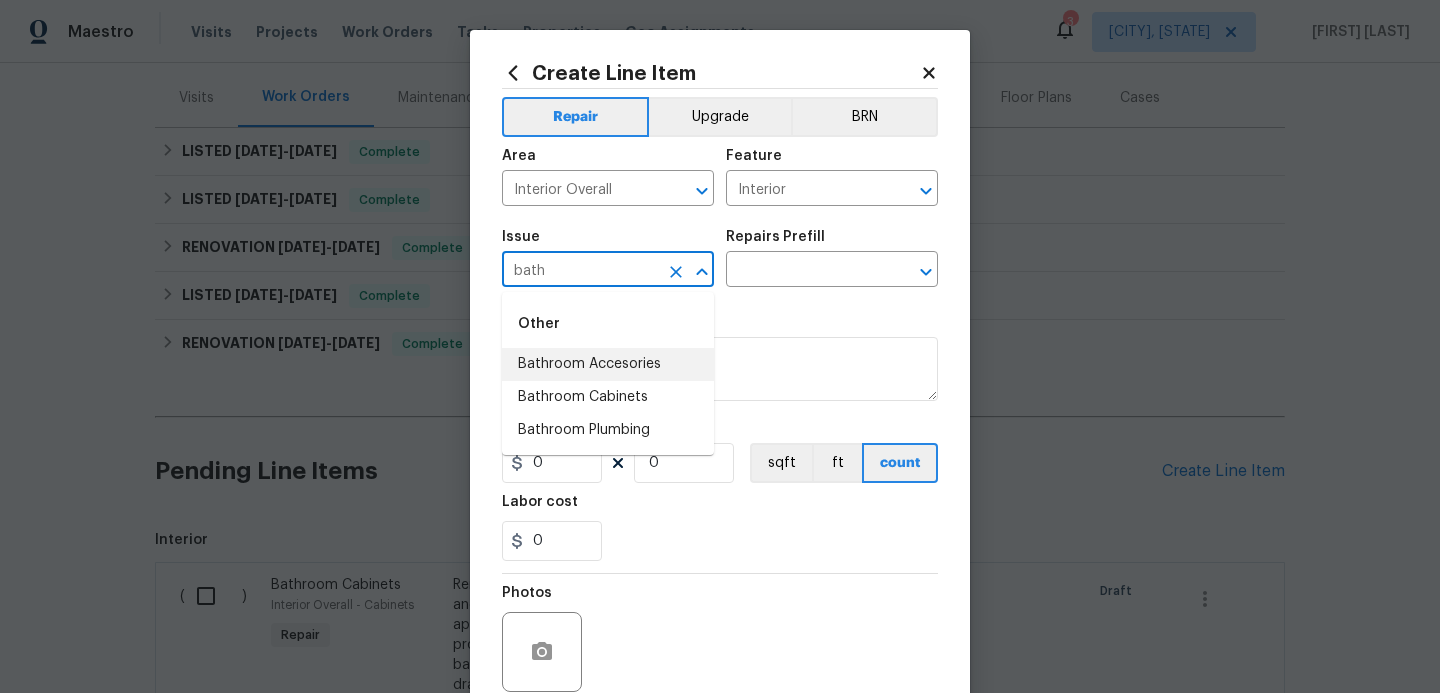 click on "Bathroom Accesories" at bounding box center [608, 364] 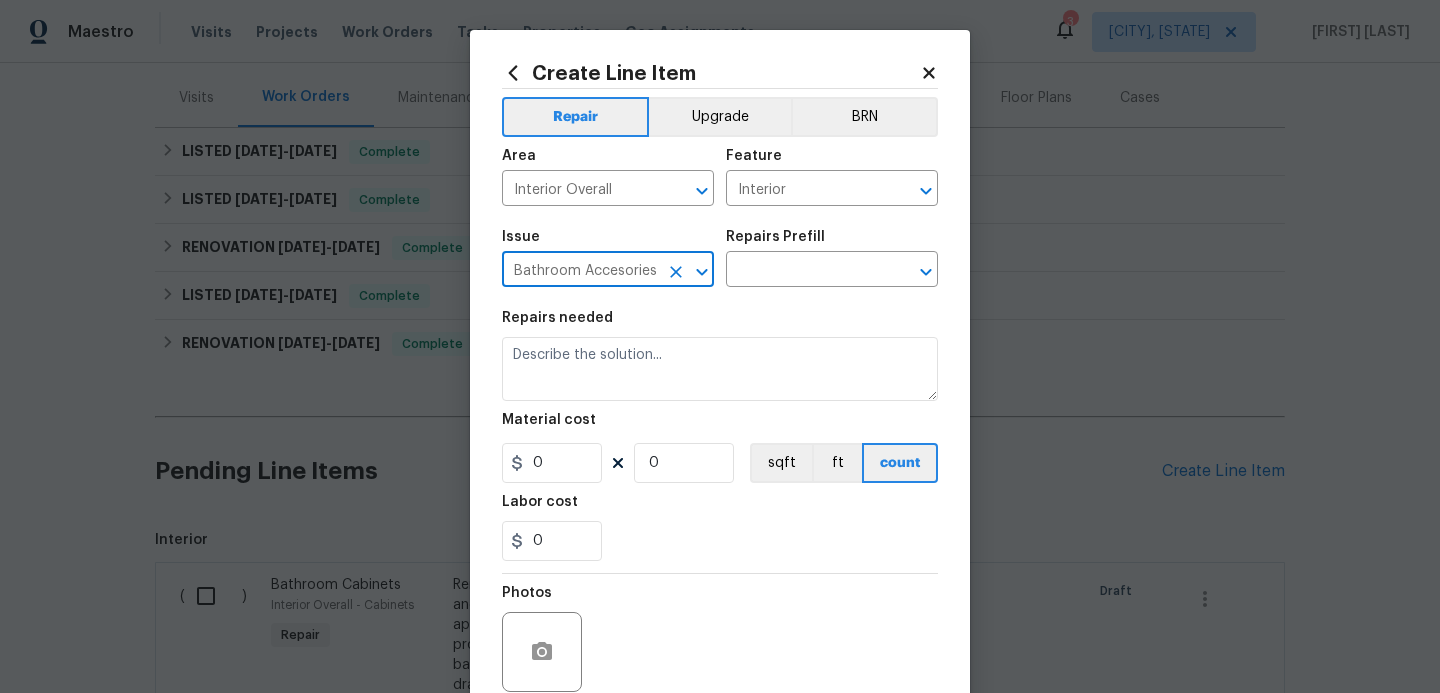 type on "Bathroom Accesories" 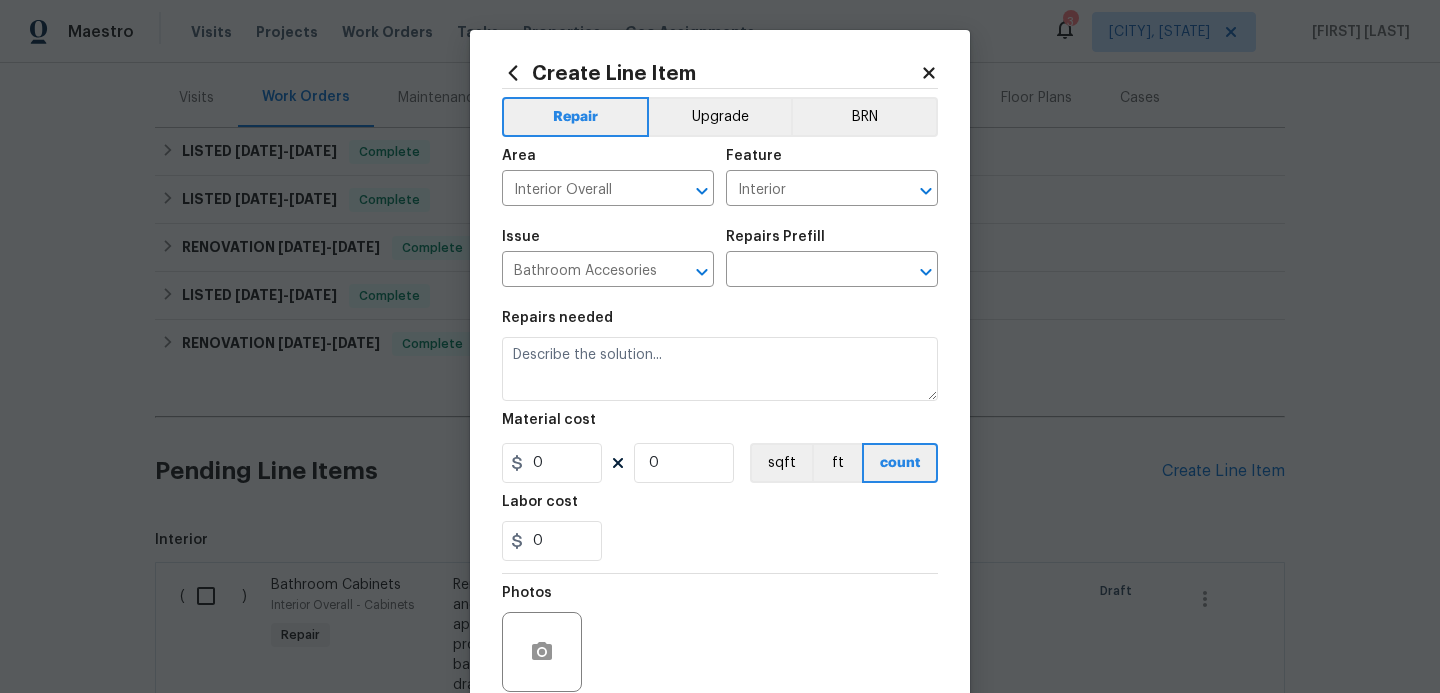 click on "Repairs Prefill" at bounding box center (832, 243) 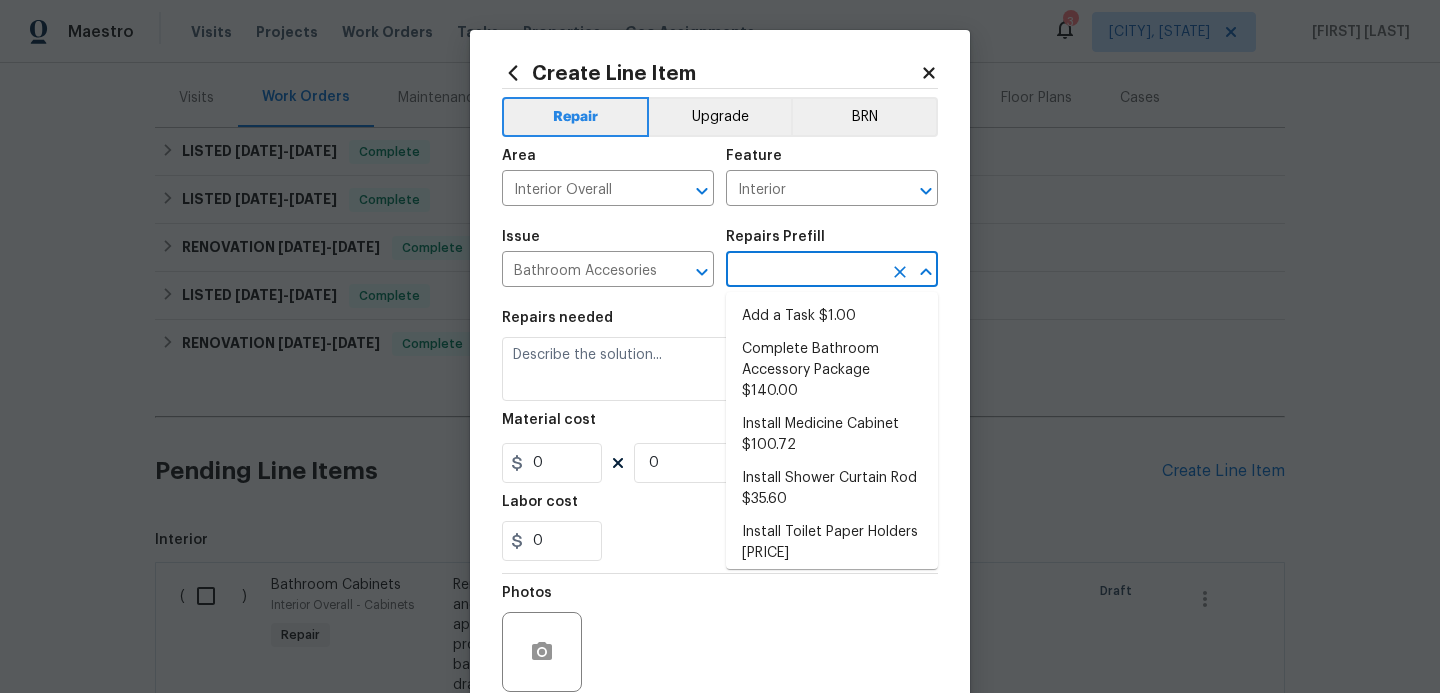click at bounding box center (804, 271) 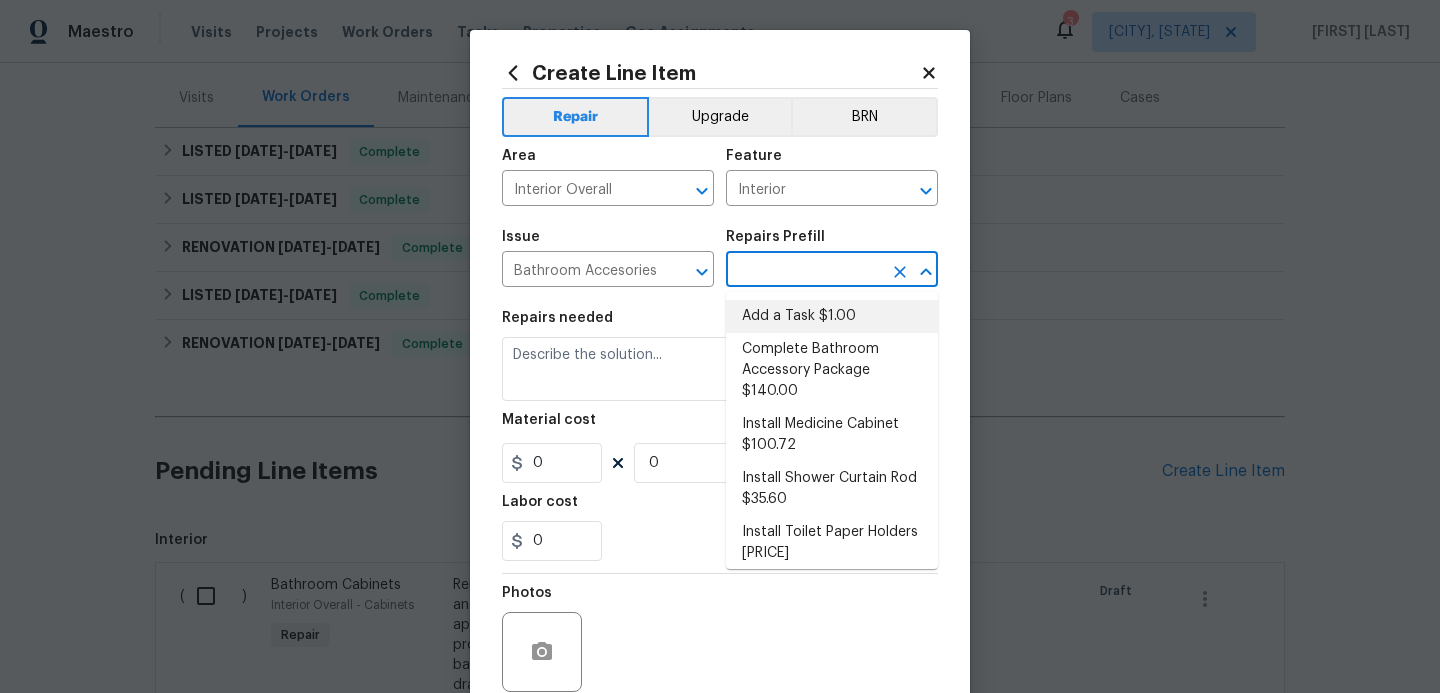 click on "Add a Task $1.00" at bounding box center [832, 316] 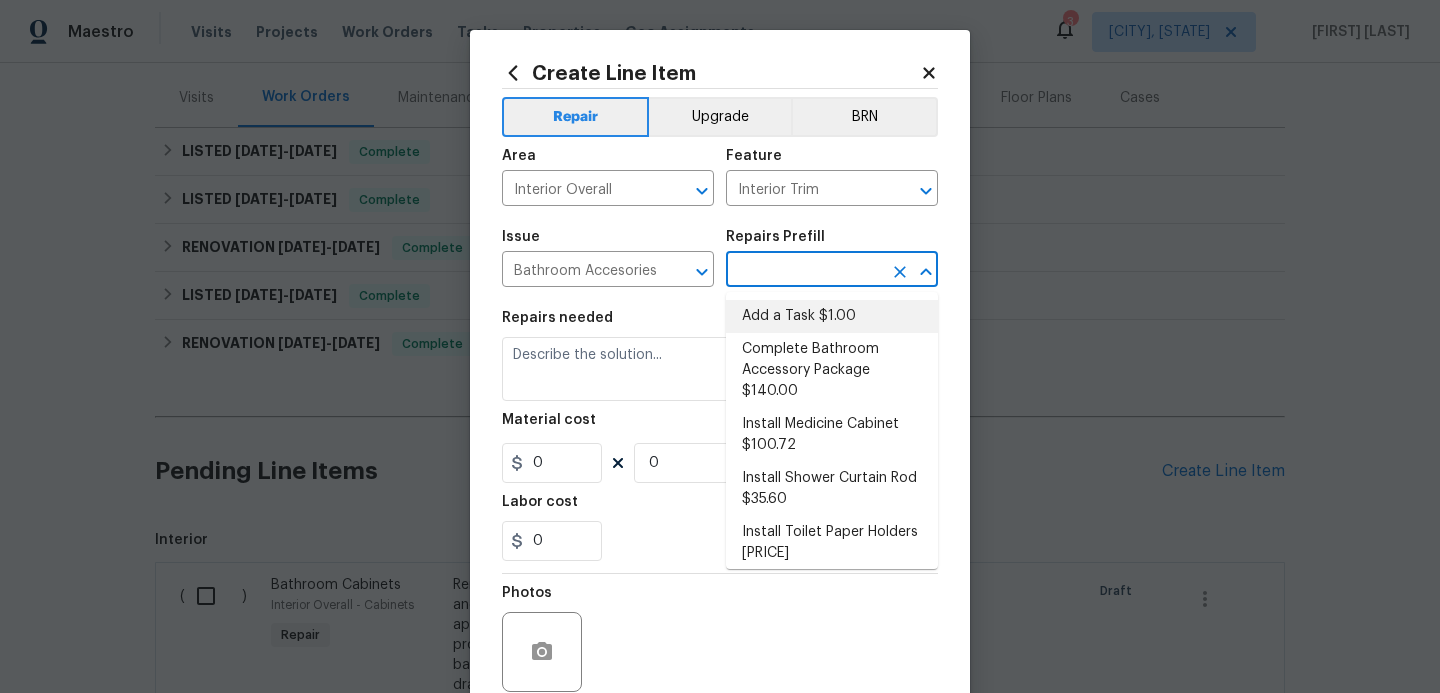 type 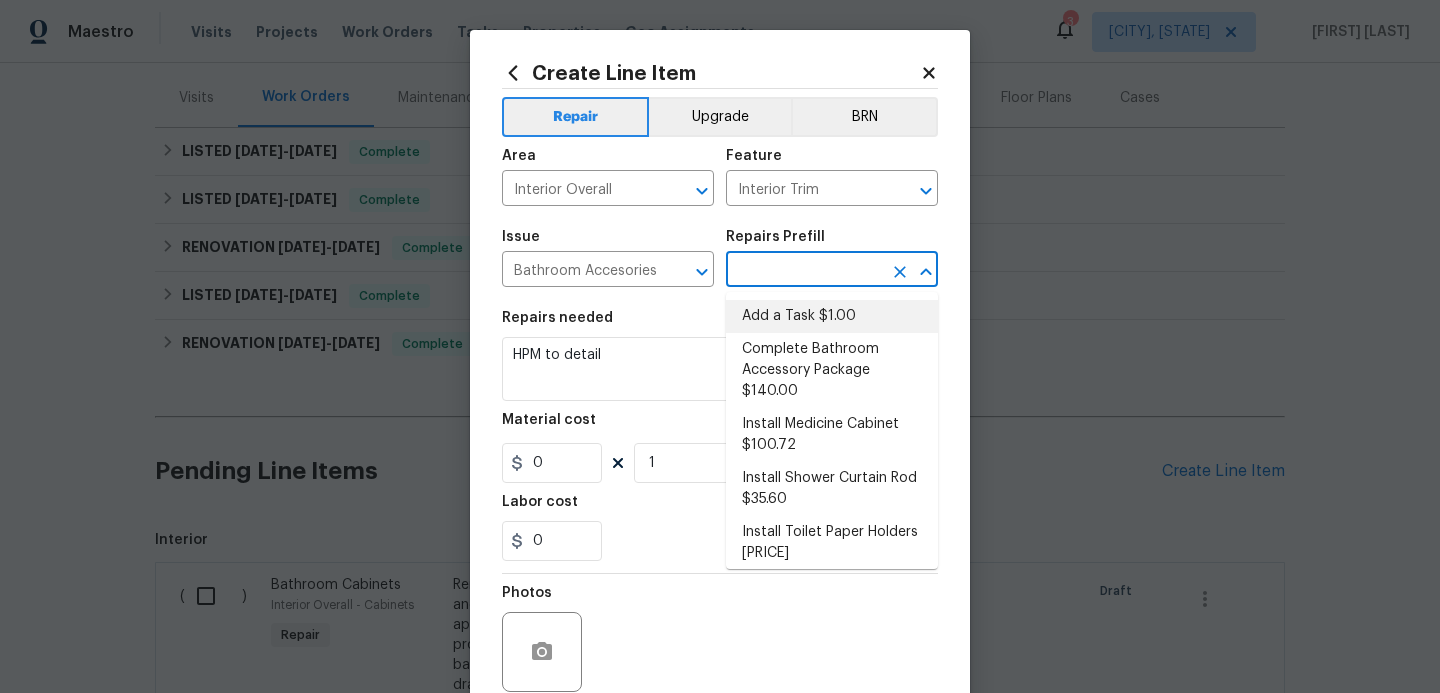 type on "Add a Task $1.00" 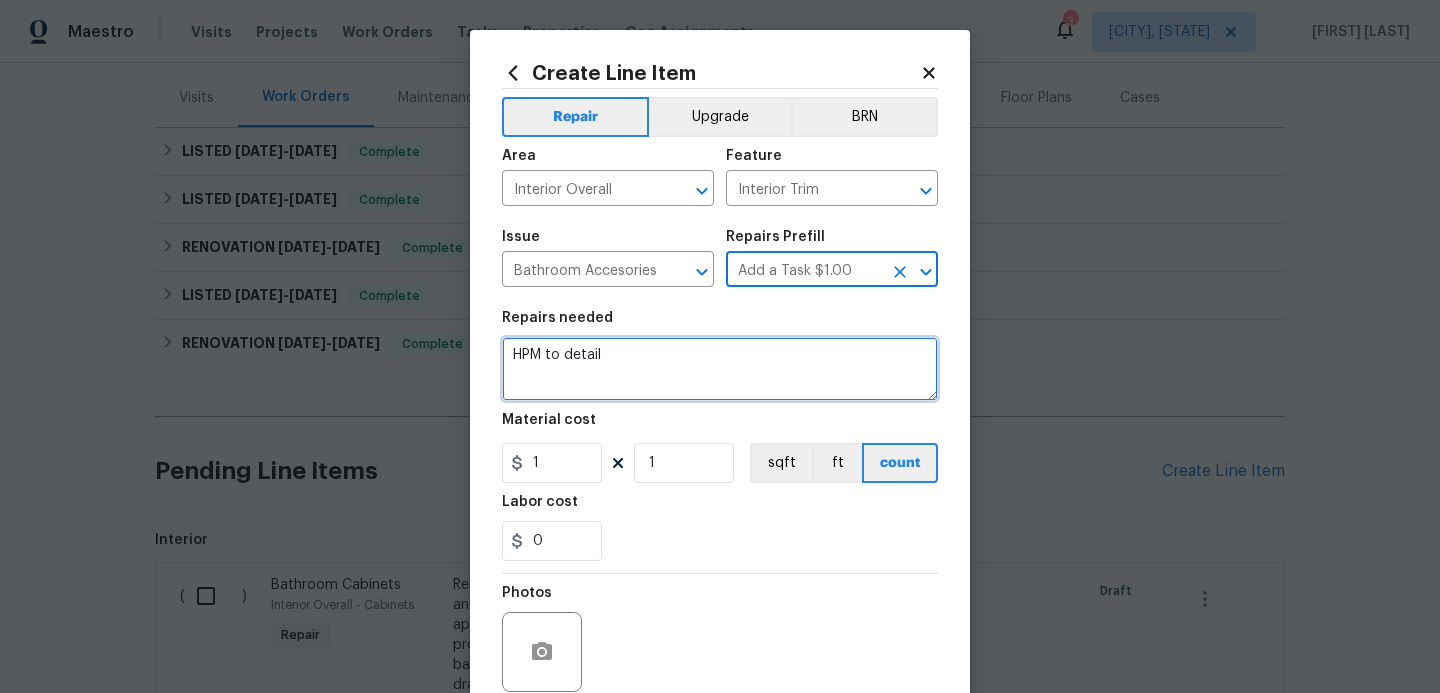 click on "HPM to detail" at bounding box center [720, 369] 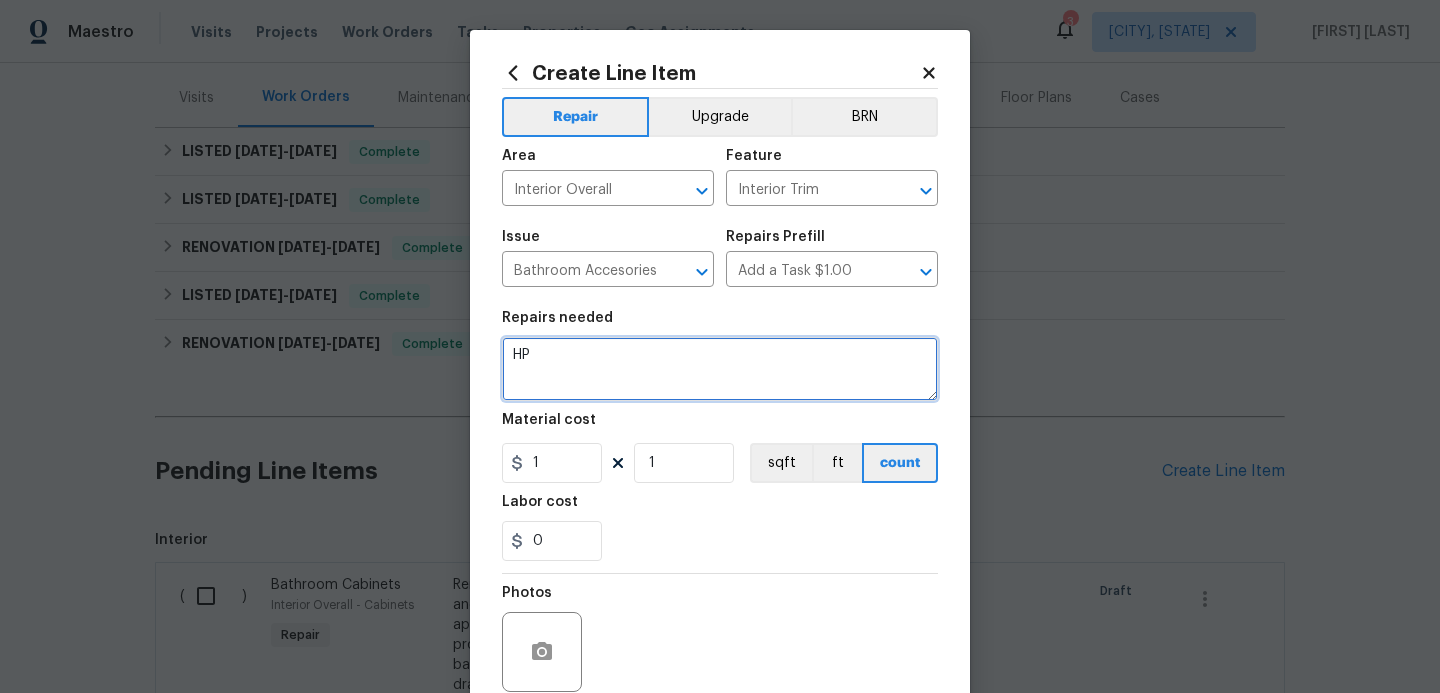 type on "H" 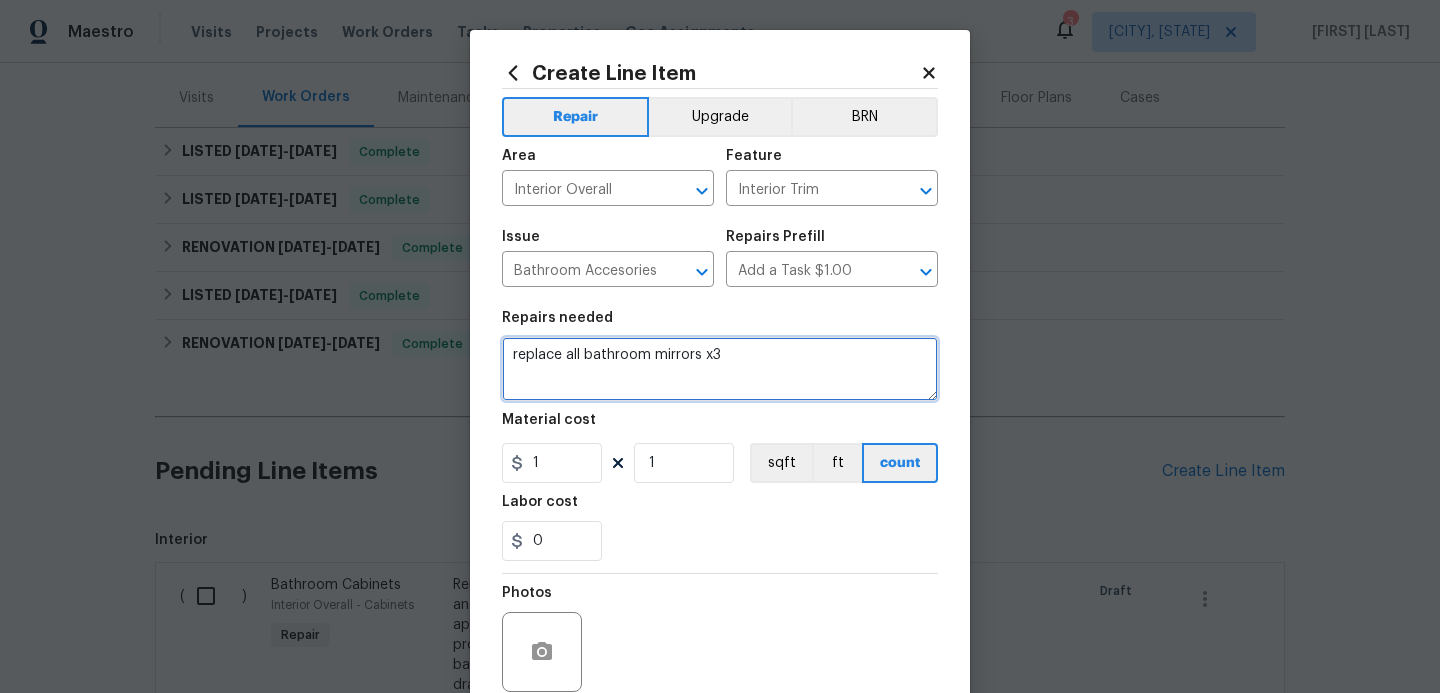 type on "replace all bathroom mirrors x3" 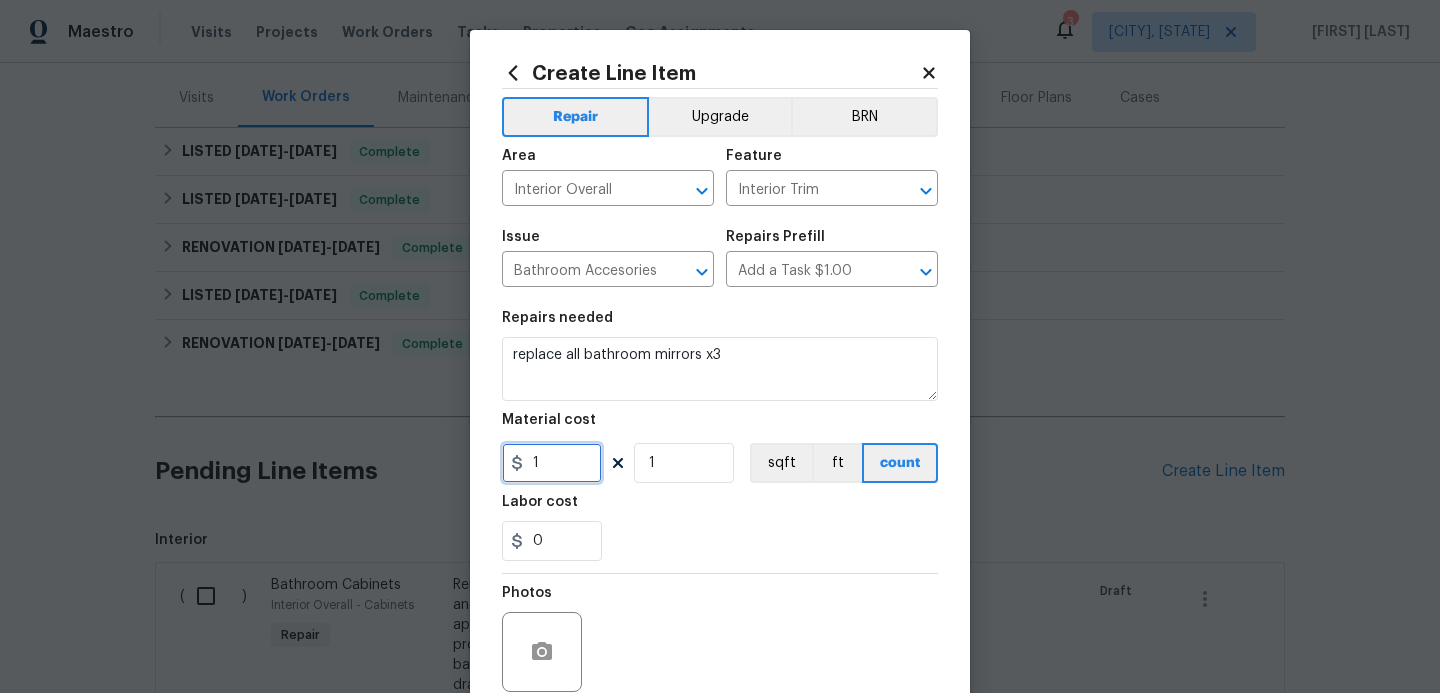 click on "1" at bounding box center [552, 463] 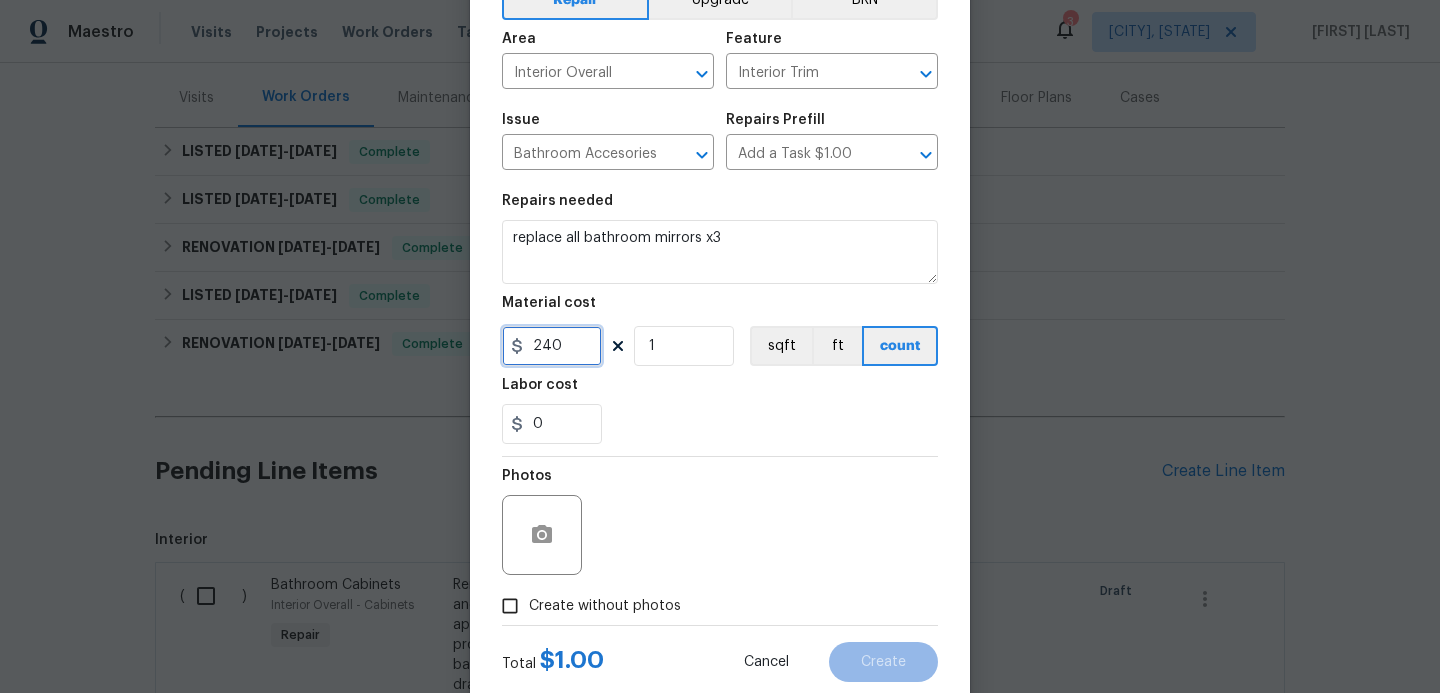 scroll, scrollTop: 169, scrollLeft: 0, axis: vertical 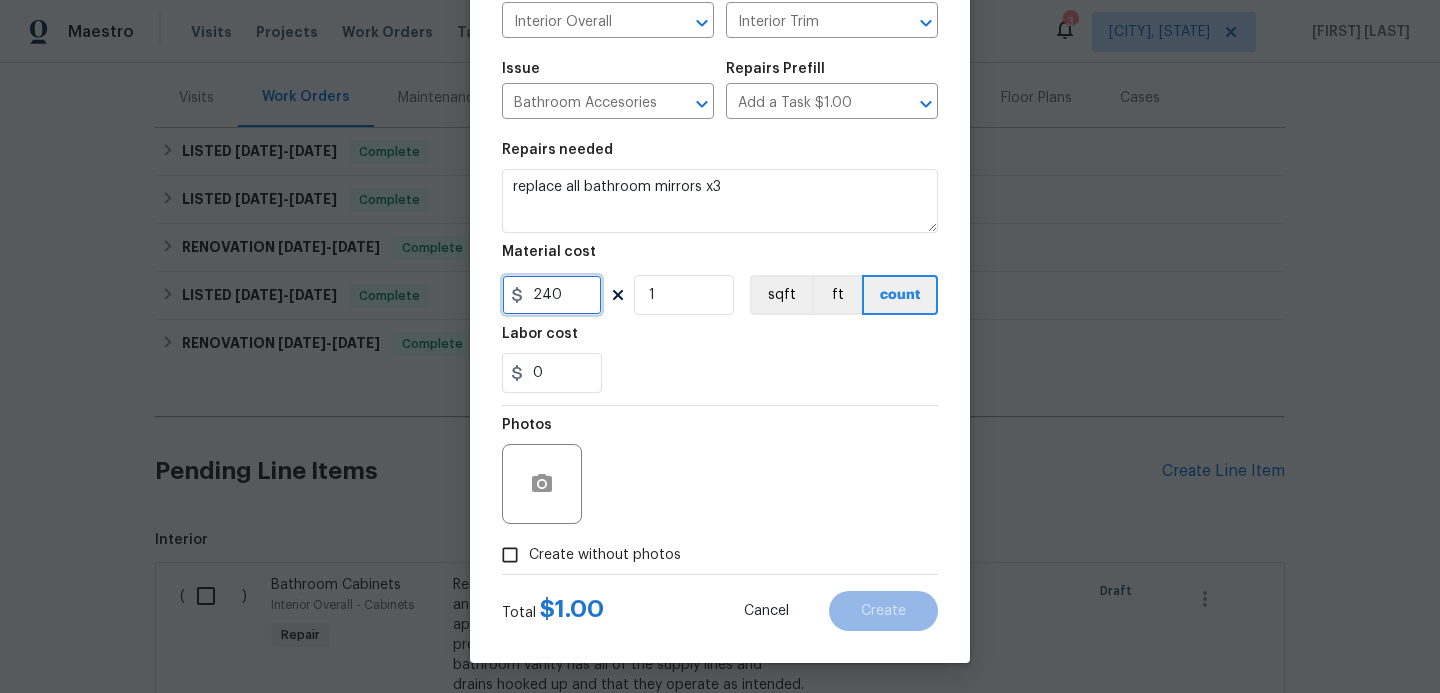 type on "240" 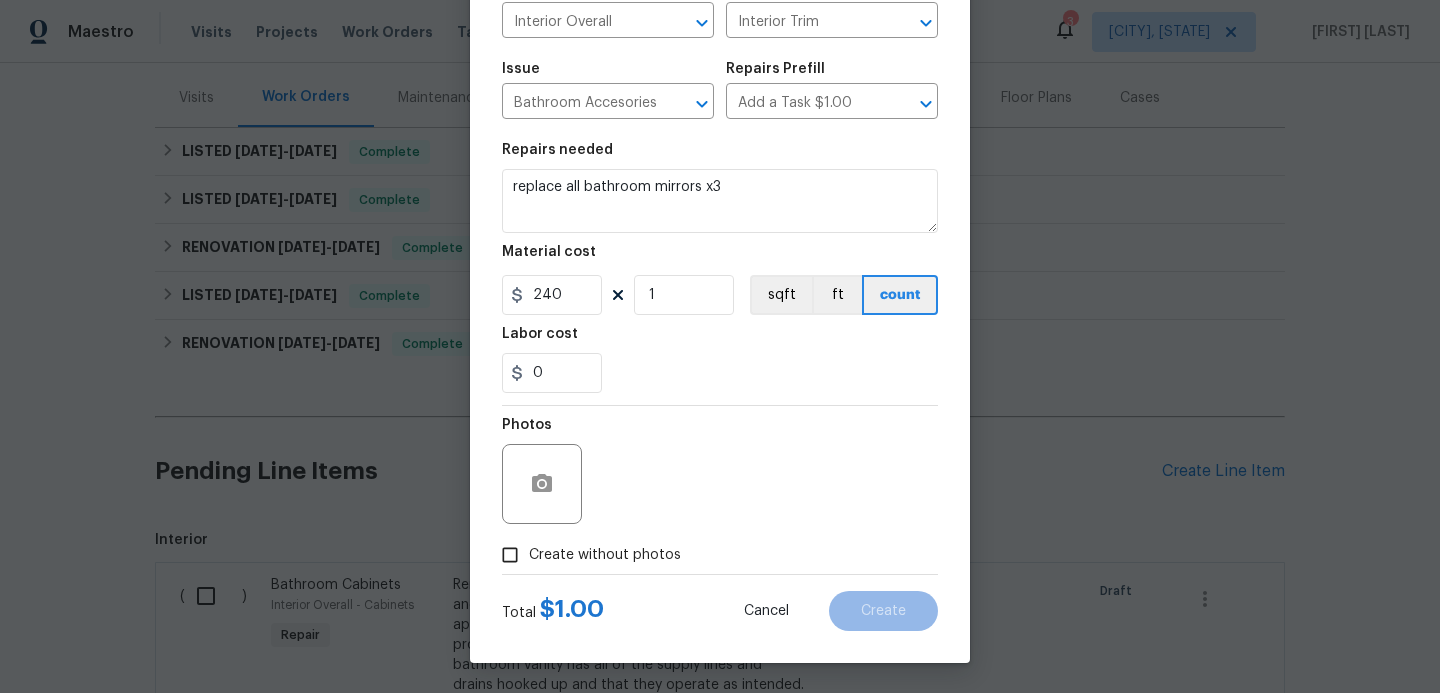 click on "Create without photos" at bounding box center [510, 555] 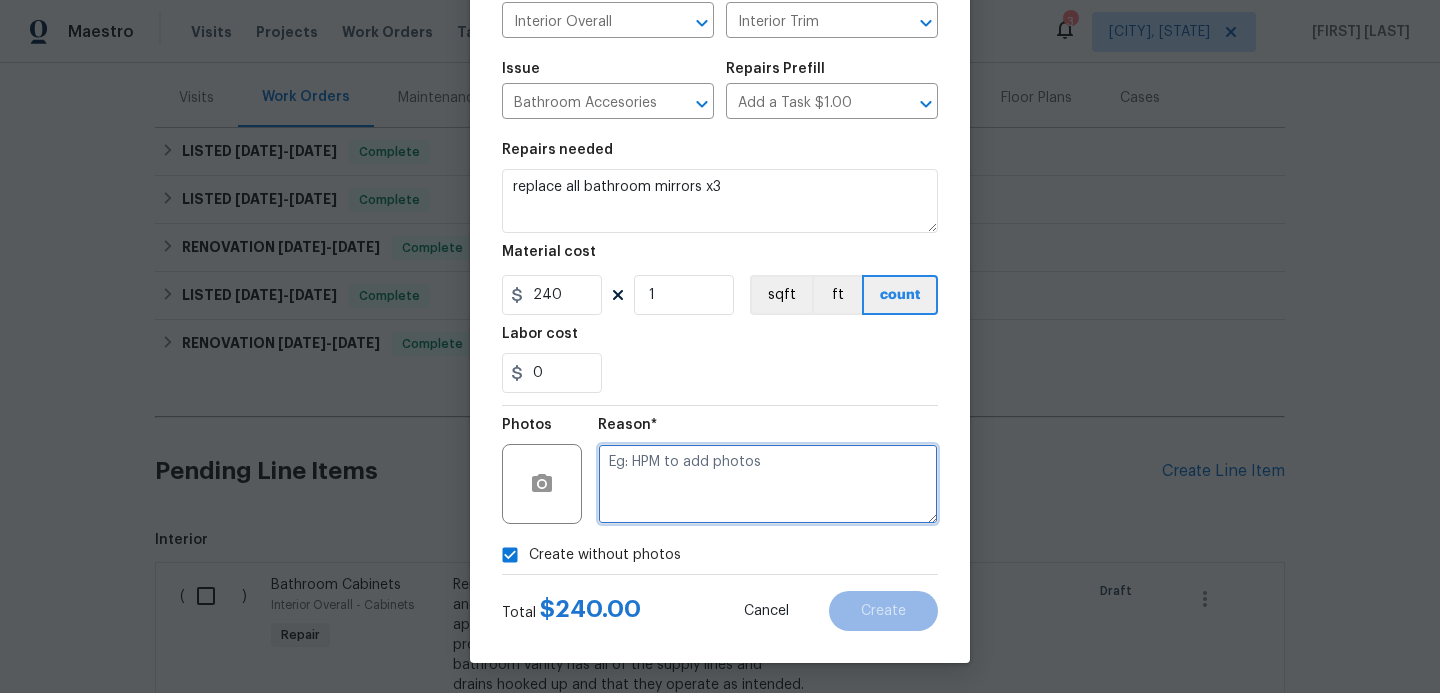 click at bounding box center [768, 484] 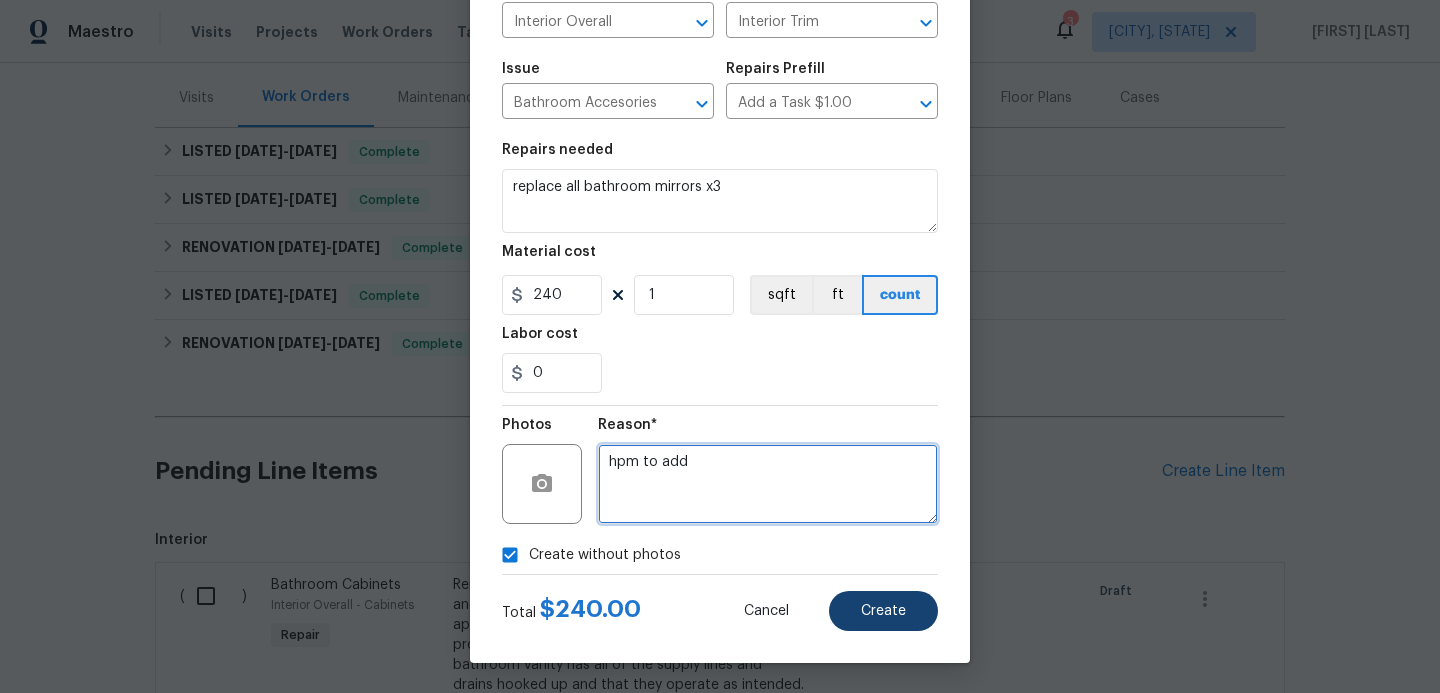 type on "hpm to add" 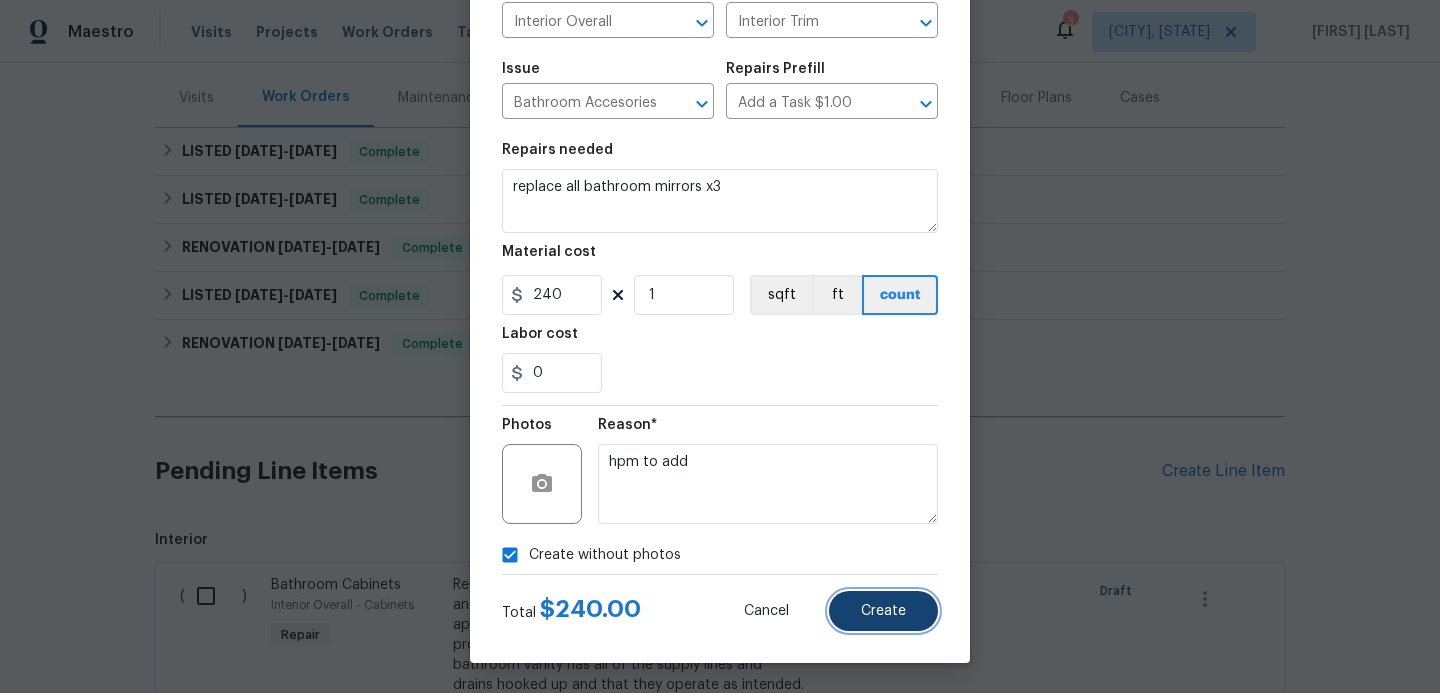 click on "Create" at bounding box center [883, 611] 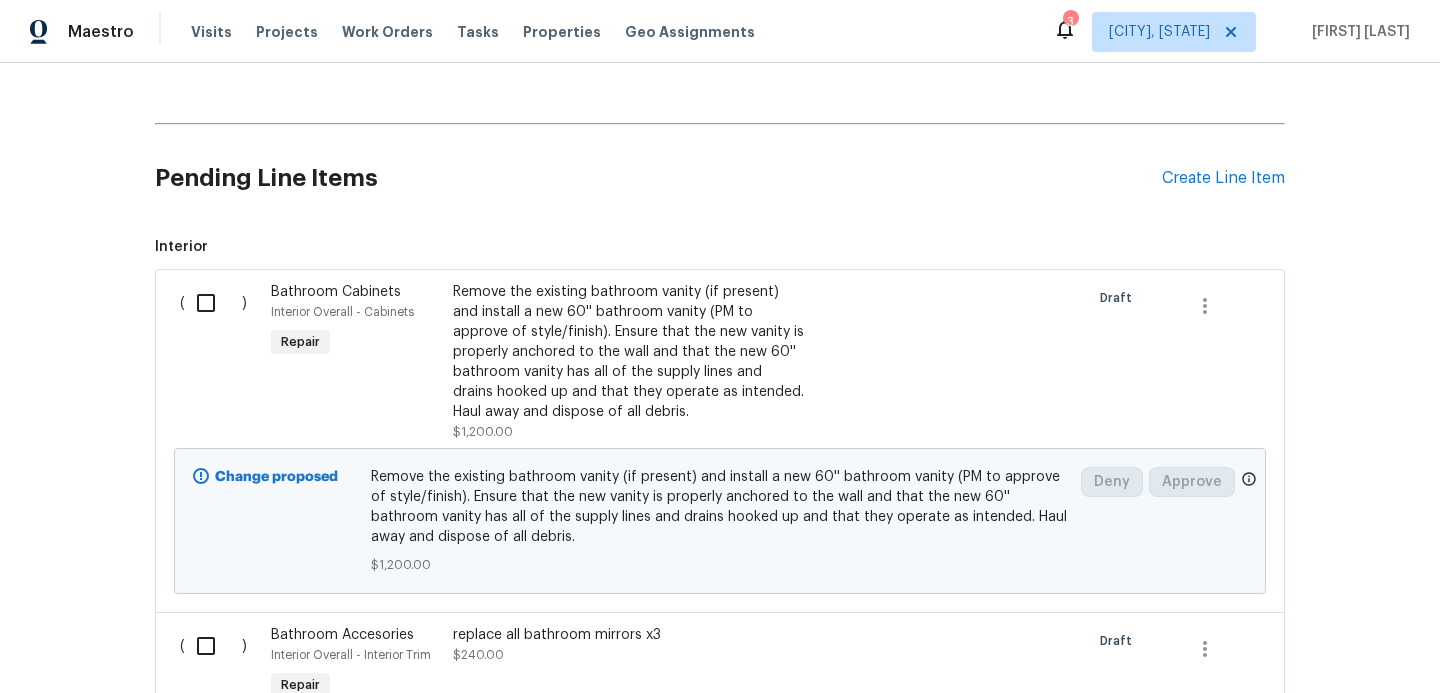 scroll, scrollTop: 545, scrollLeft: 0, axis: vertical 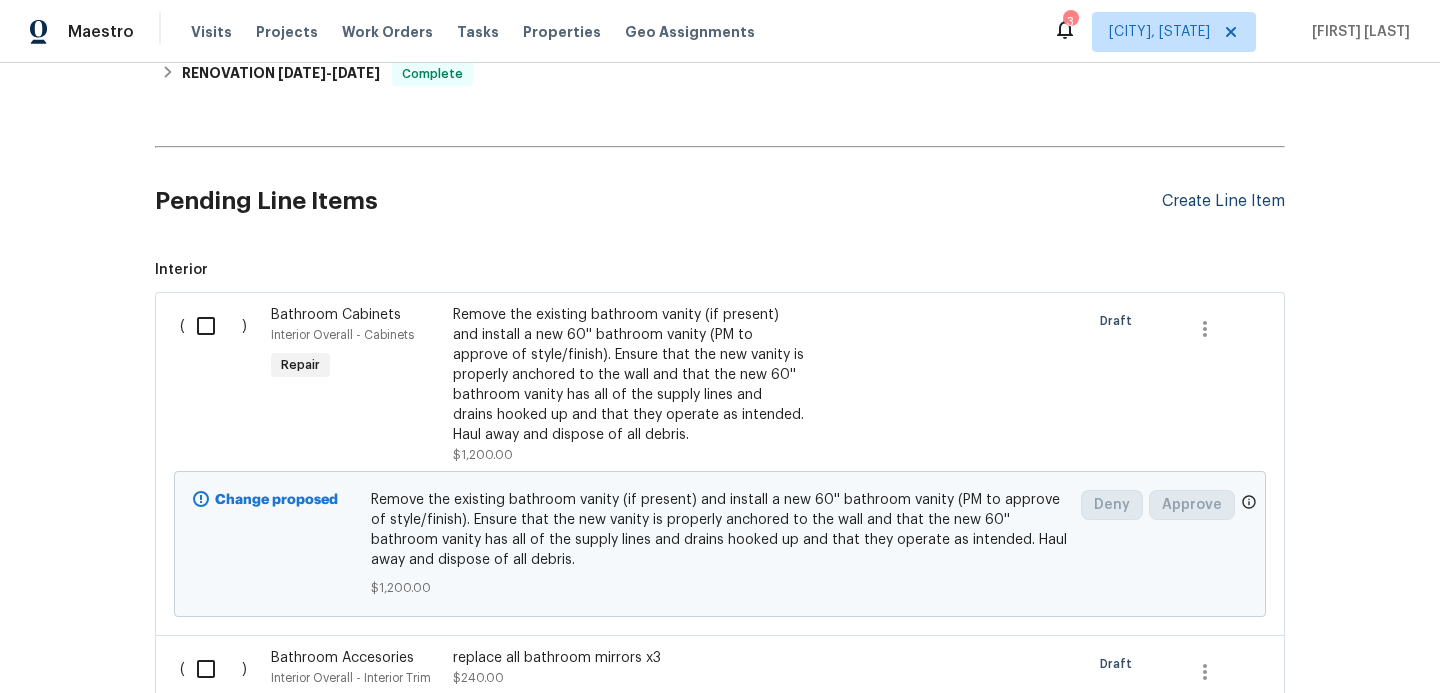 click on "Create Line Item" at bounding box center (1223, 201) 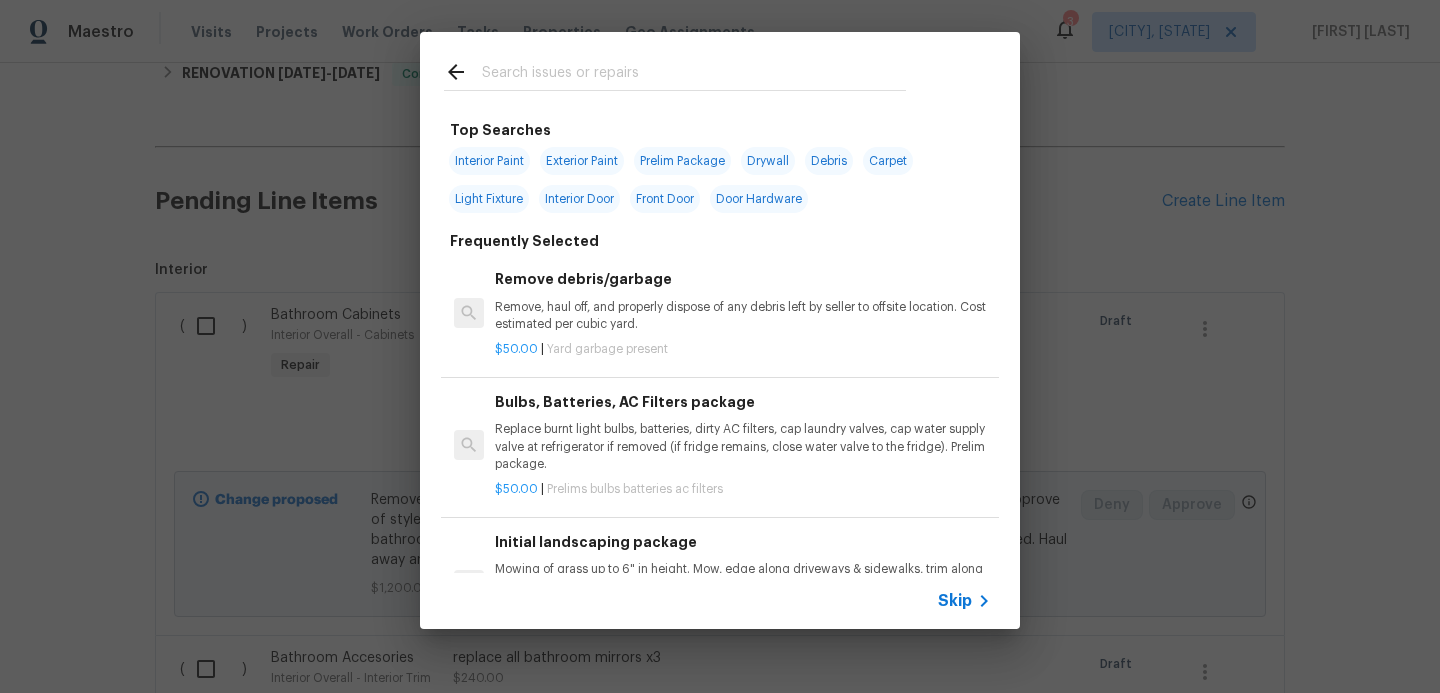 click on "Skip" at bounding box center (955, 601) 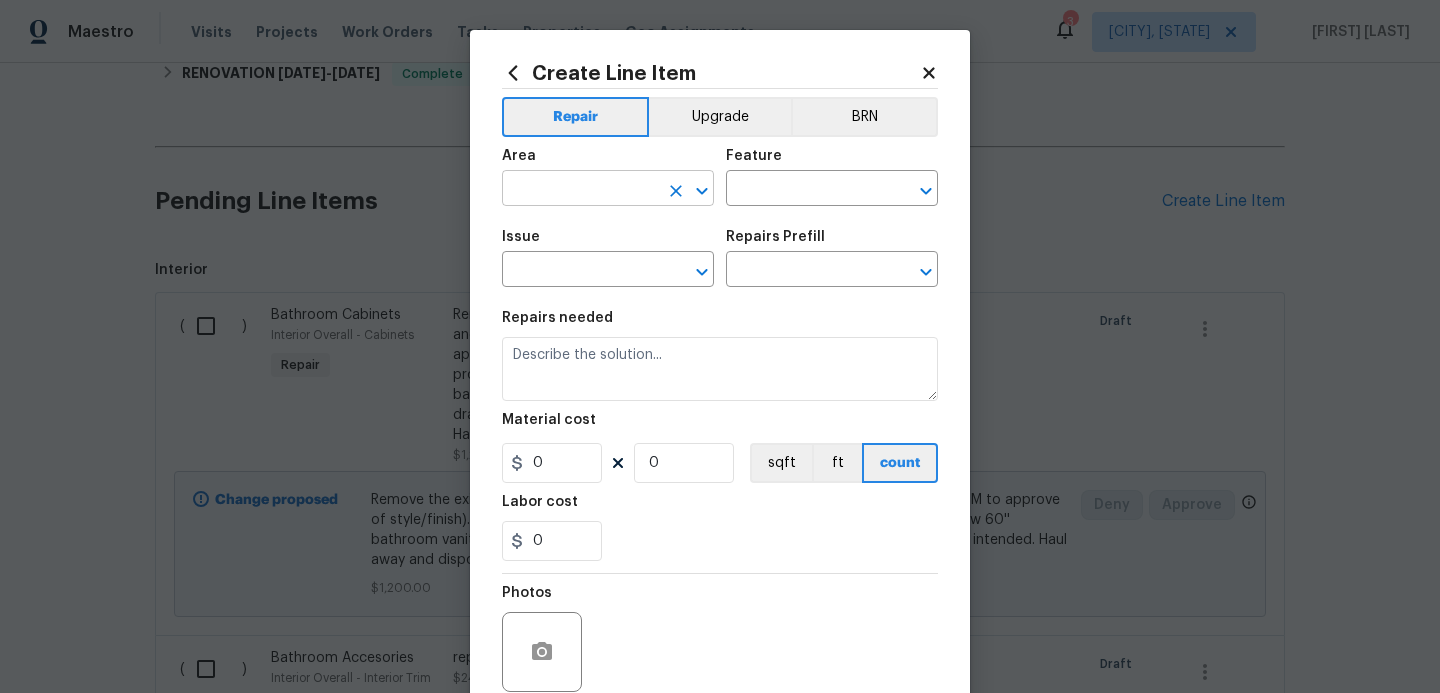 click at bounding box center (580, 190) 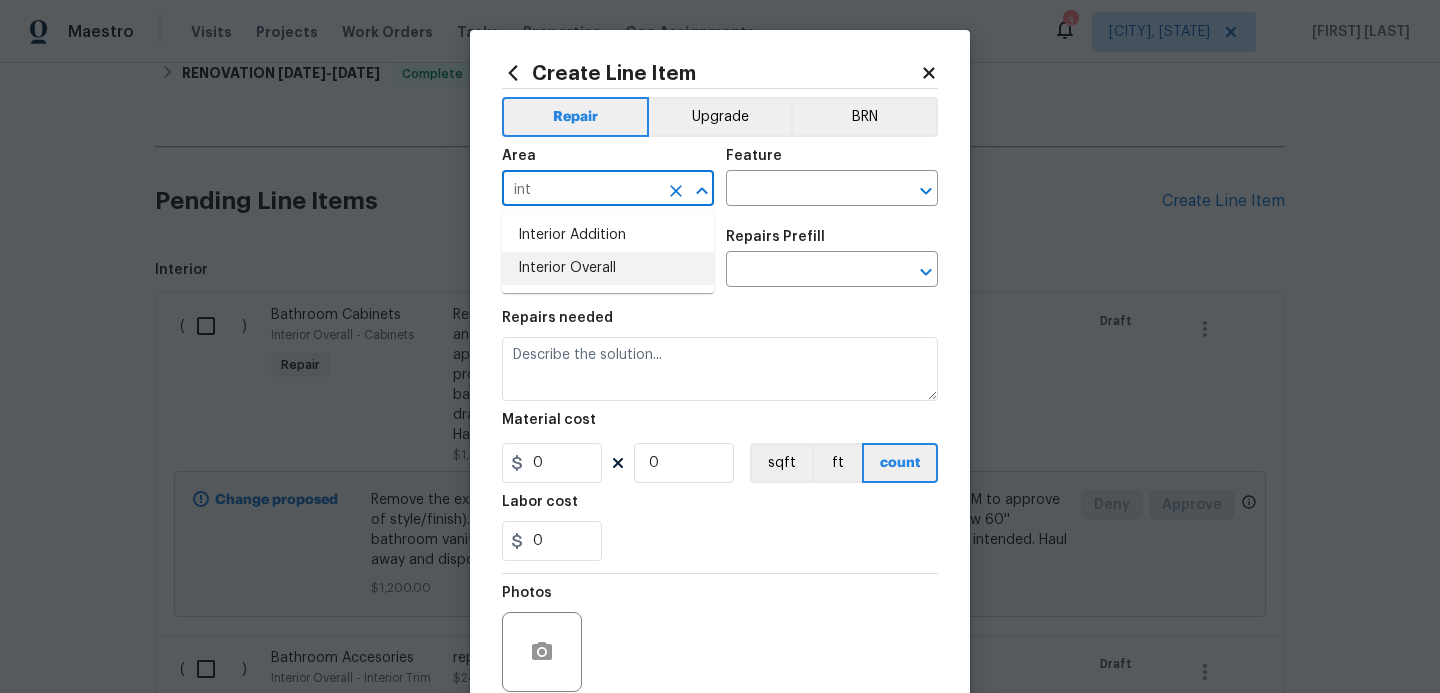 click on "Interior Overall" at bounding box center (608, 268) 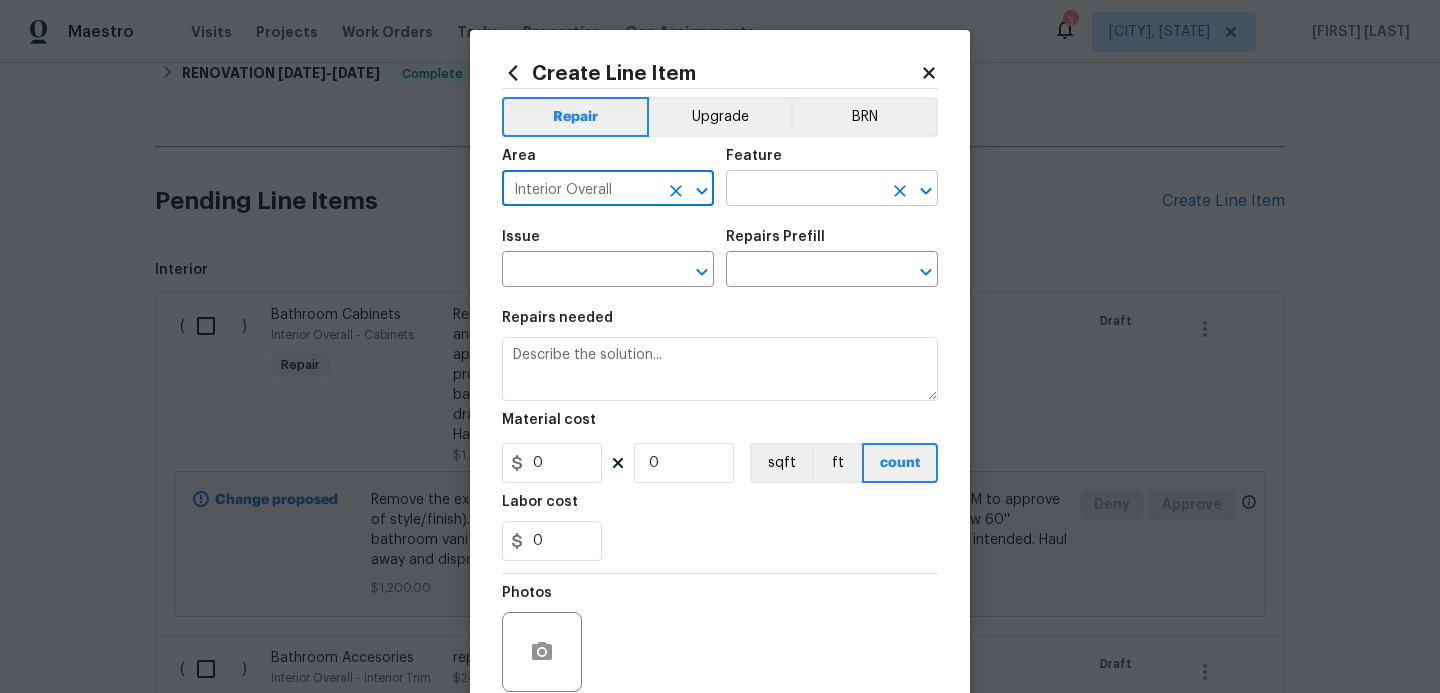 type on "Interior Overall" 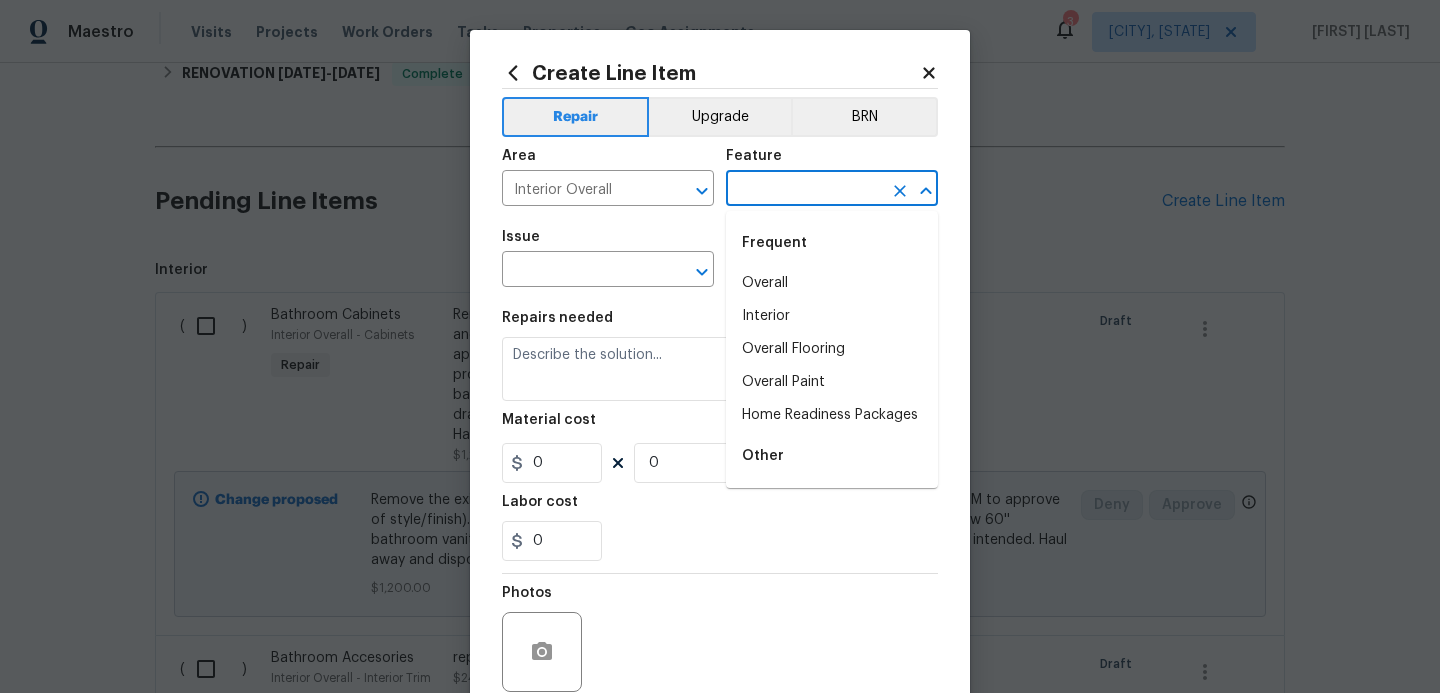 click at bounding box center (804, 190) 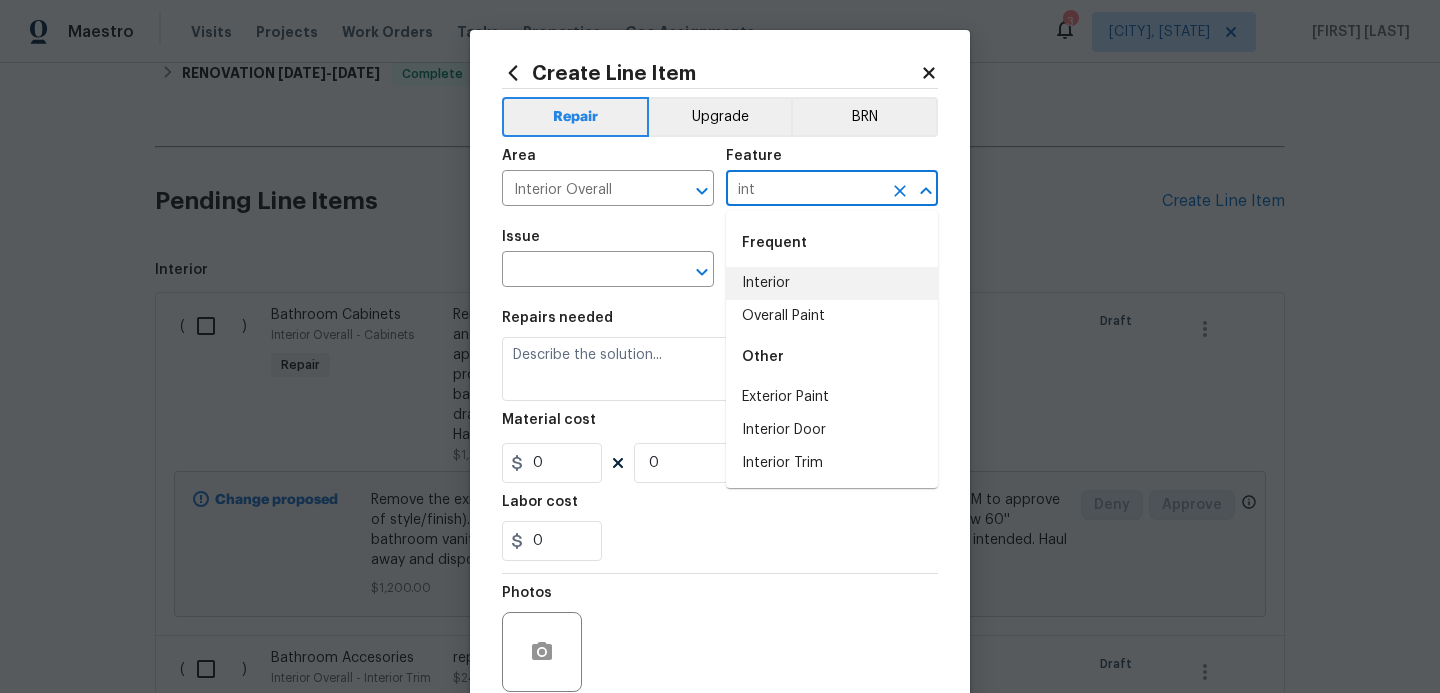 click on "Interior" at bounding box center [832, 283] 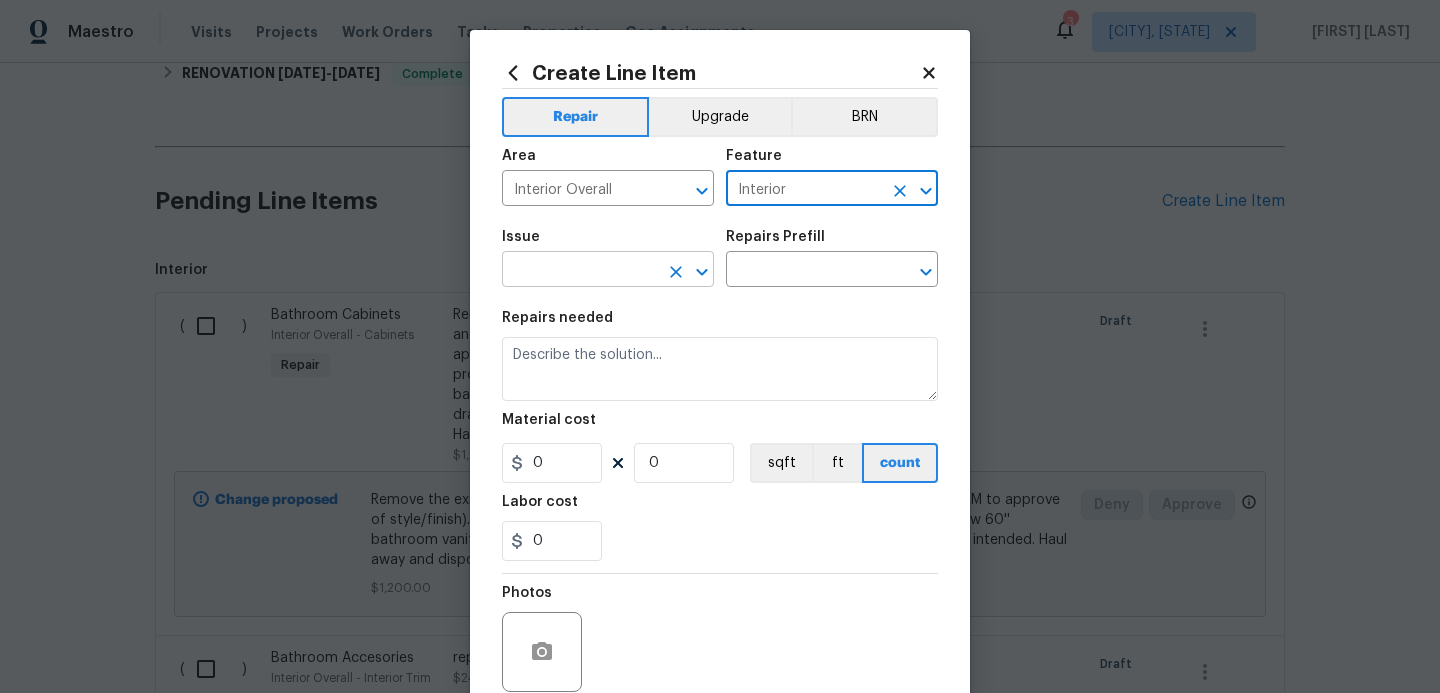 type on "Interior" 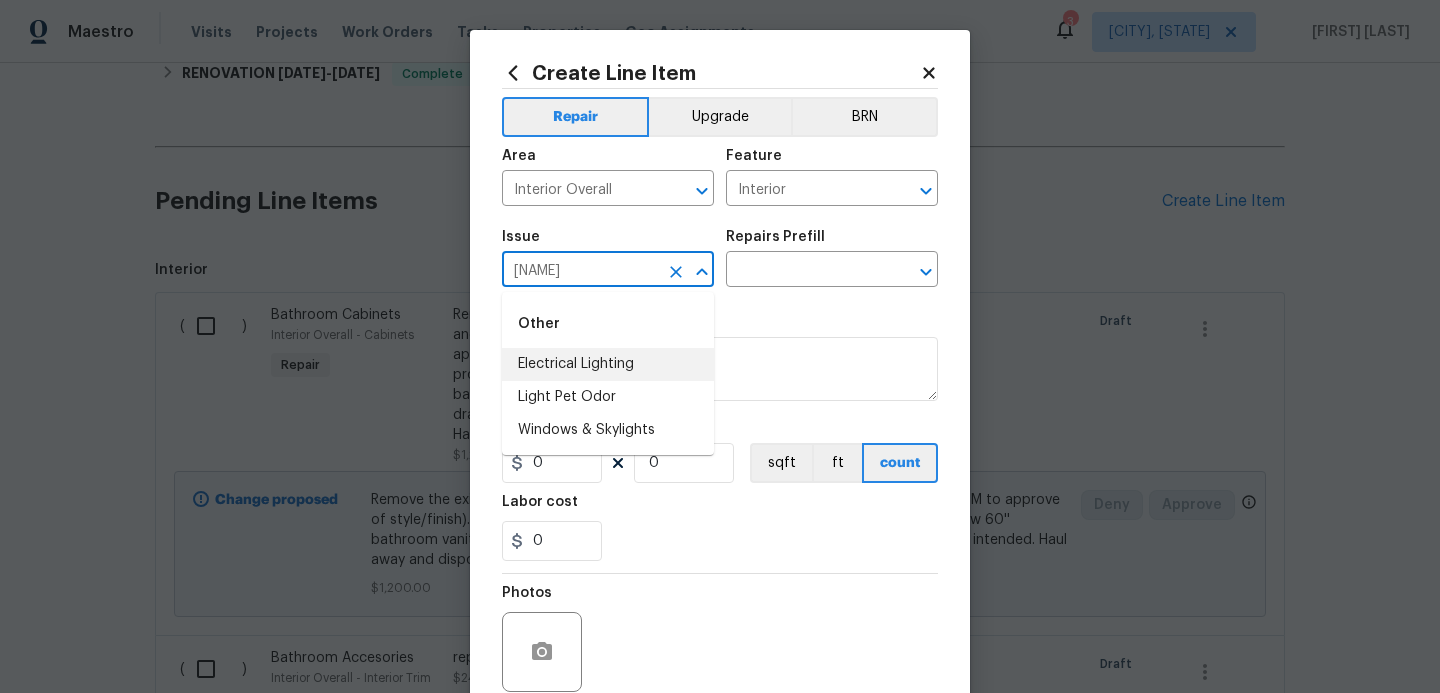 click on "Electrical Lighting" at bounding box center [608, 364] 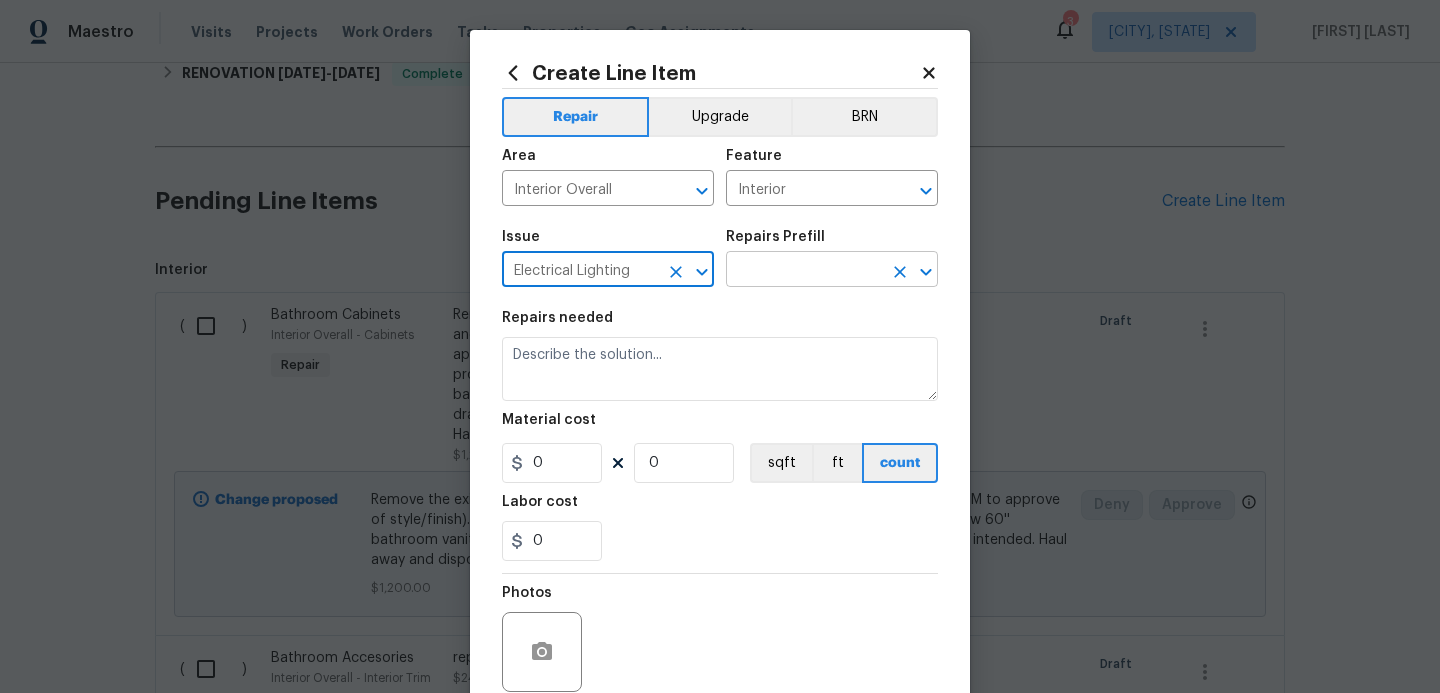 type on "Electrical Lighting" 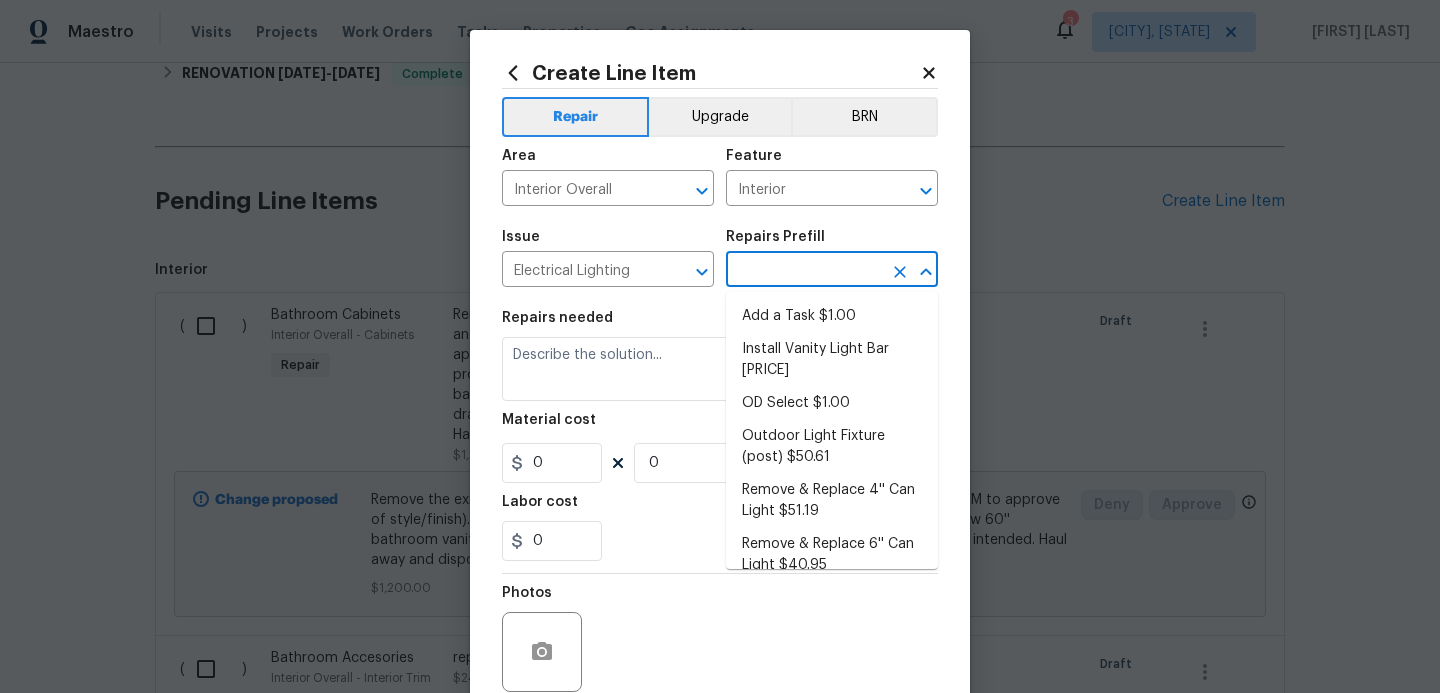 click at bounding box center [804, 271] 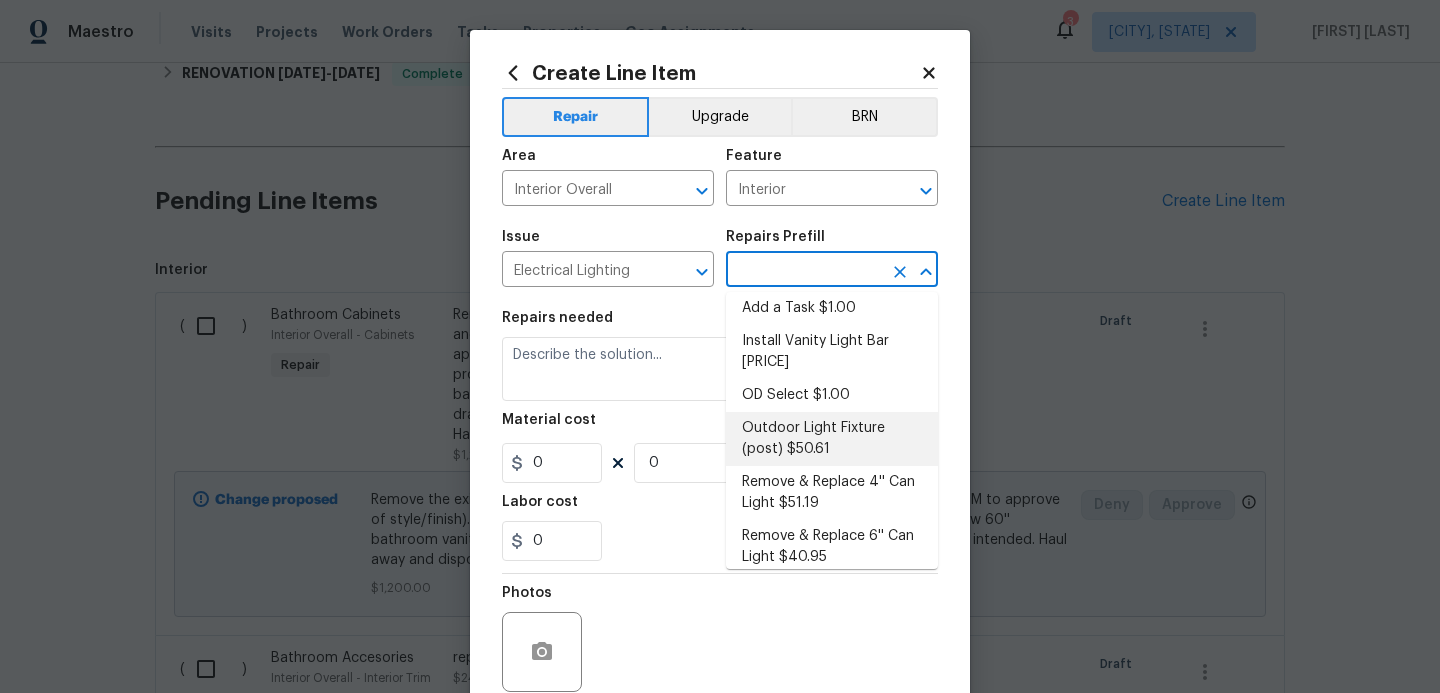 scroll, scrollTop: 0, scrollLeft: 0, axis: both 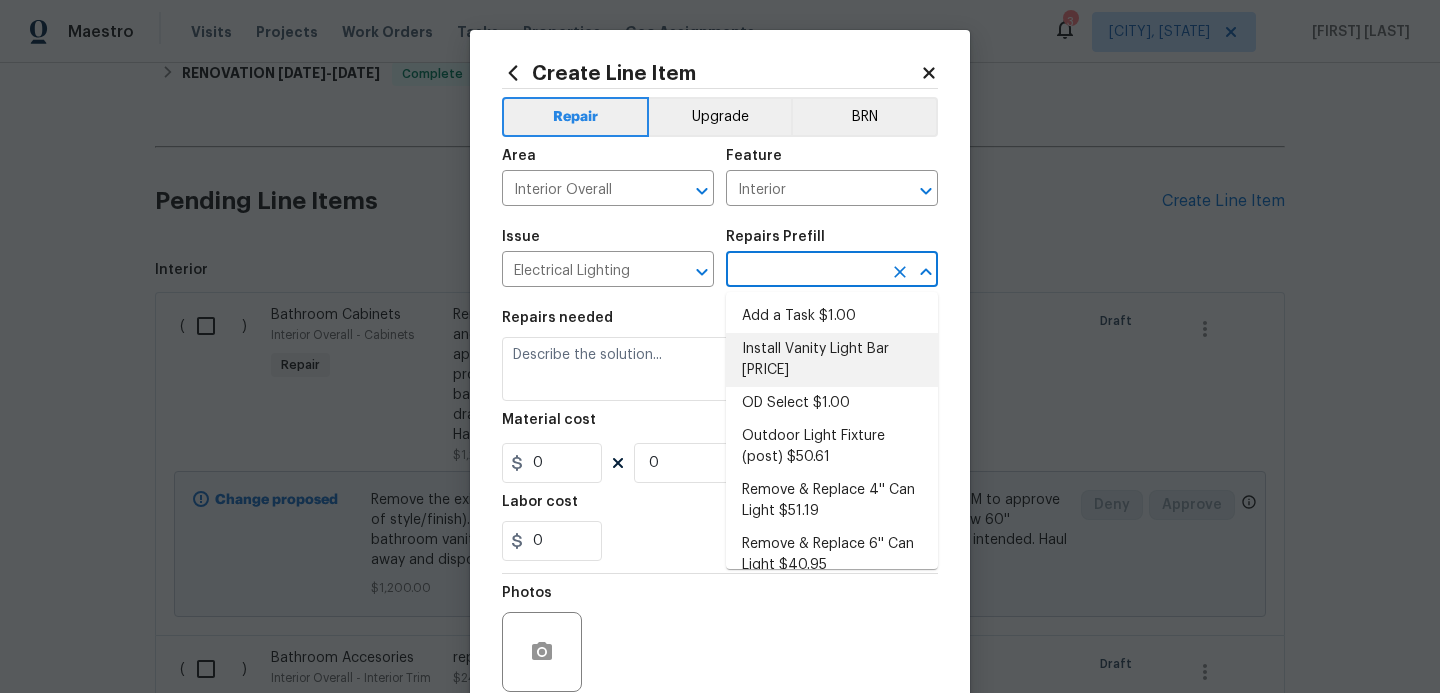 click on "Install Vanity Light Bar [PRICE]" at bounding box center (832, 360) 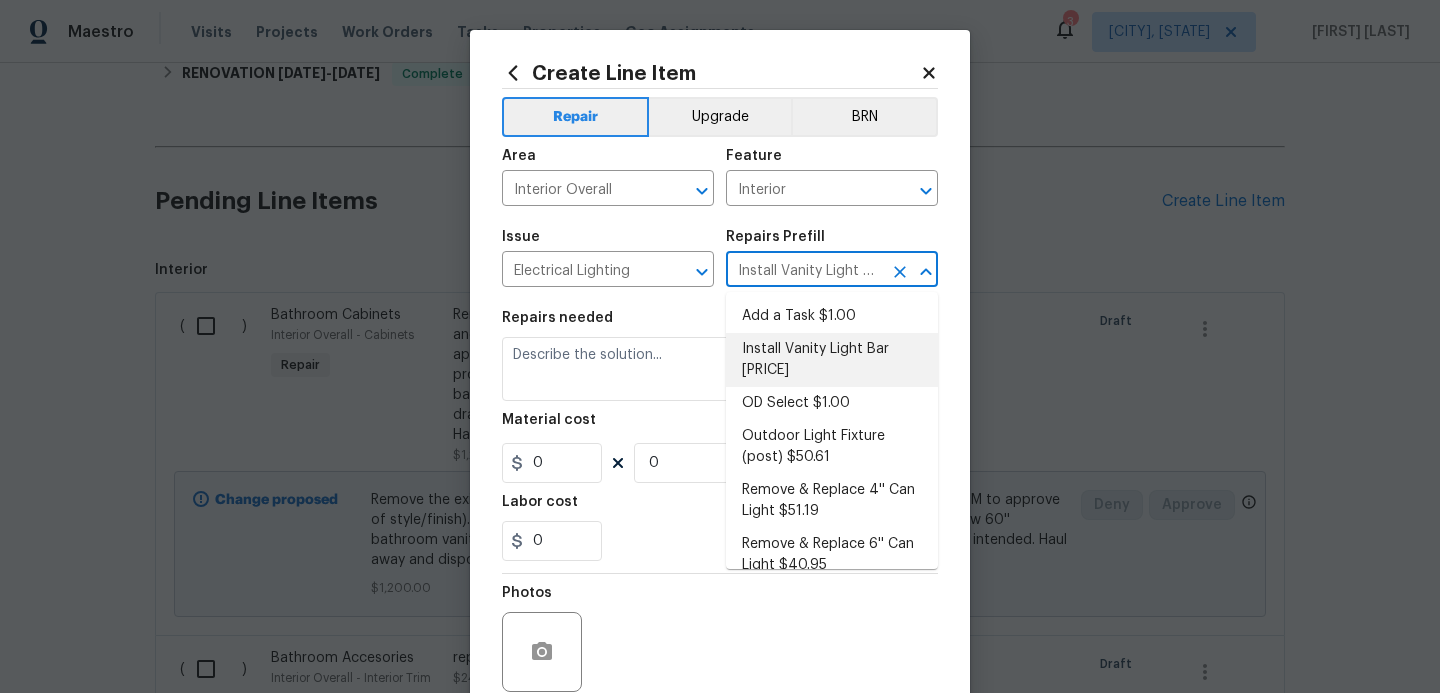 type on "Remove the existing light fixture and install a new, vanity light bar fixture. Ensure that the new light fixture operates as intended and that all debris are properly disposed of." 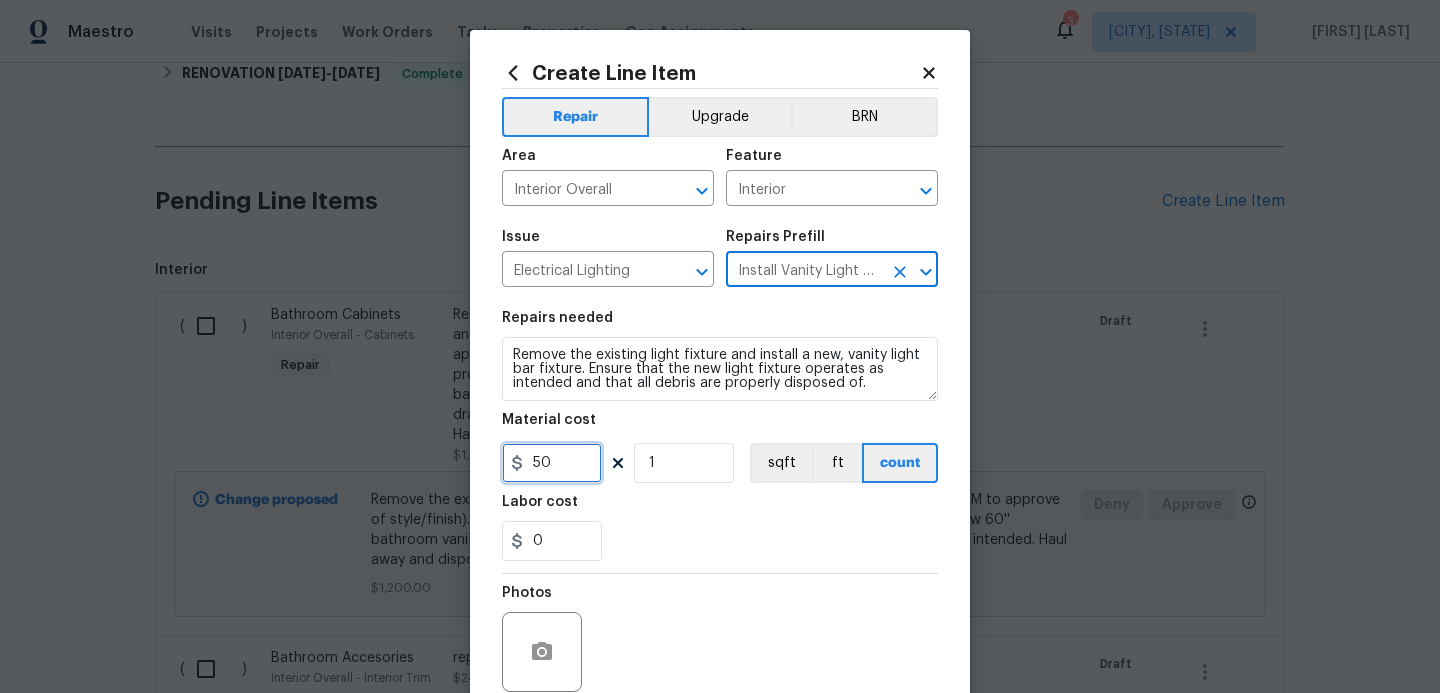 click on "50" at bounding box center (552, 463) 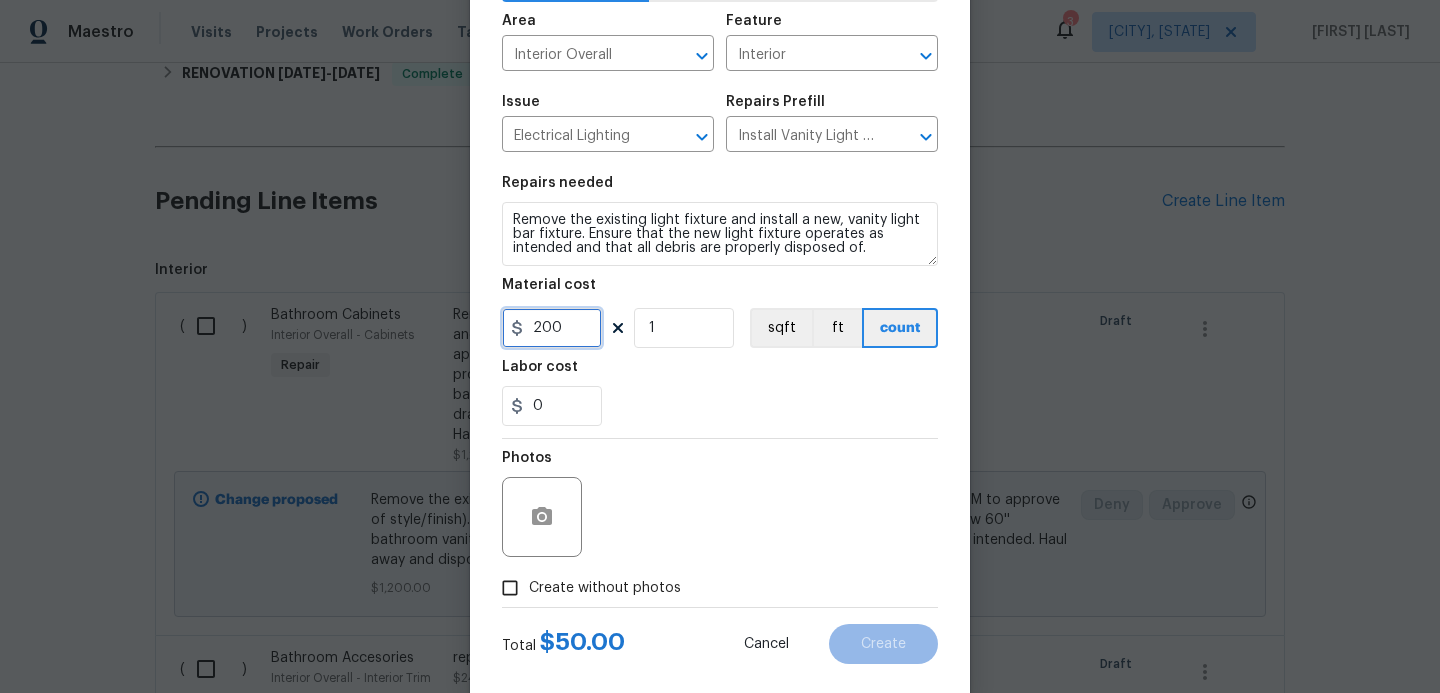 scroll, scrollTop: 132, scrollLeft: 0, axis: vertical 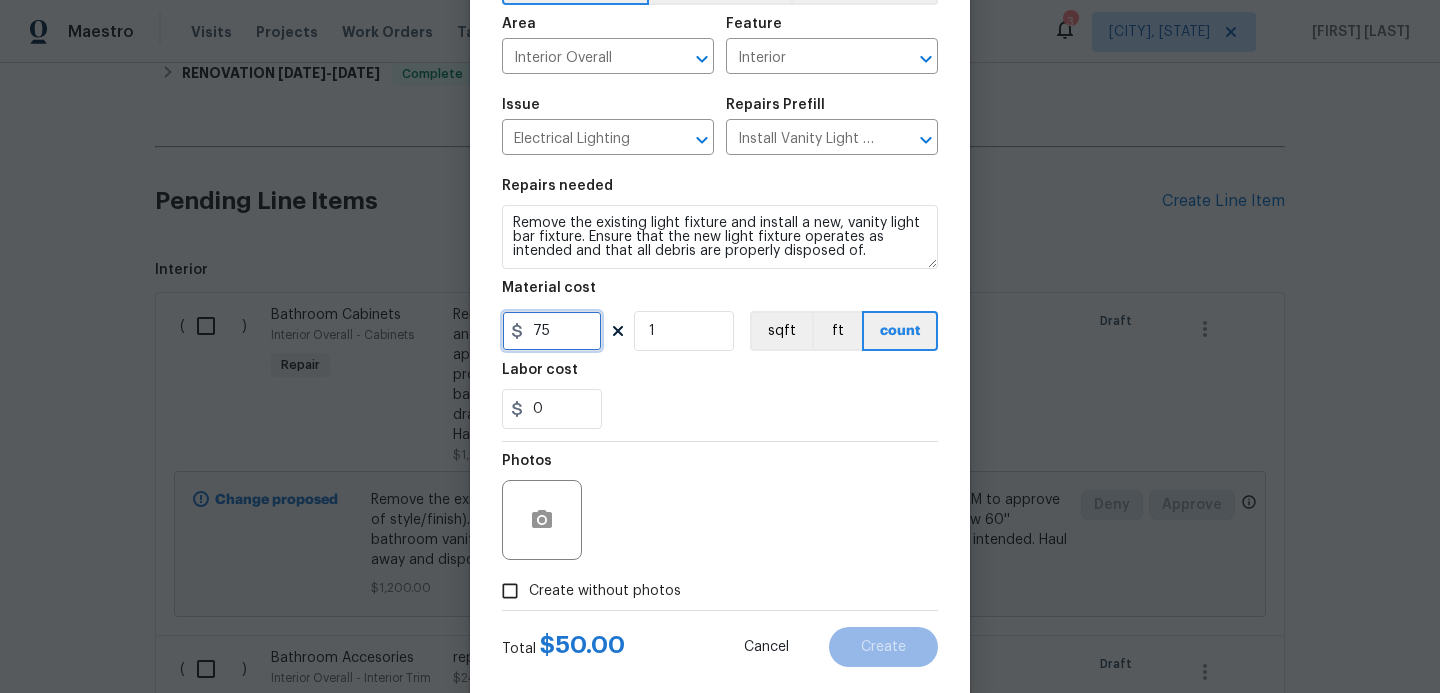 type on "75" 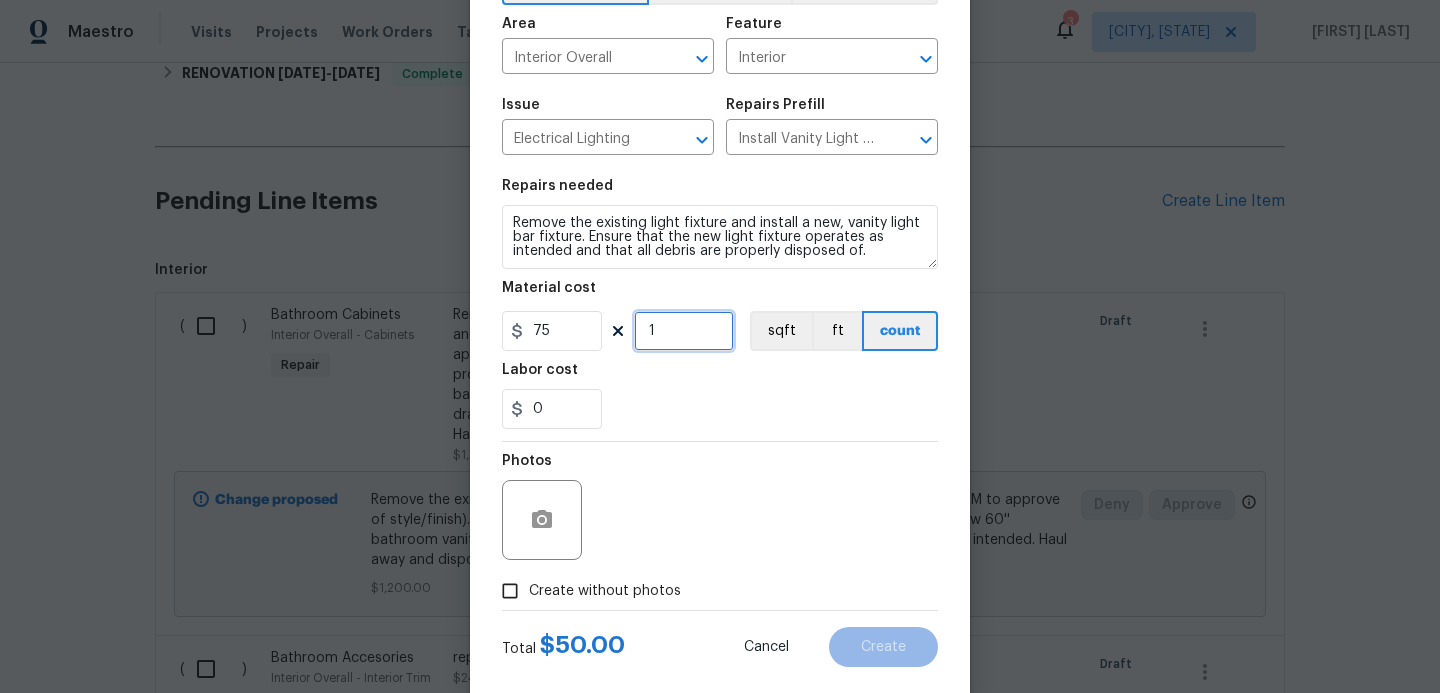 click on "1" at bounding box center (684, 331) 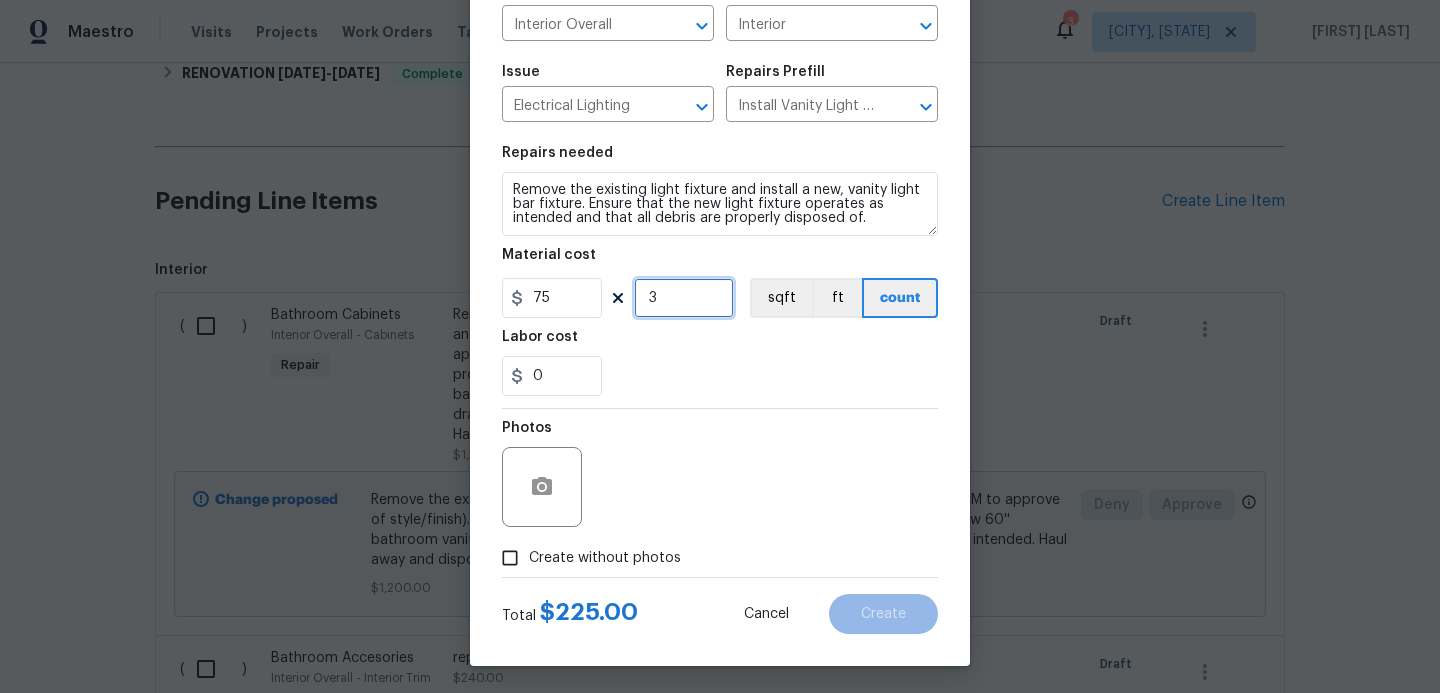 scroll, scrollTop: 169, scrollLeft: 0, axis: vertical 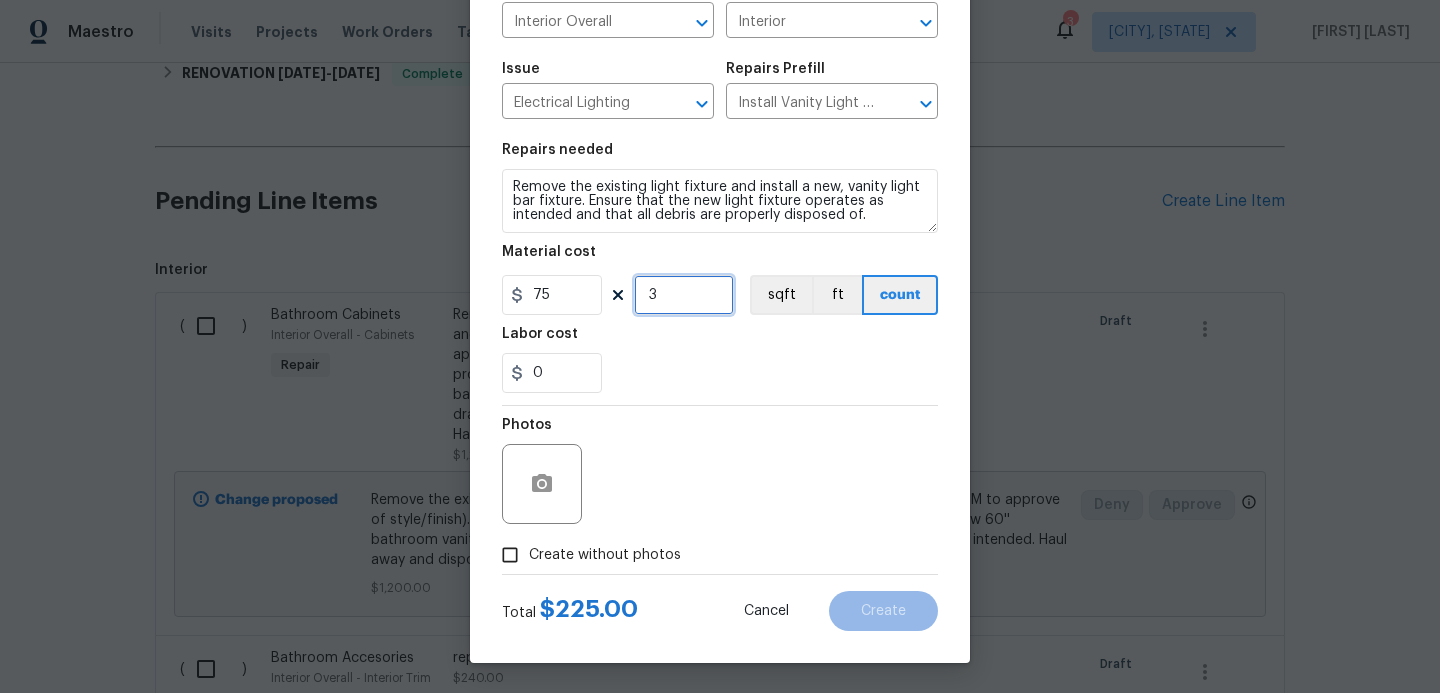type on "3" 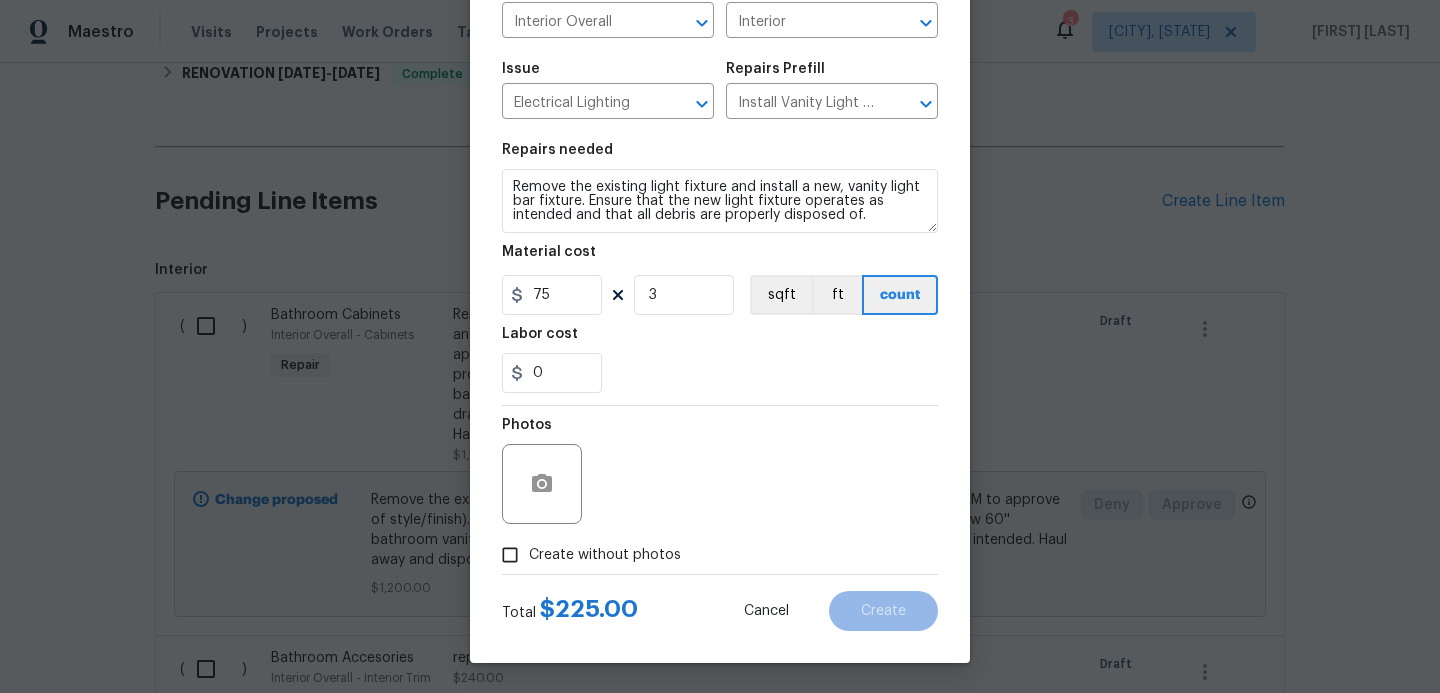 click on "Create without photos" at bounding box center [510, 555] 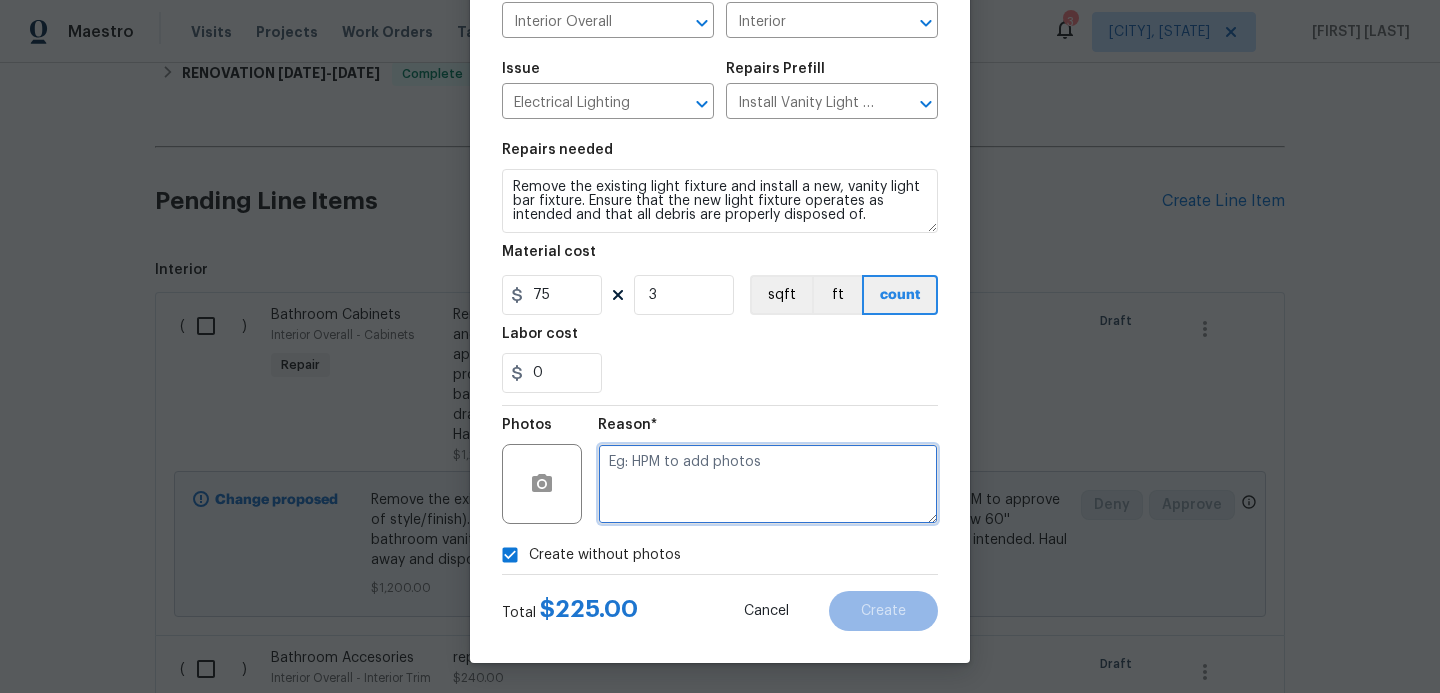 click at bounding box center (768, 484) 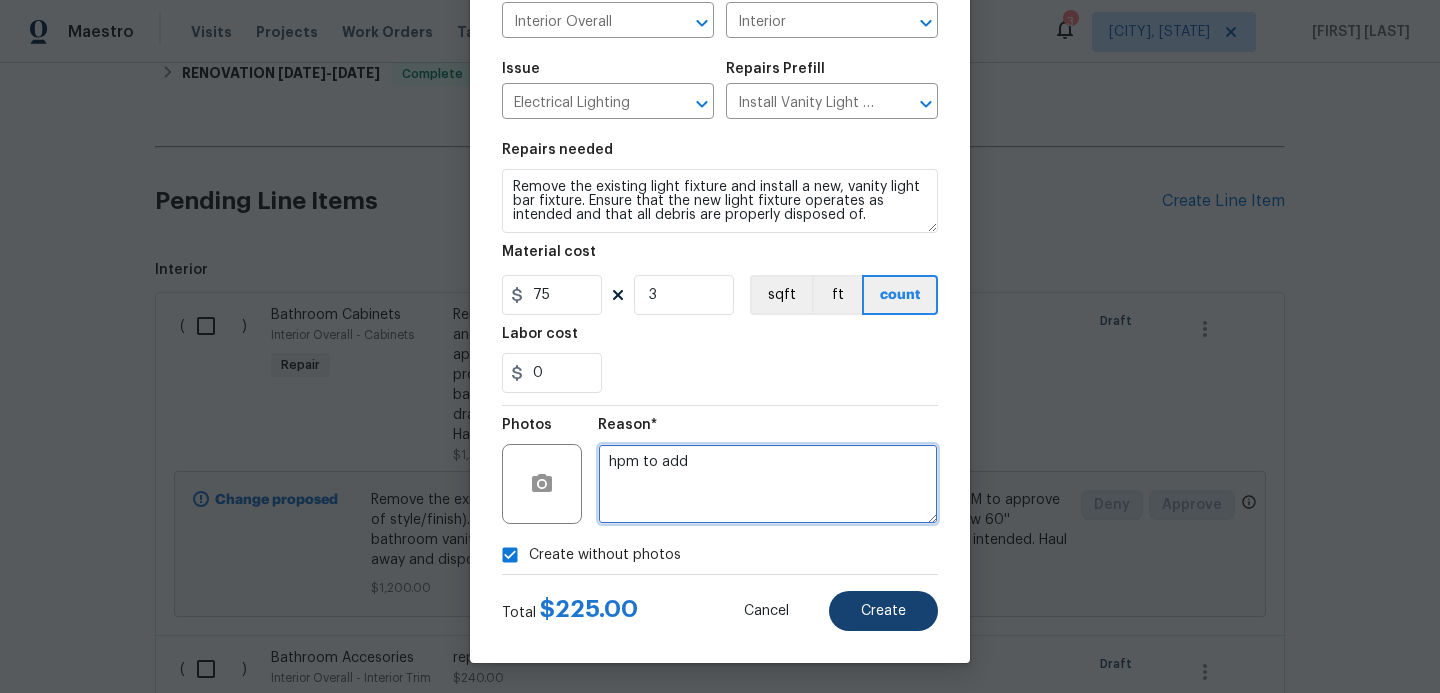 type on "hpm to add" 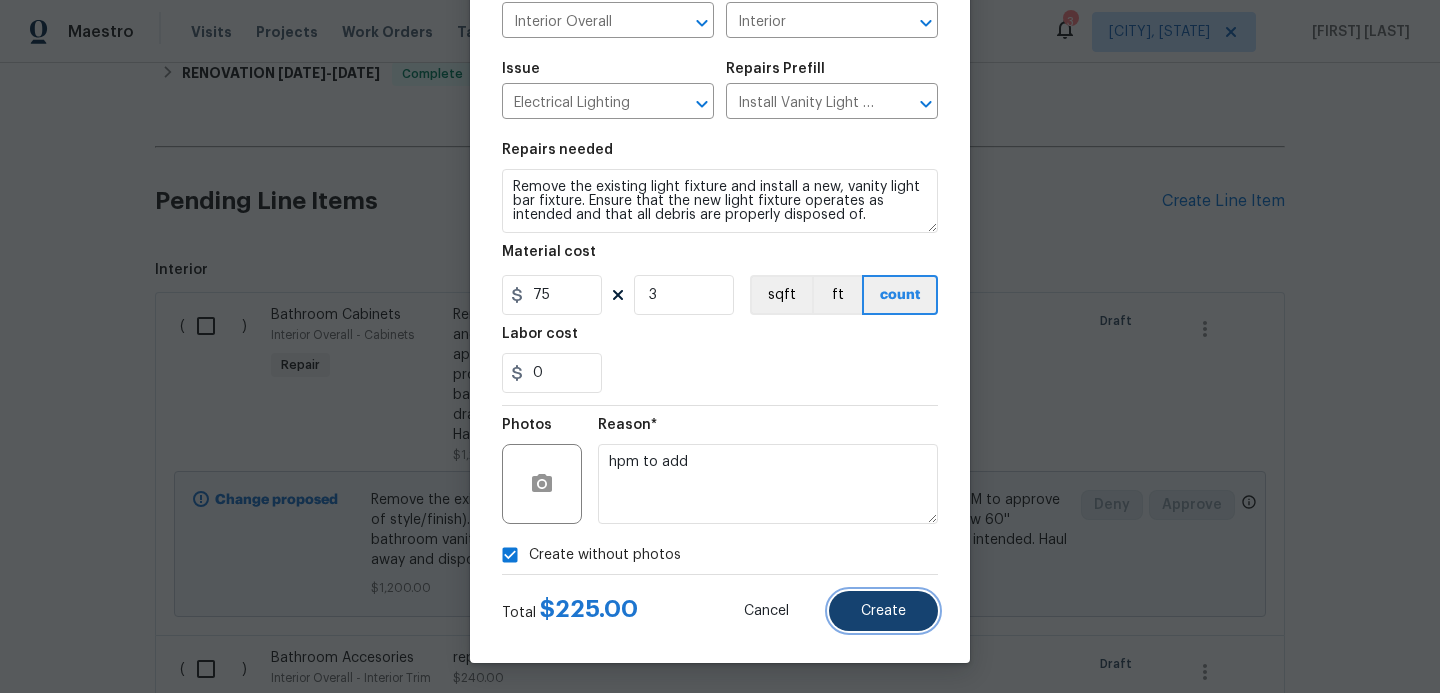 click on "Create" at bounding box center (883, 611) 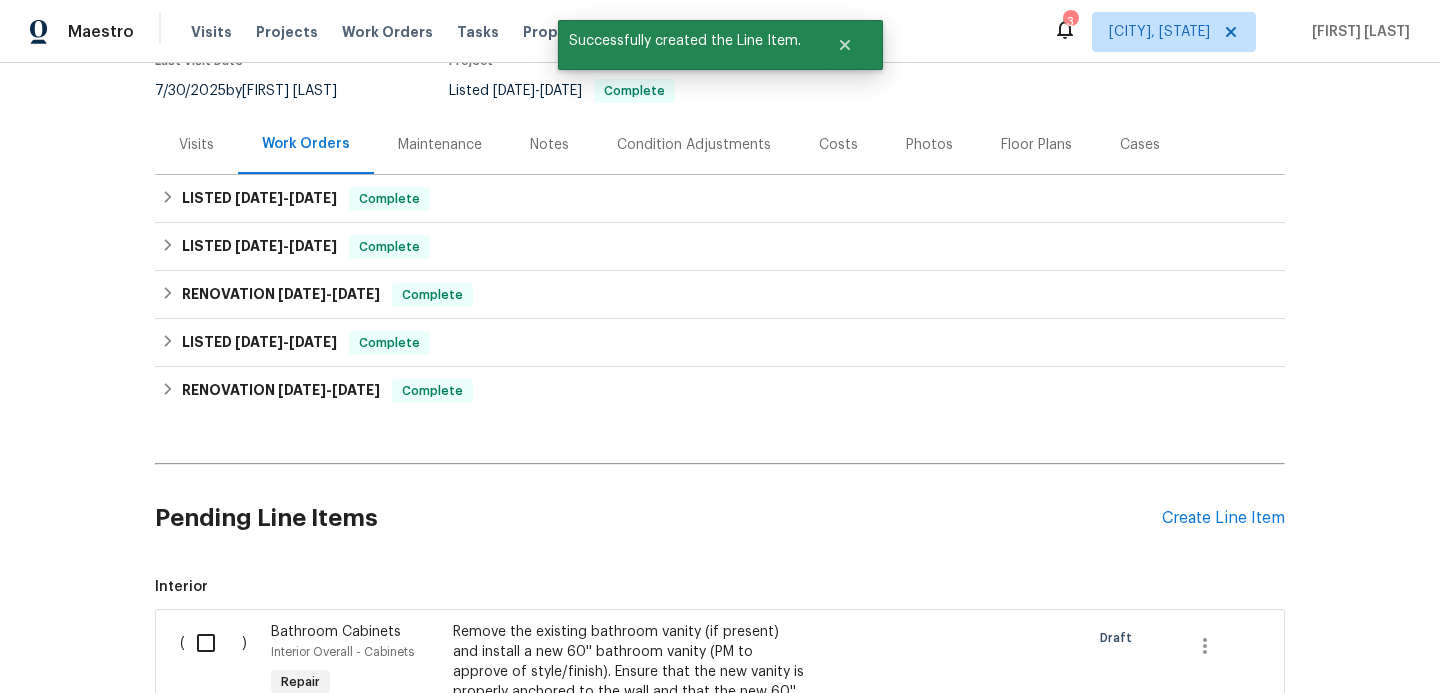 scroll, scrollTop: 545, scrollLeft: 0, axis: vertical 